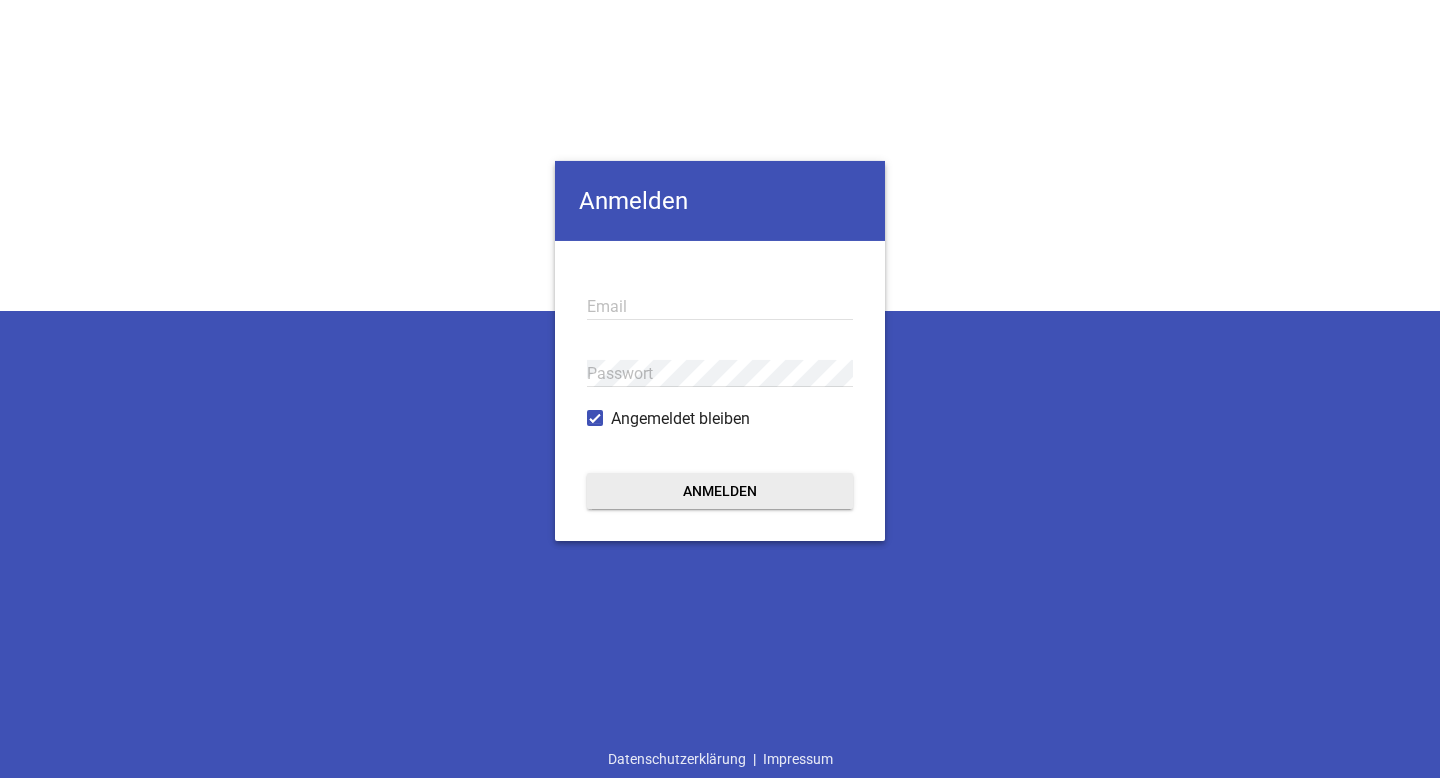 scroll, scrollTop: 0, scrollLeft: 0, axis: both 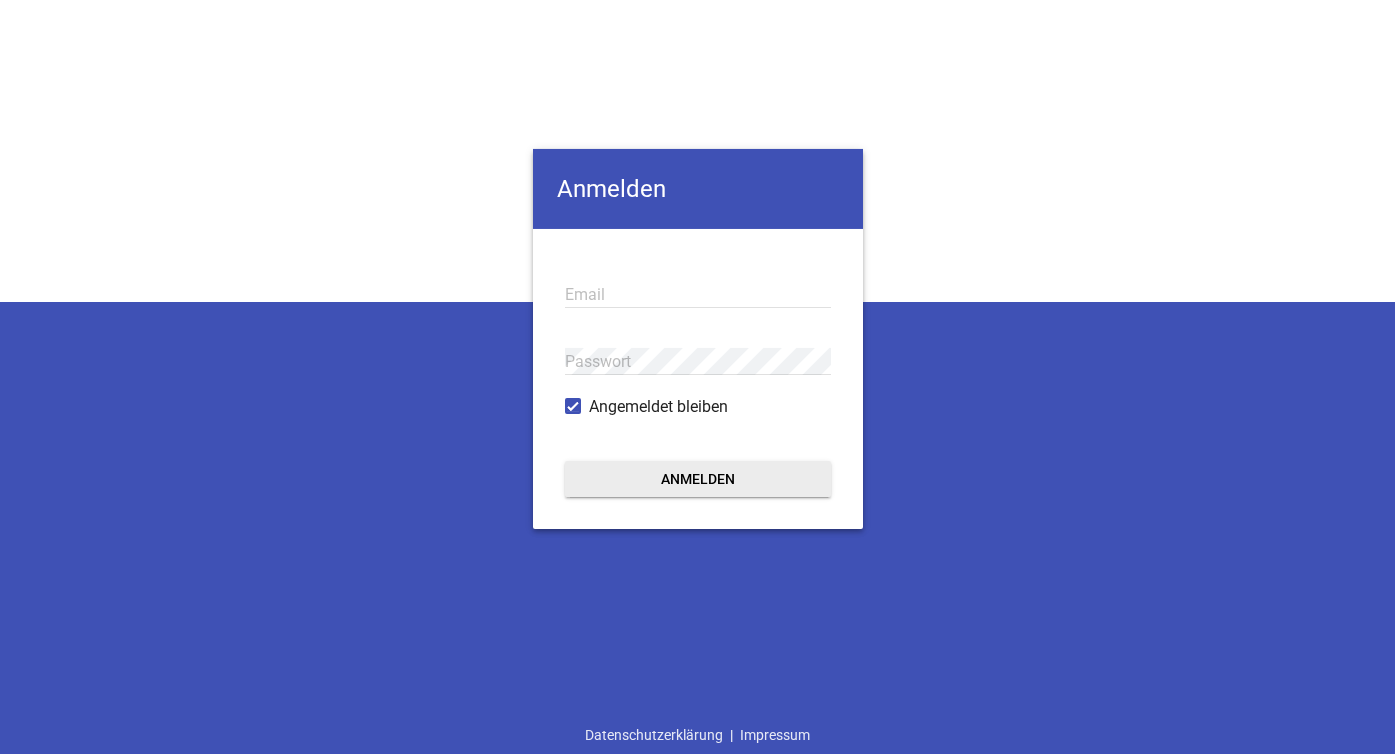 type on "[EMAIL_ADDRESS][DOMAIN_NAME]" 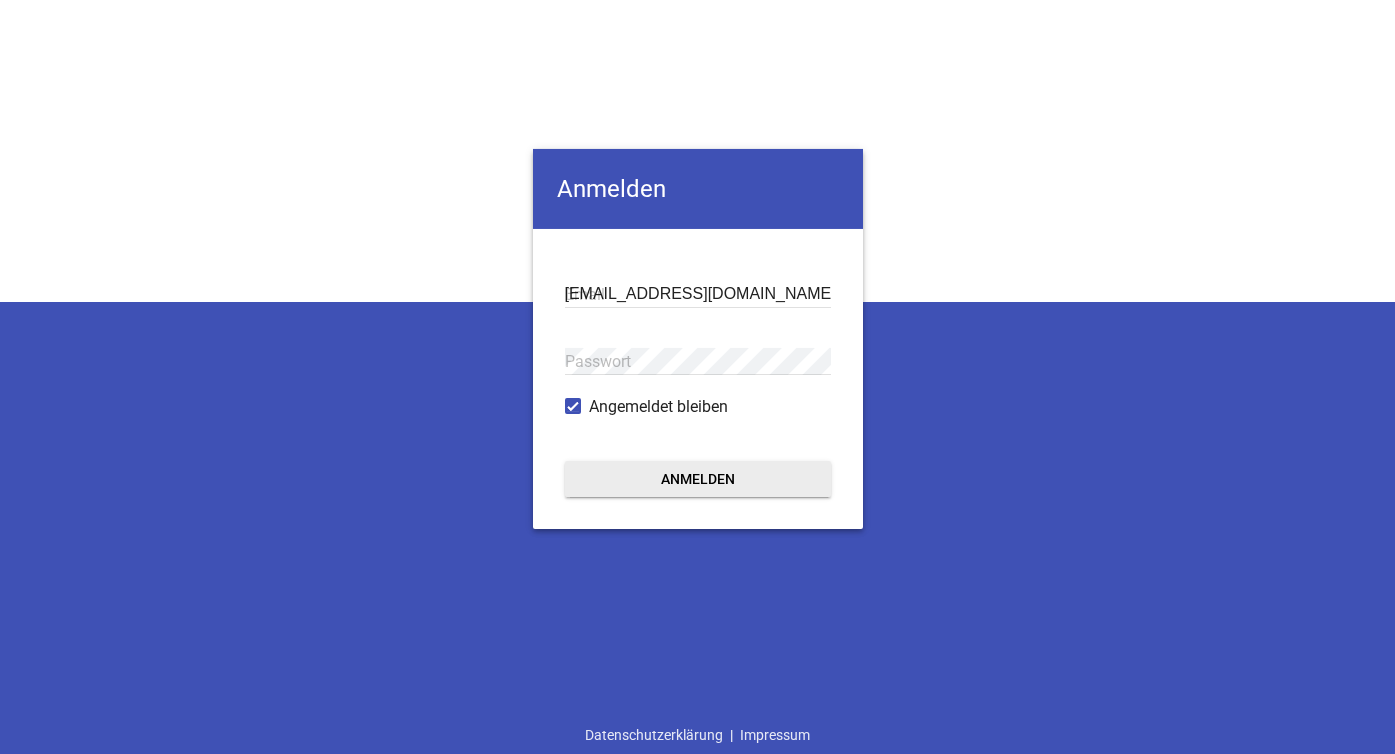 click on "Anmelden" at bounding box center (698, 479) 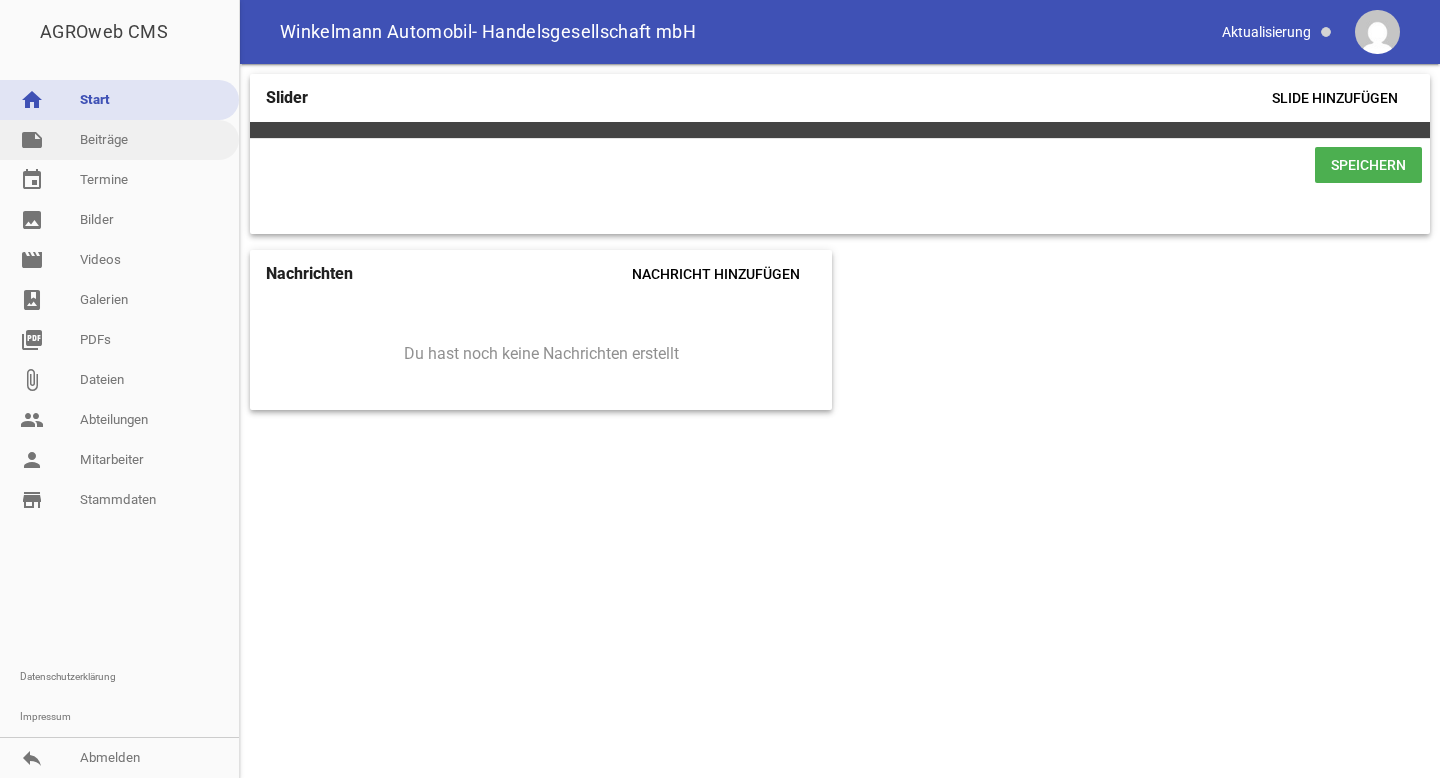 click on "note Beiträge" at bounding box center [119, 140] 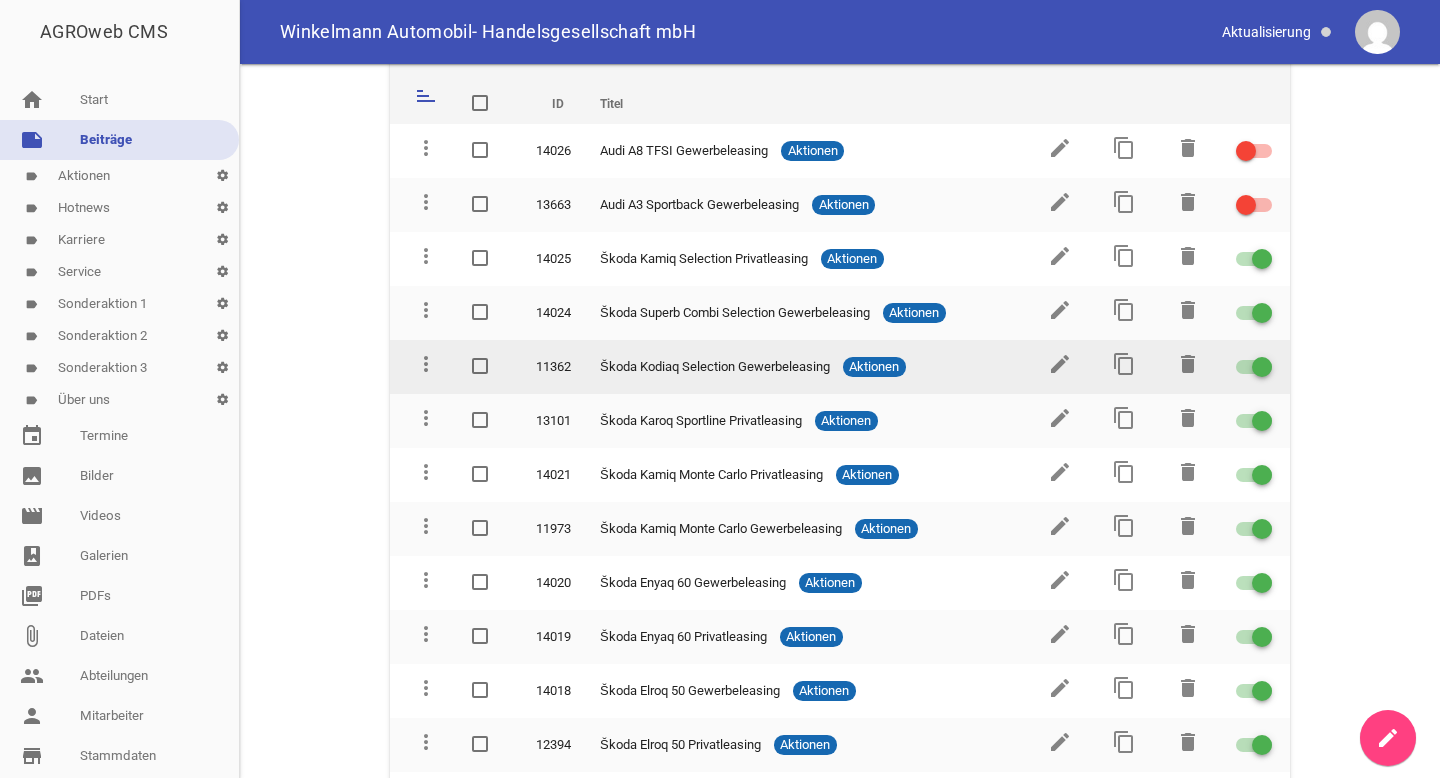 scroll, scrollTop: 83, scrollLeft: 0, axis: vertical 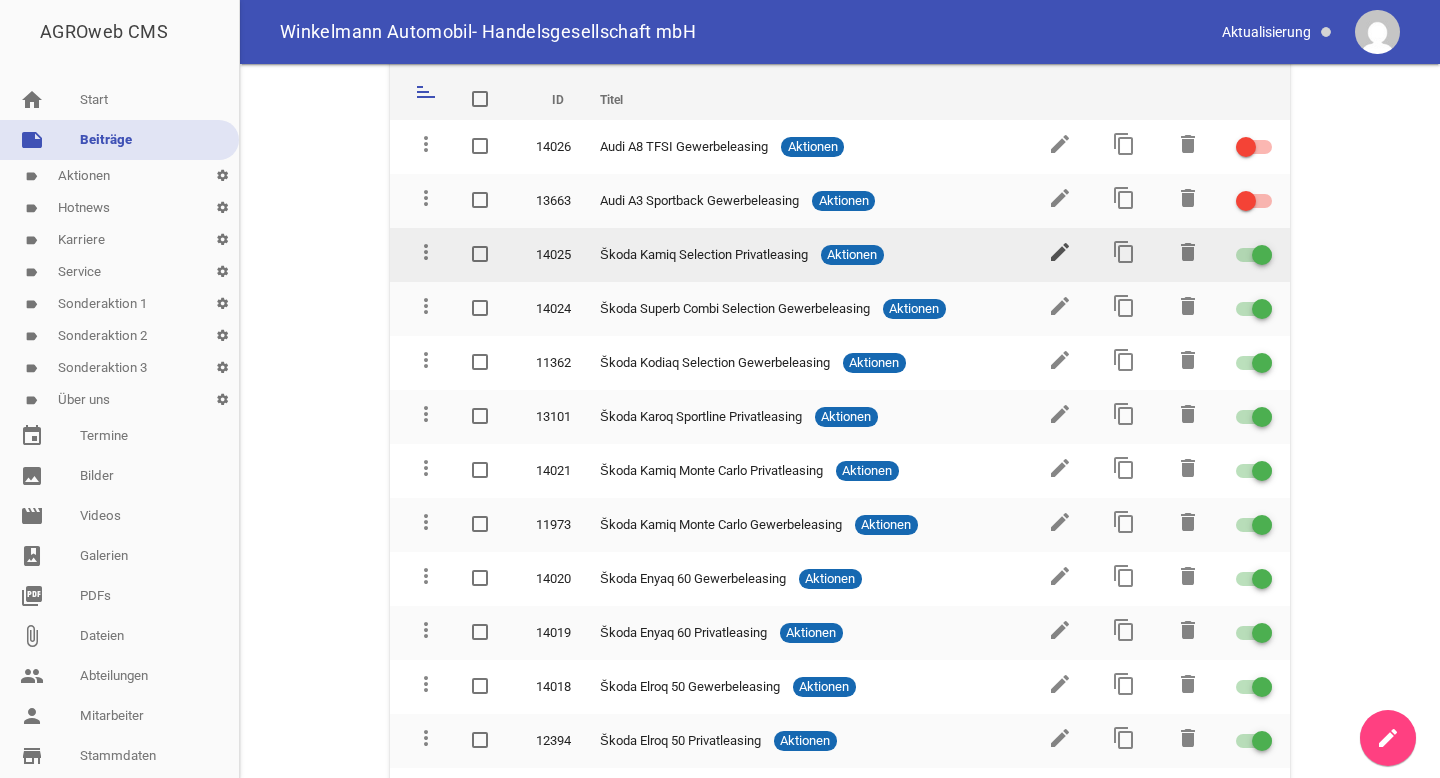 click on "edit" at bounding box center (1060, 252) 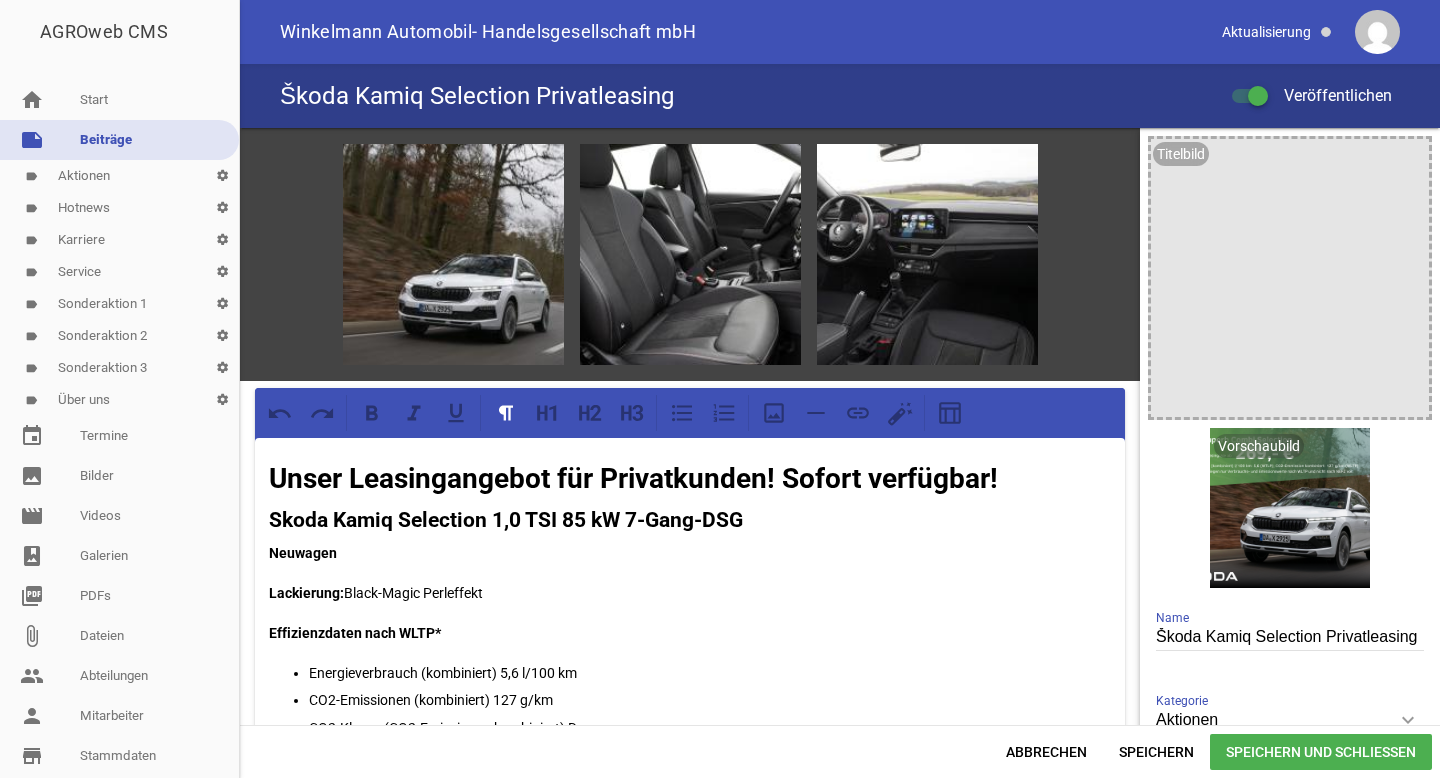 scroll, scrollTop: 0, scrollLeft: 0, axis: both 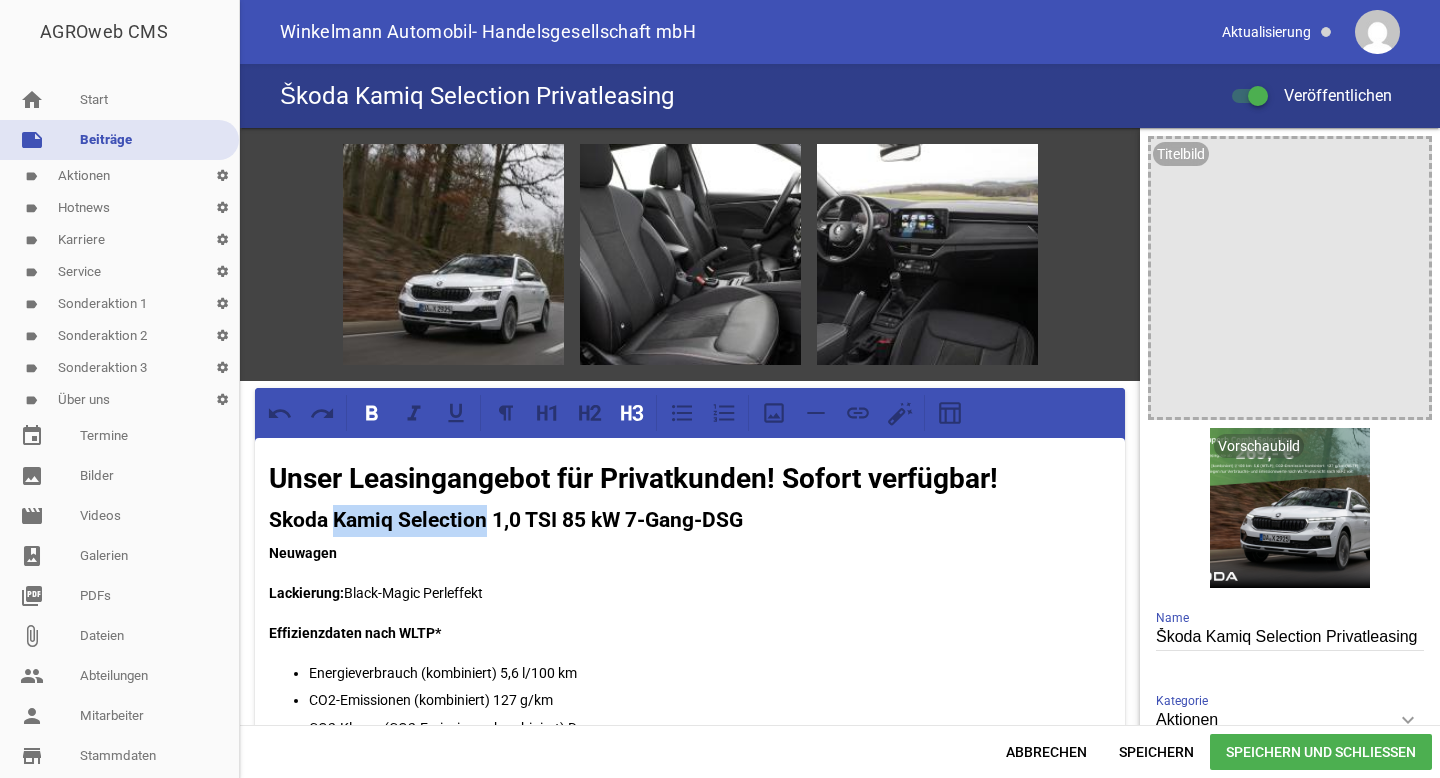 drag, startPoint x: 487, startPoint y: 522, endPoint x: 339, endPoint y: 515, distance: 148.16545 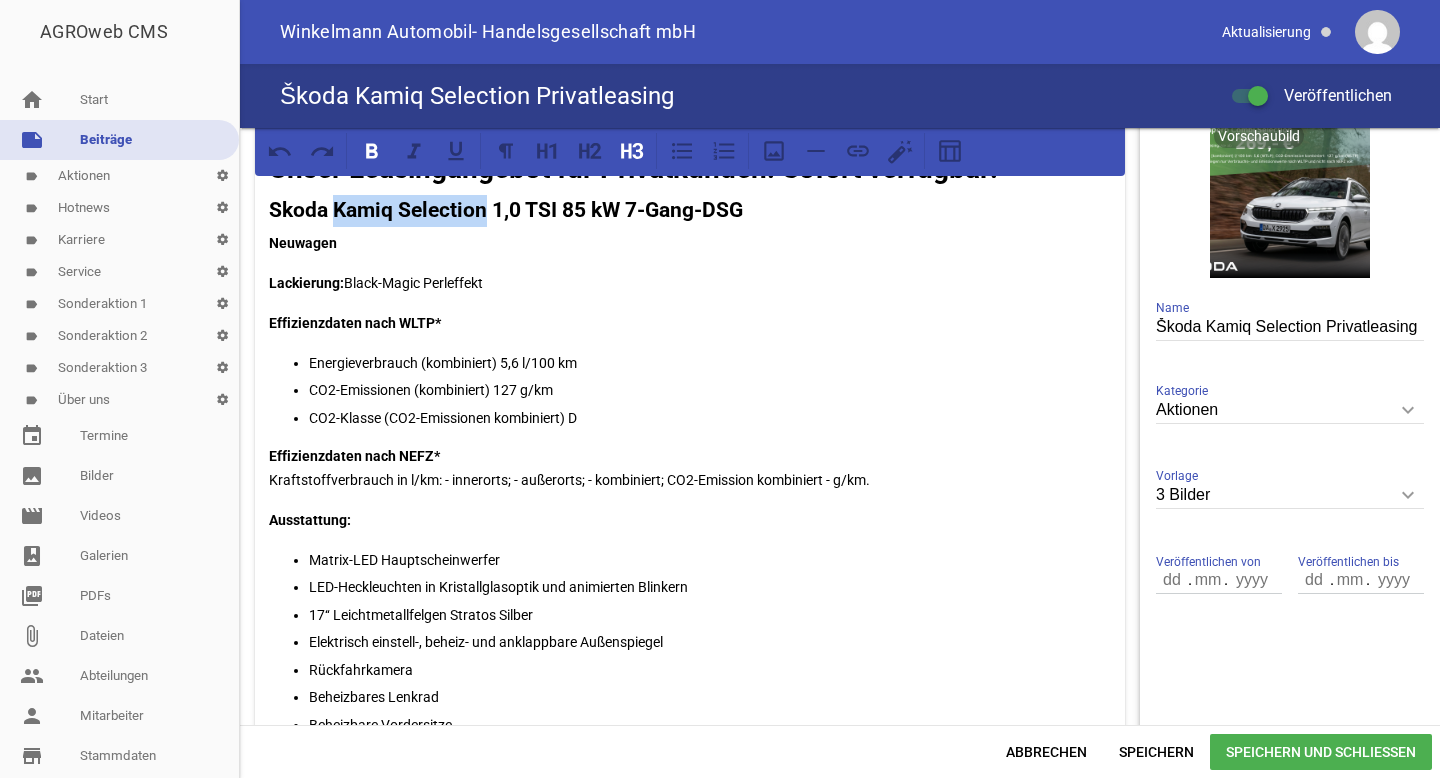 scroll, scrollTop: 393, scrollLeft: 0, axis: vertical 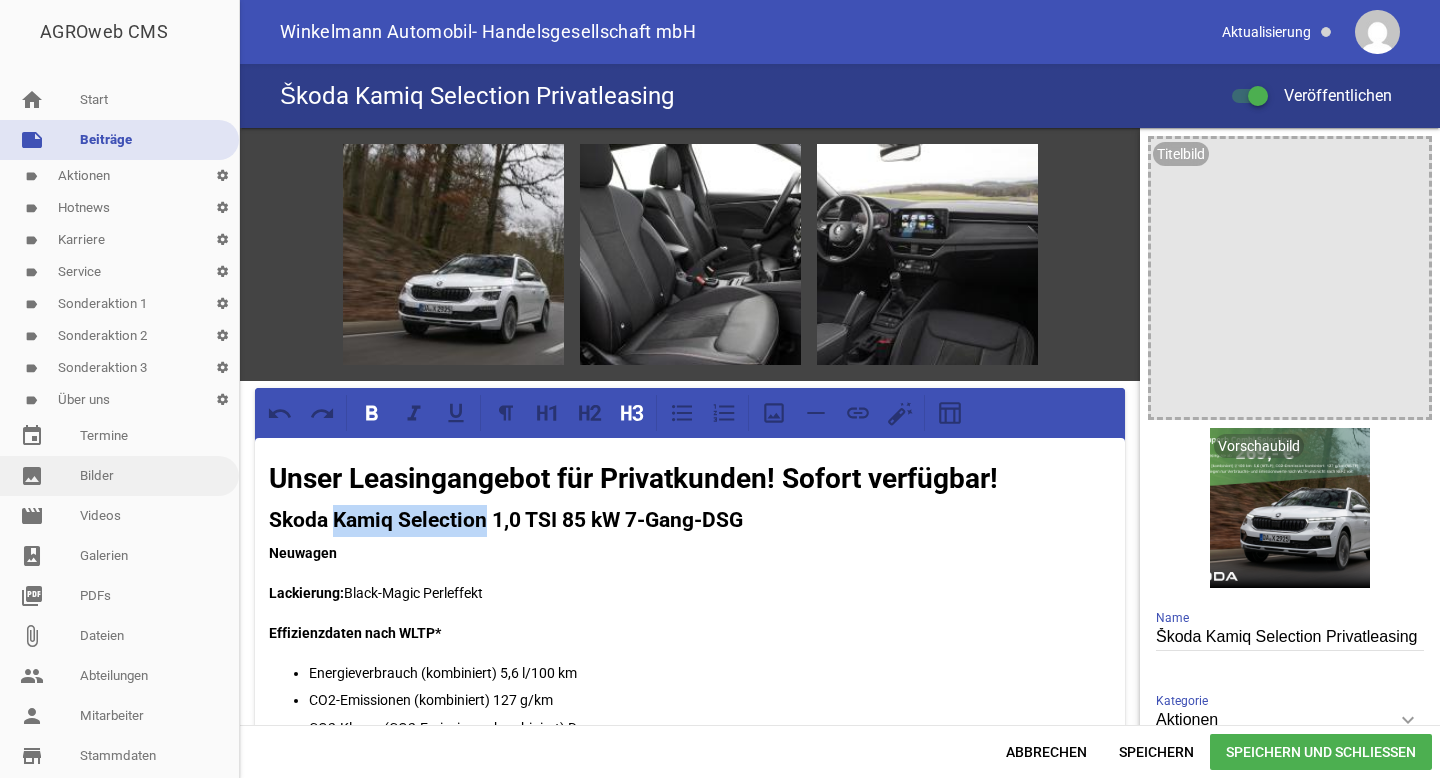click on "image Bilder" at bounding box center (119, 476) 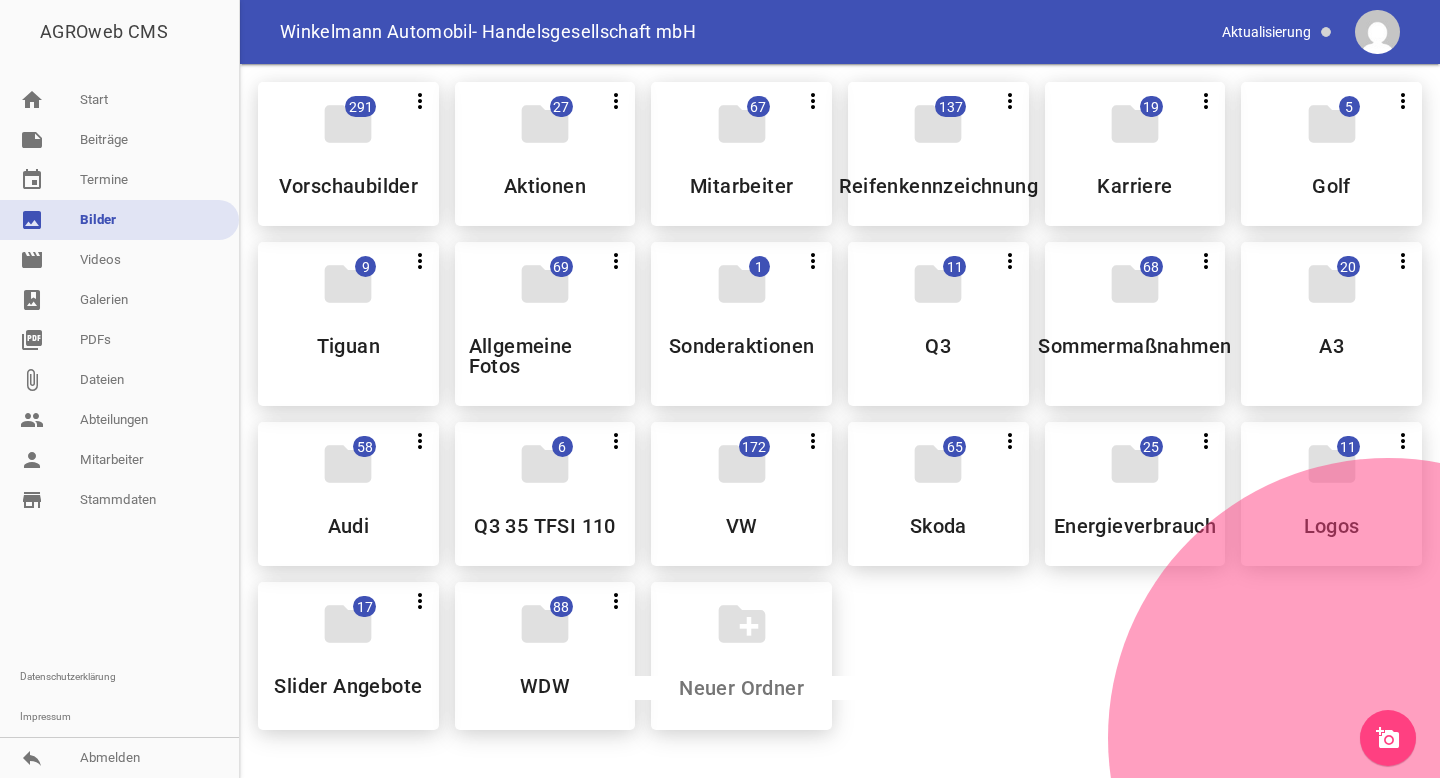 click on "add_a_photo" at bounding box center (1388, 738) 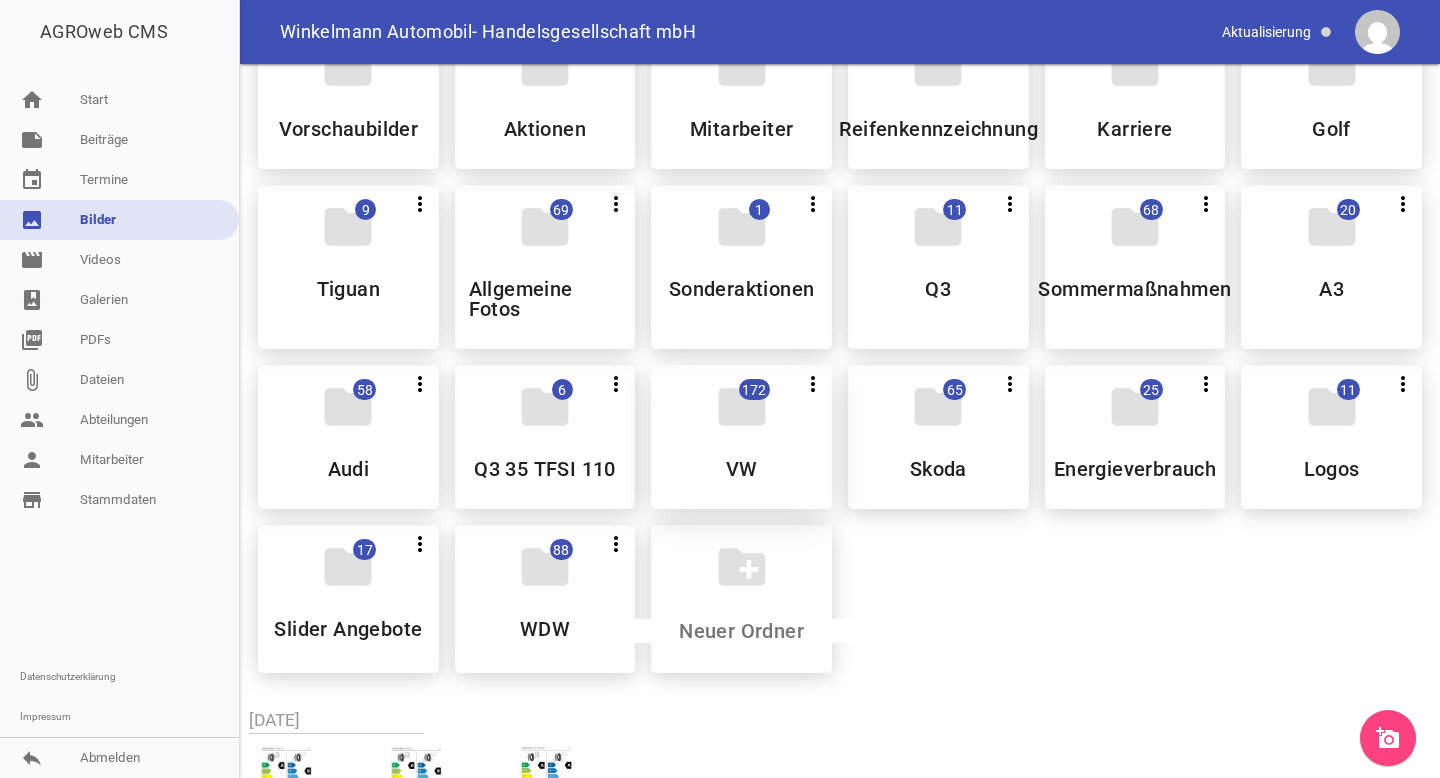 scroll, scrollTop: 0, scrollLeft: 0, axis: both 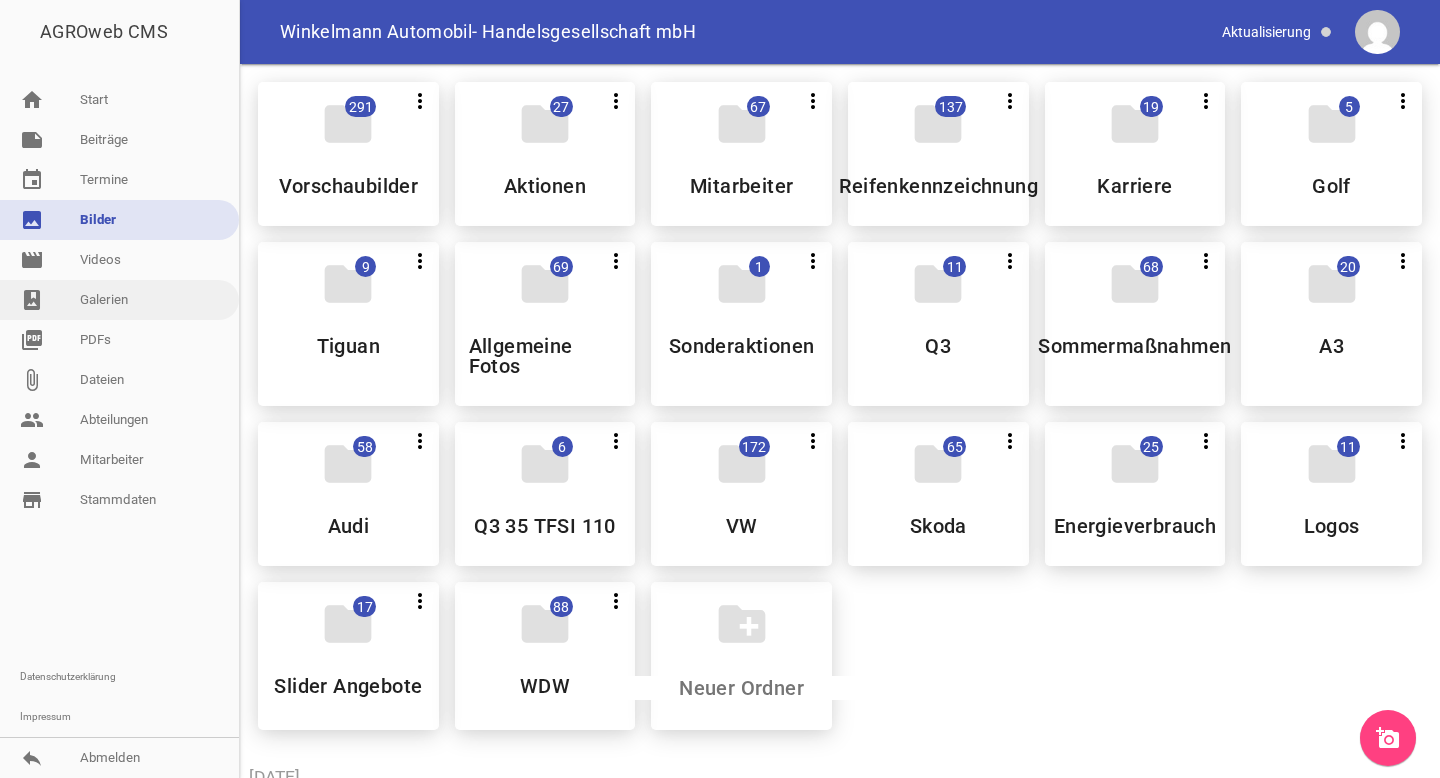 click on "photo_album Galerien" at bounding box center [119, 300] 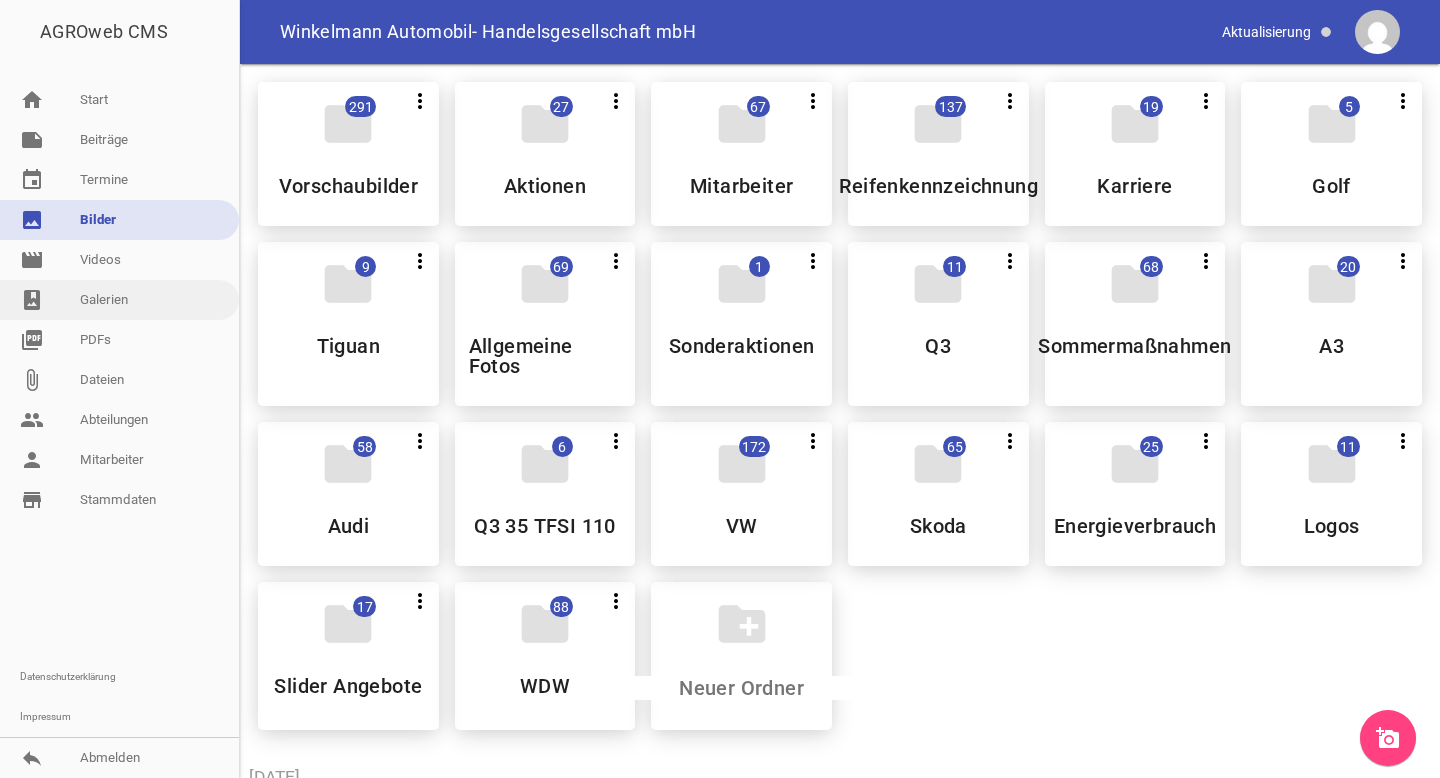 click on "photo_album Galerien" at bounding box center (119, 300) 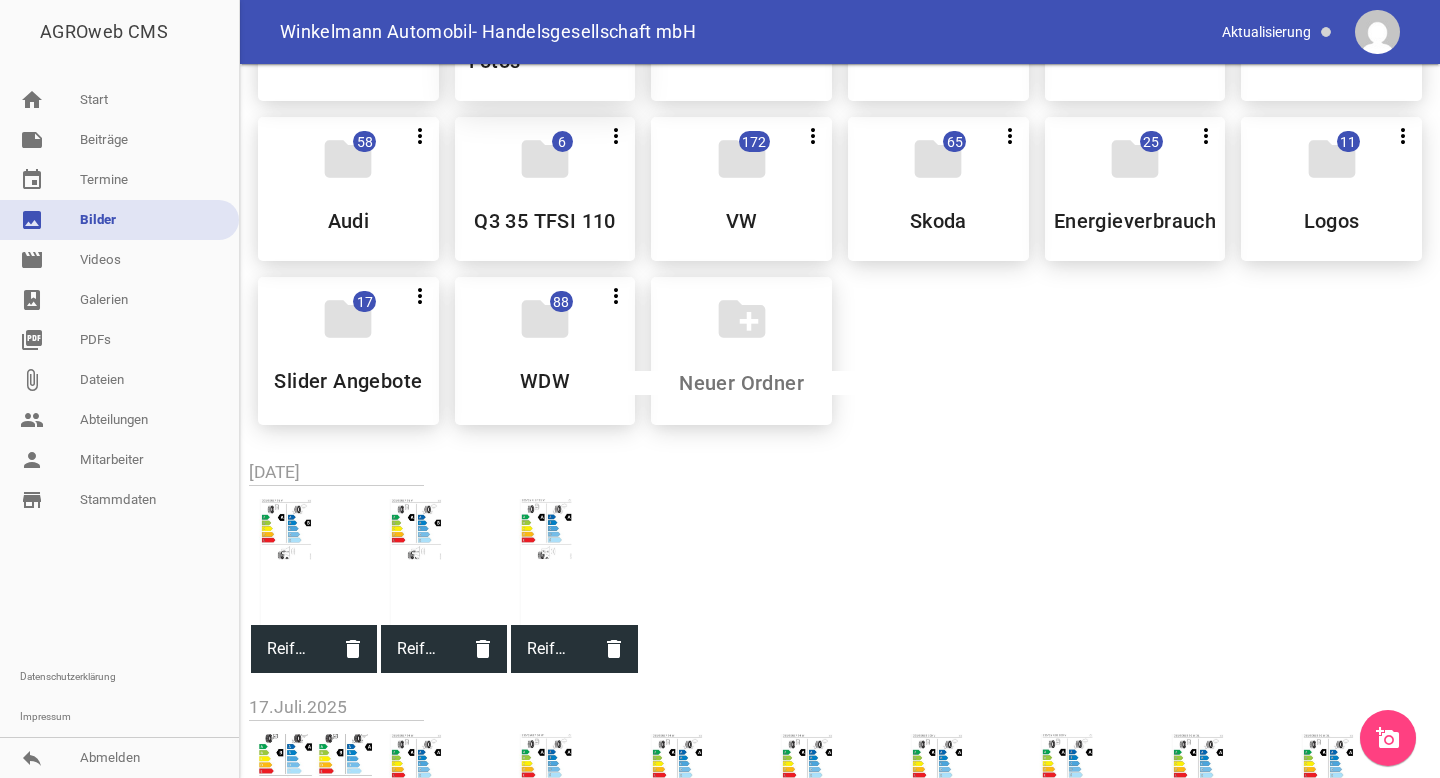 scroll, scrollTop: 307, scrollLeft: 0, axis: vertical 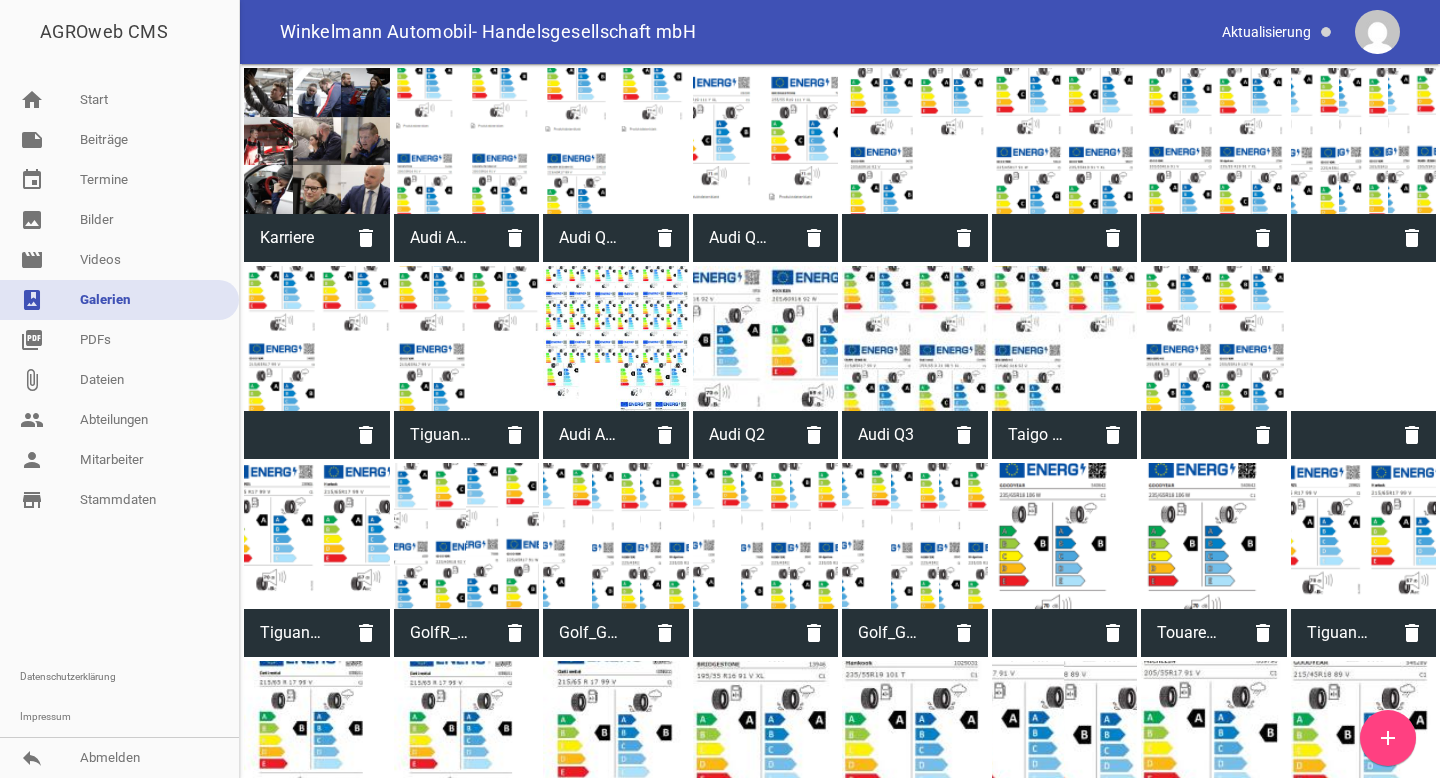click on "add" at bounding box center (1388, 738) 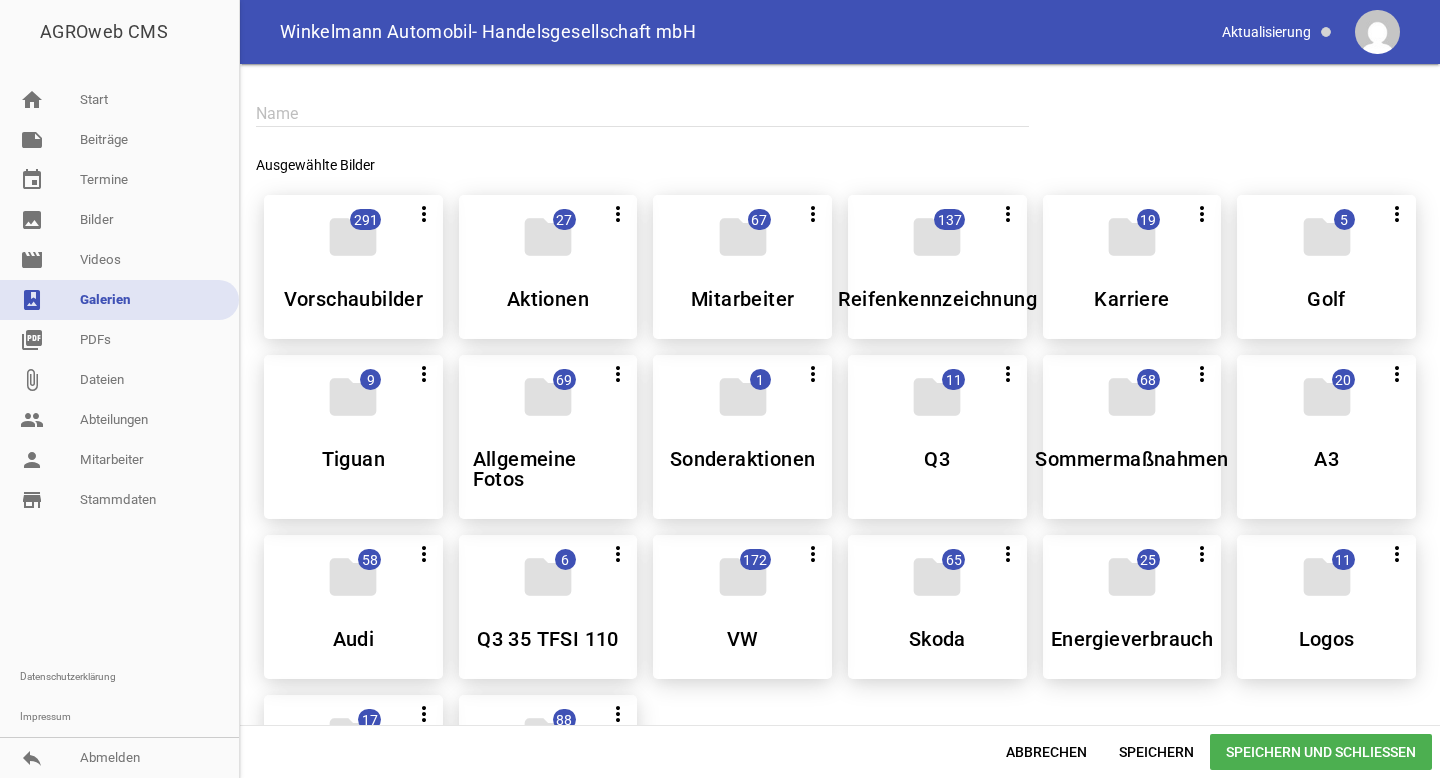 click at bounding box center (642, 113) 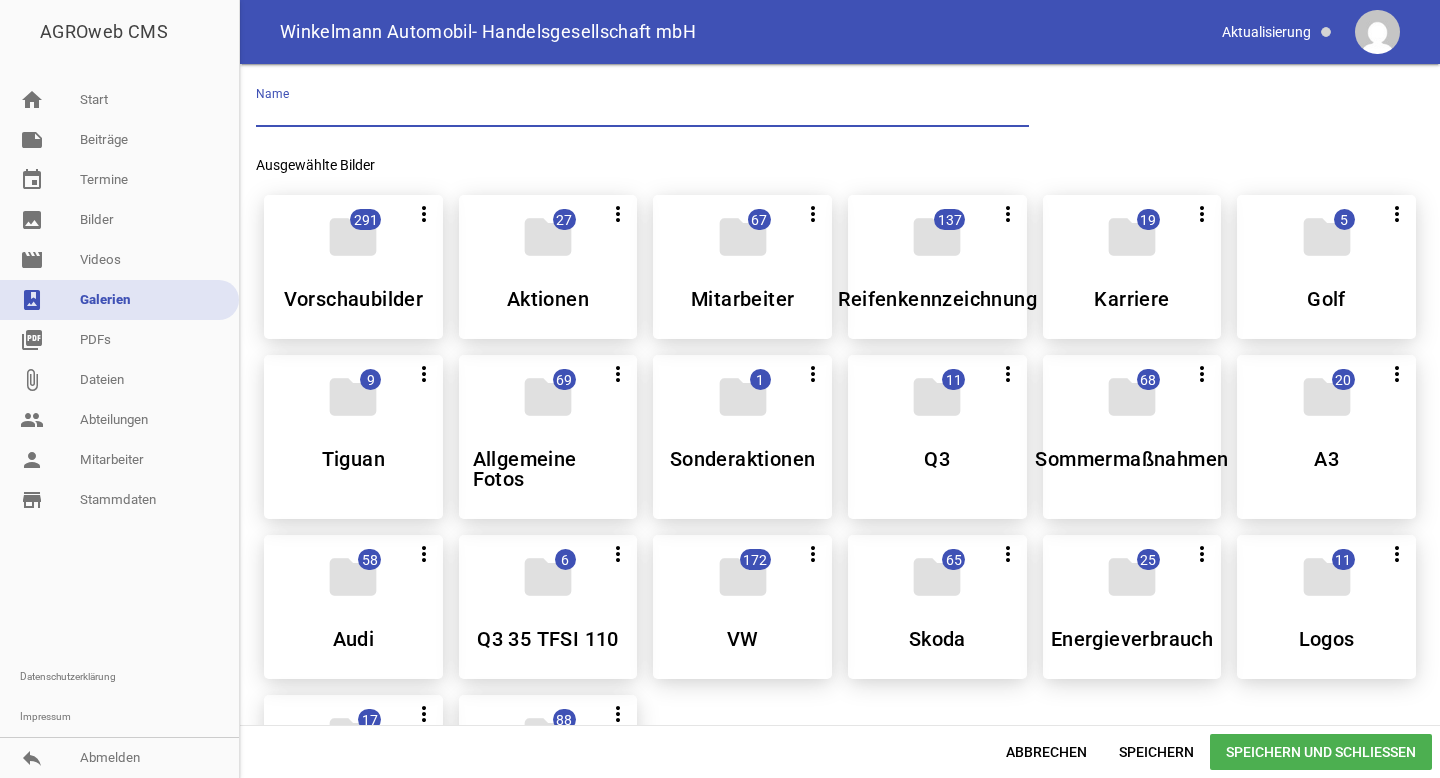 paste on "Kamiq Selection" 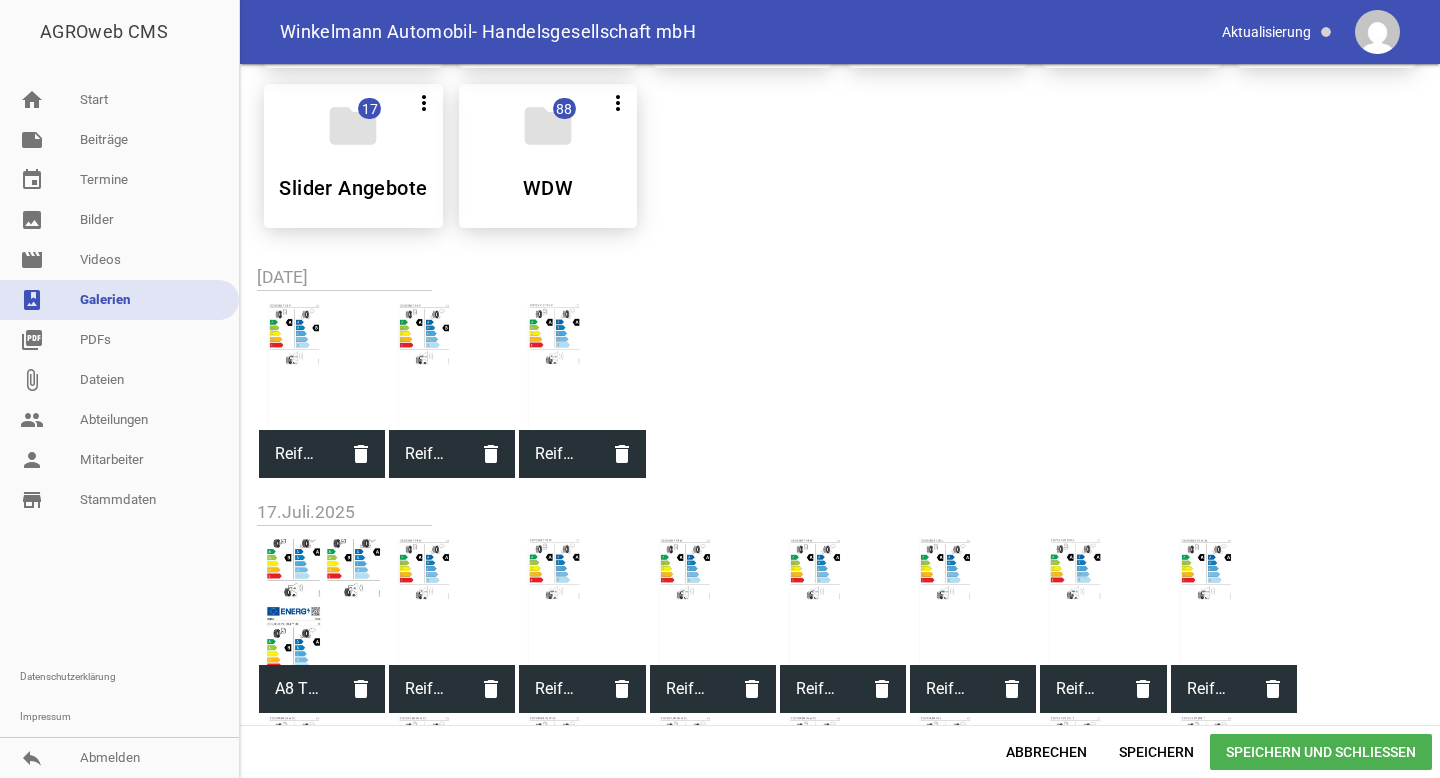 type on "Kamiq Selection" 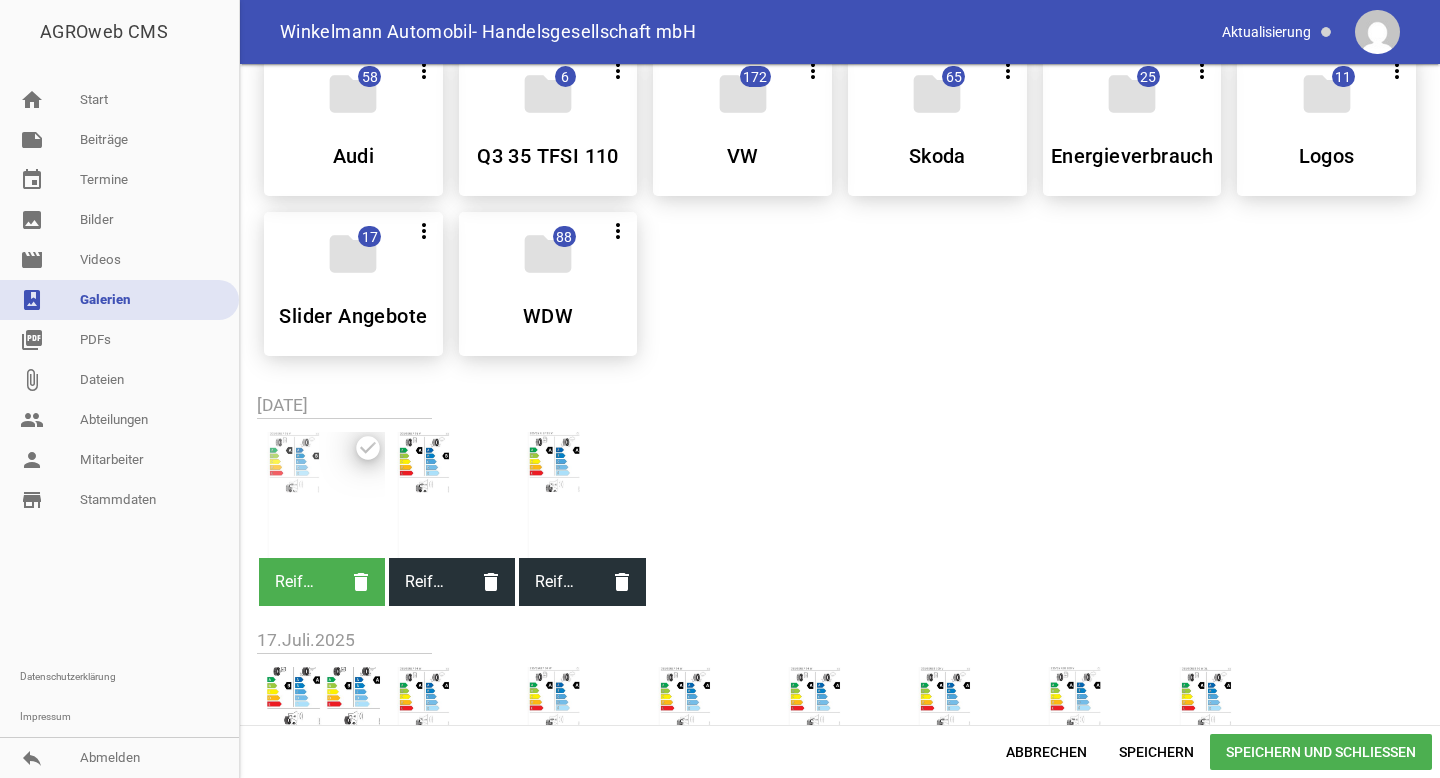 scroll, scrollTop: 739, scrollLeft: 0, axis: vertical 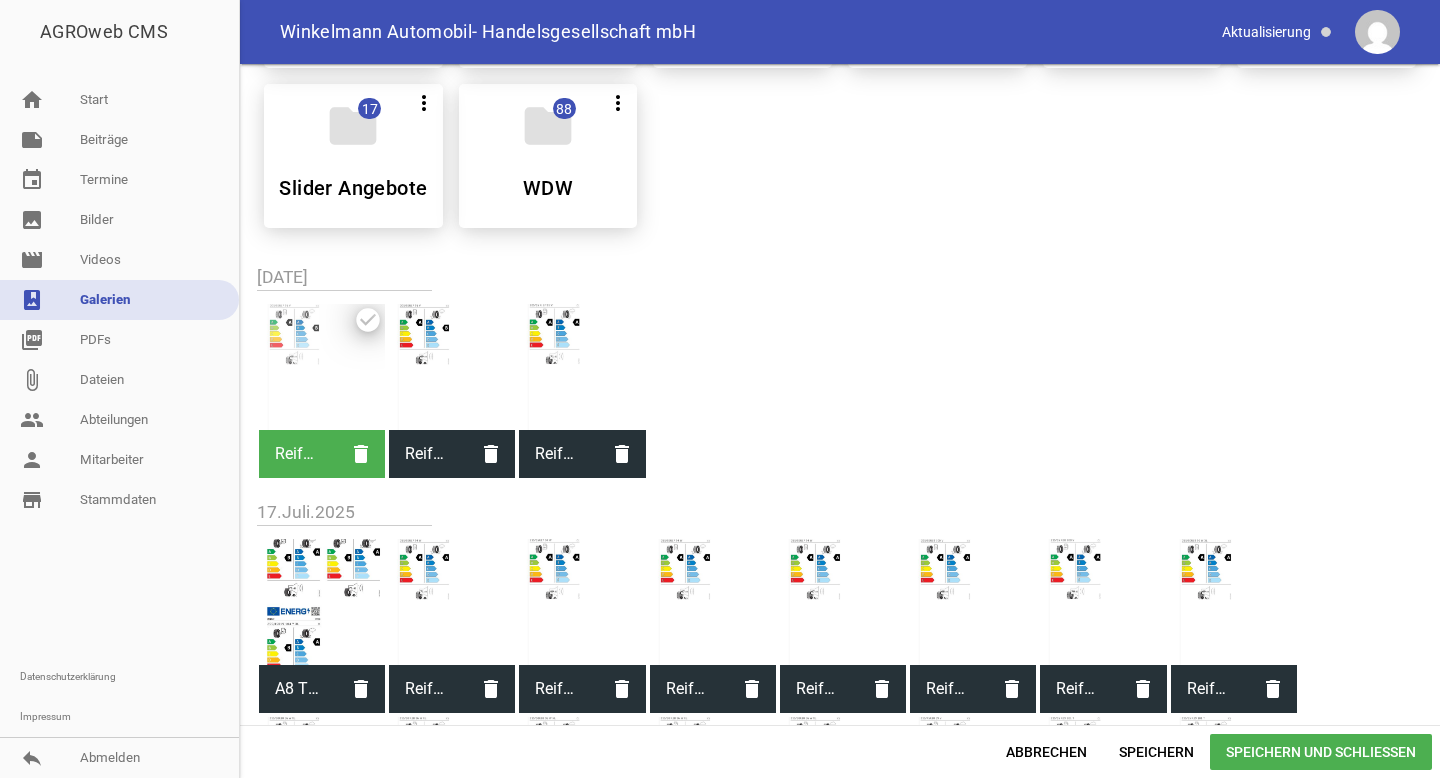 click at bounding box center (452, 367) 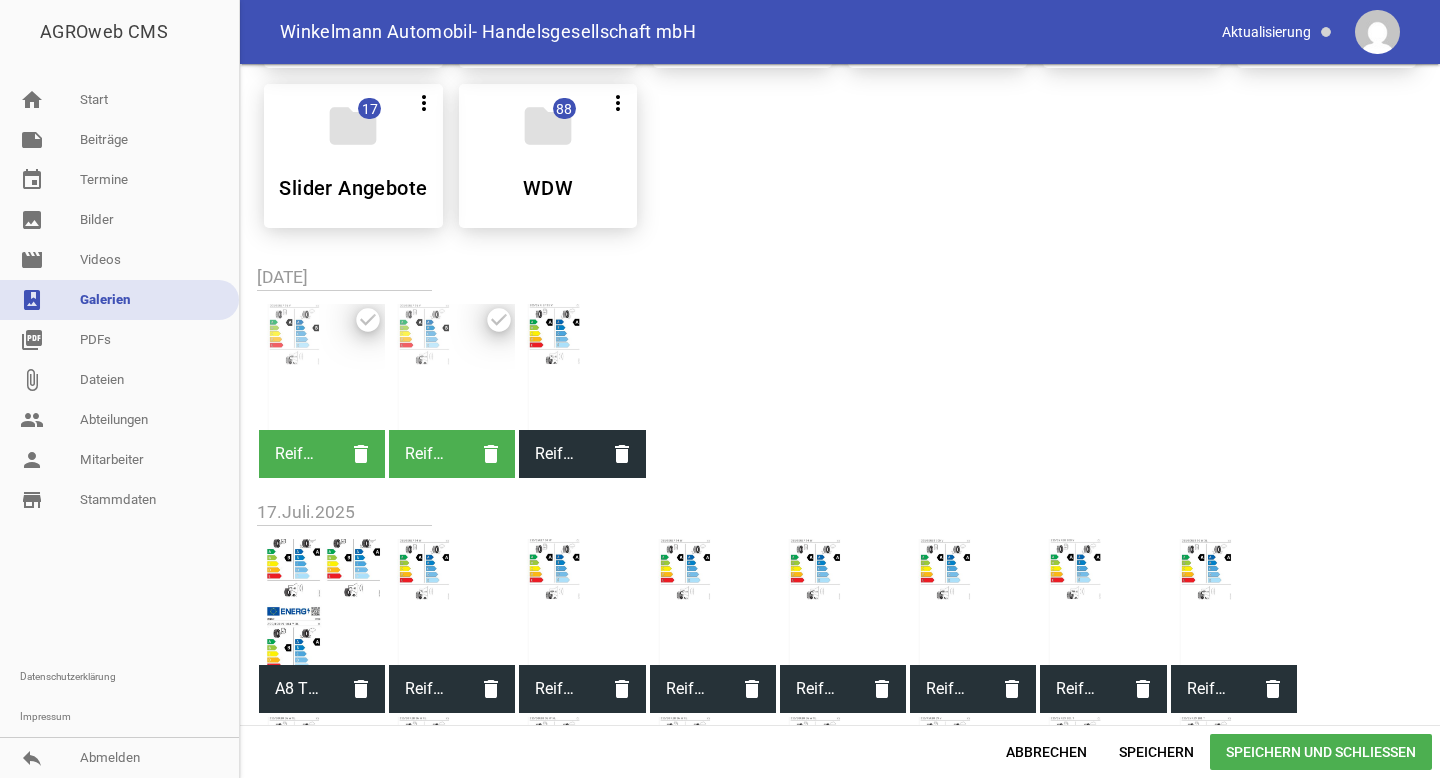 click at bounding box center [582, 367] 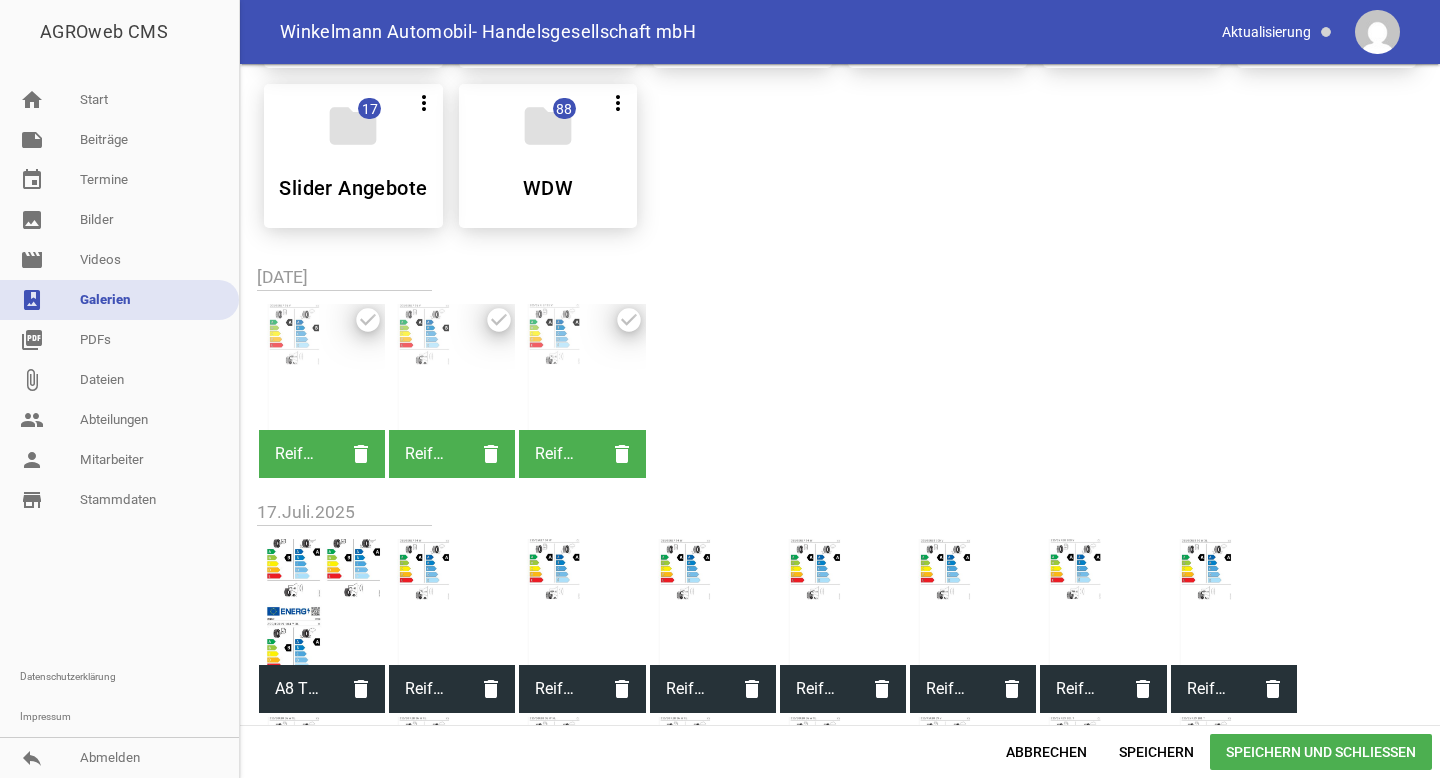 click on "Speichern und Schließen" at bounding box center (1321, 752) 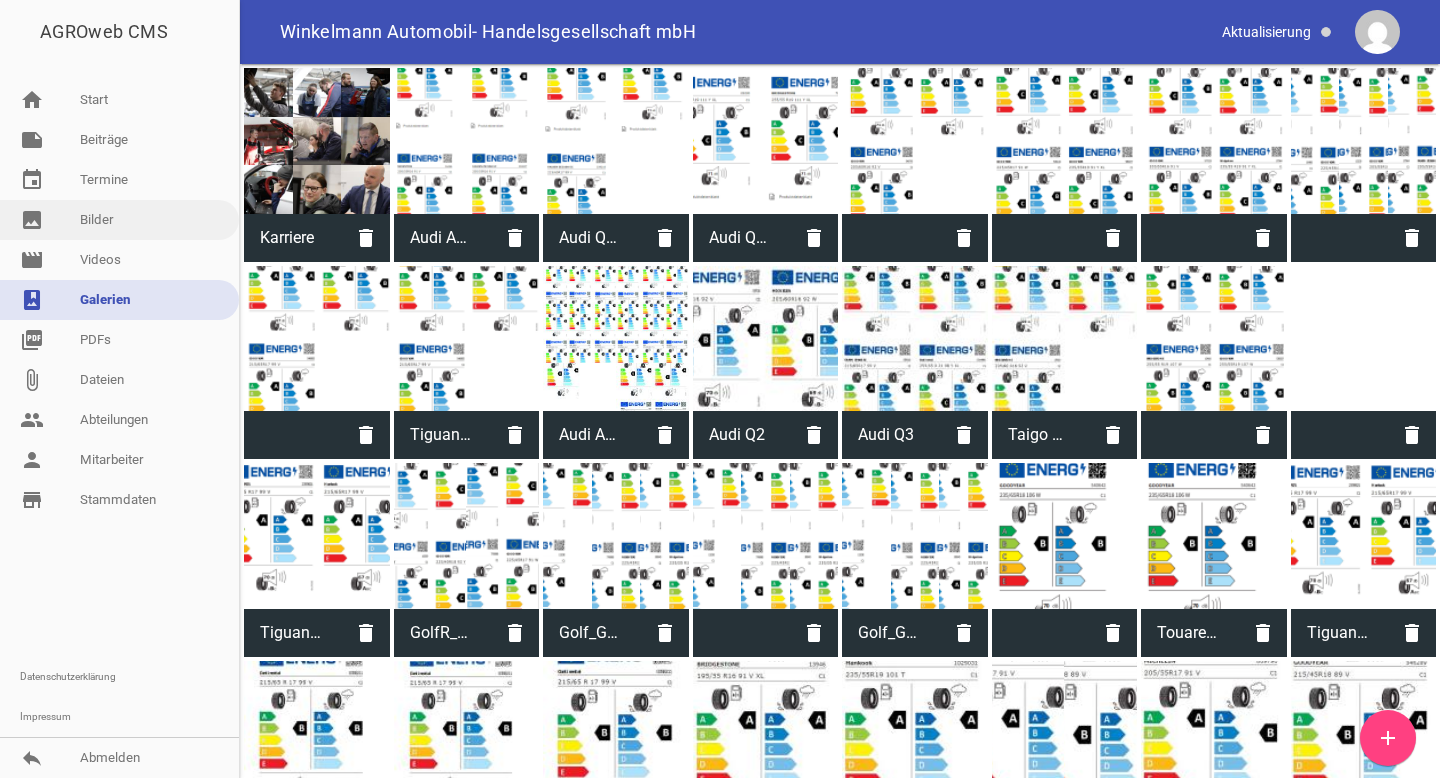 click on "image Bilder" at bounding box center [119, 220] 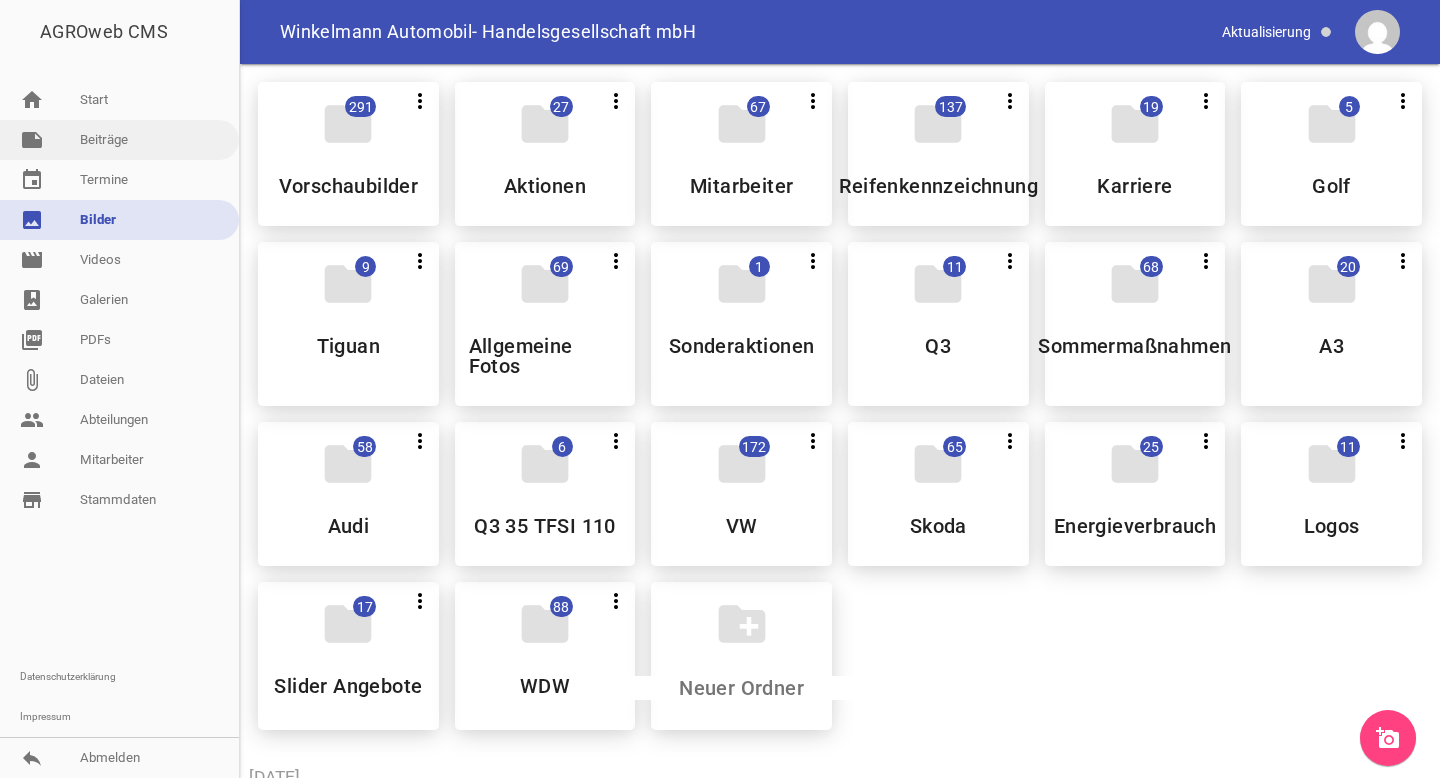 click on "note Beiträge" at bounding box center (119, 140) 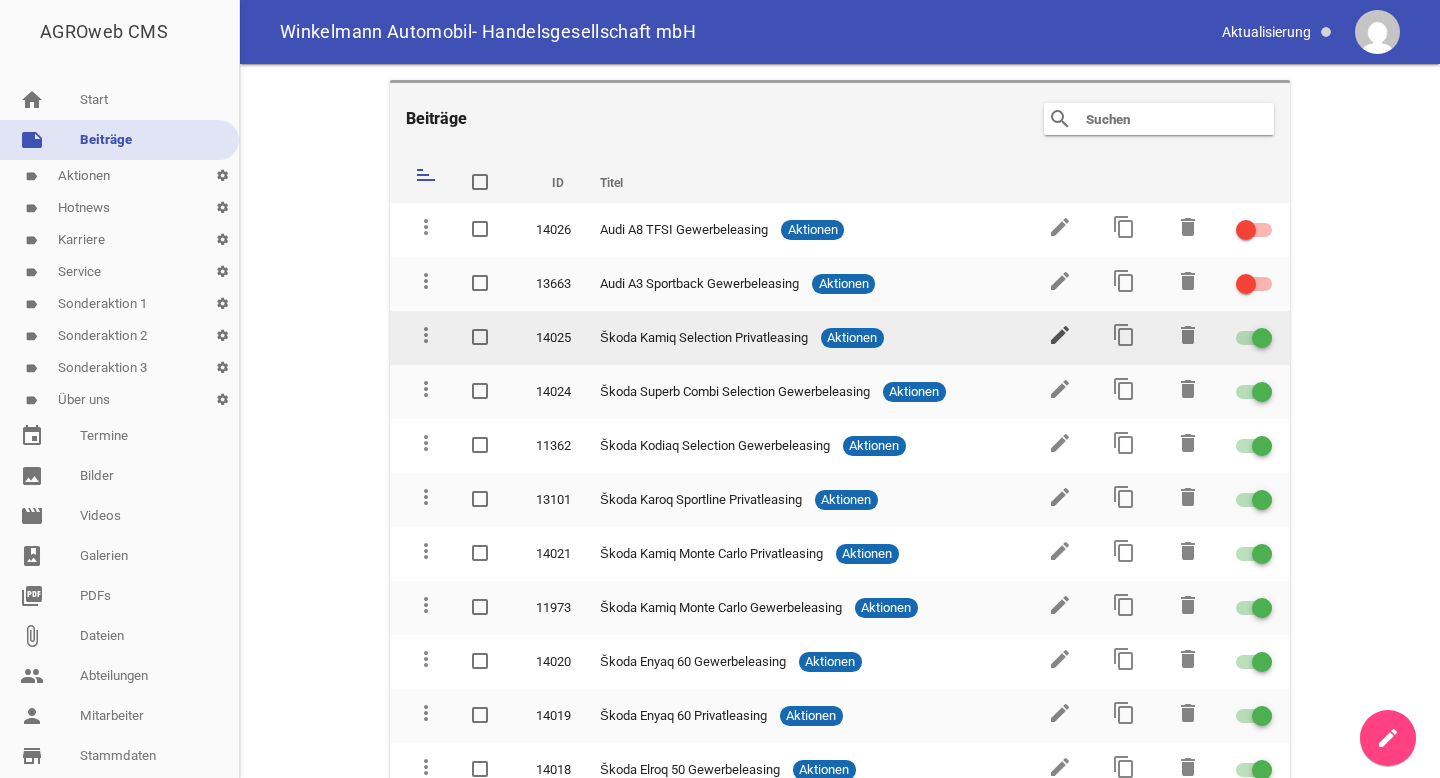 click on "edit" at bounding box center [1060, 335] 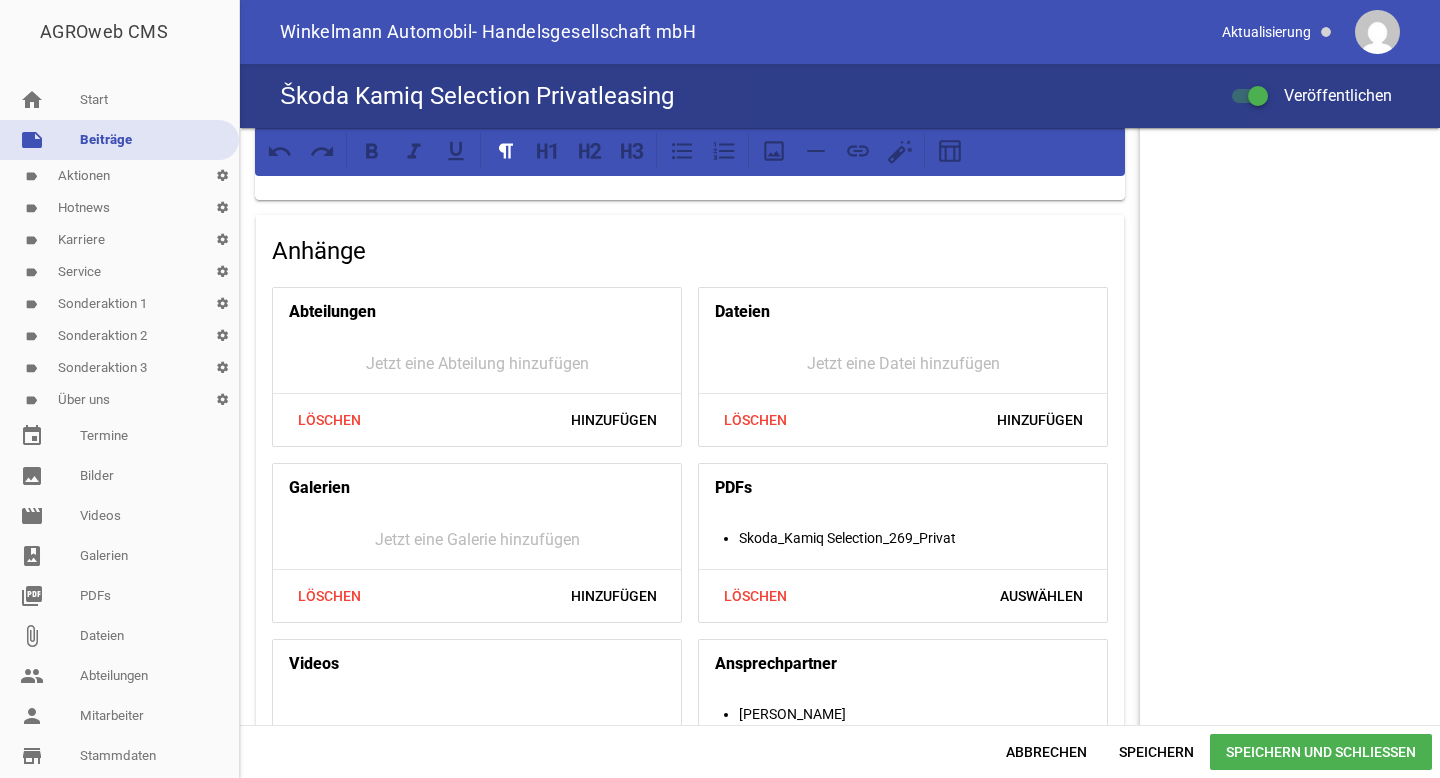 scroll, scrollTop: 1862, scrollLeft: 0, axis: vertical 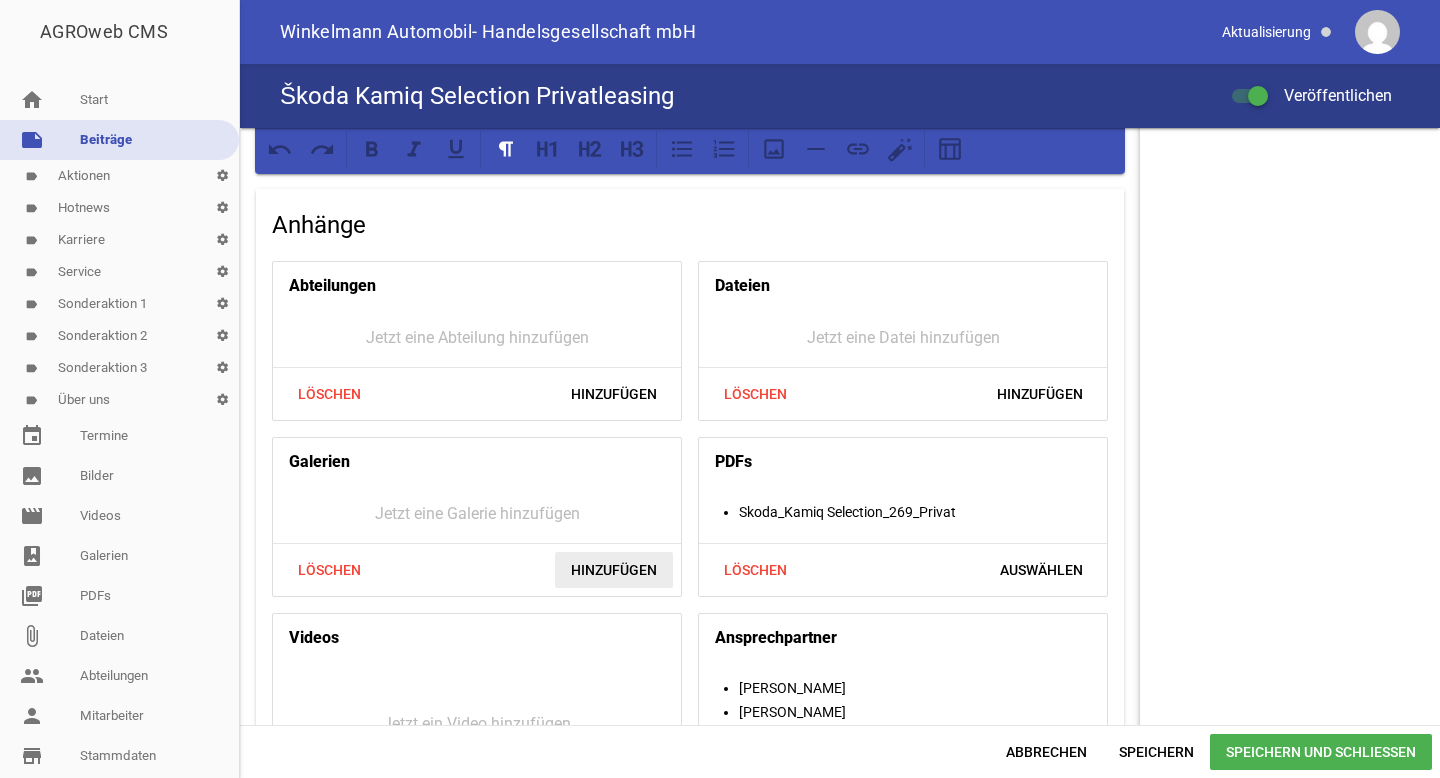 click on "Hinzufügen" at bounding box center (614, 570) 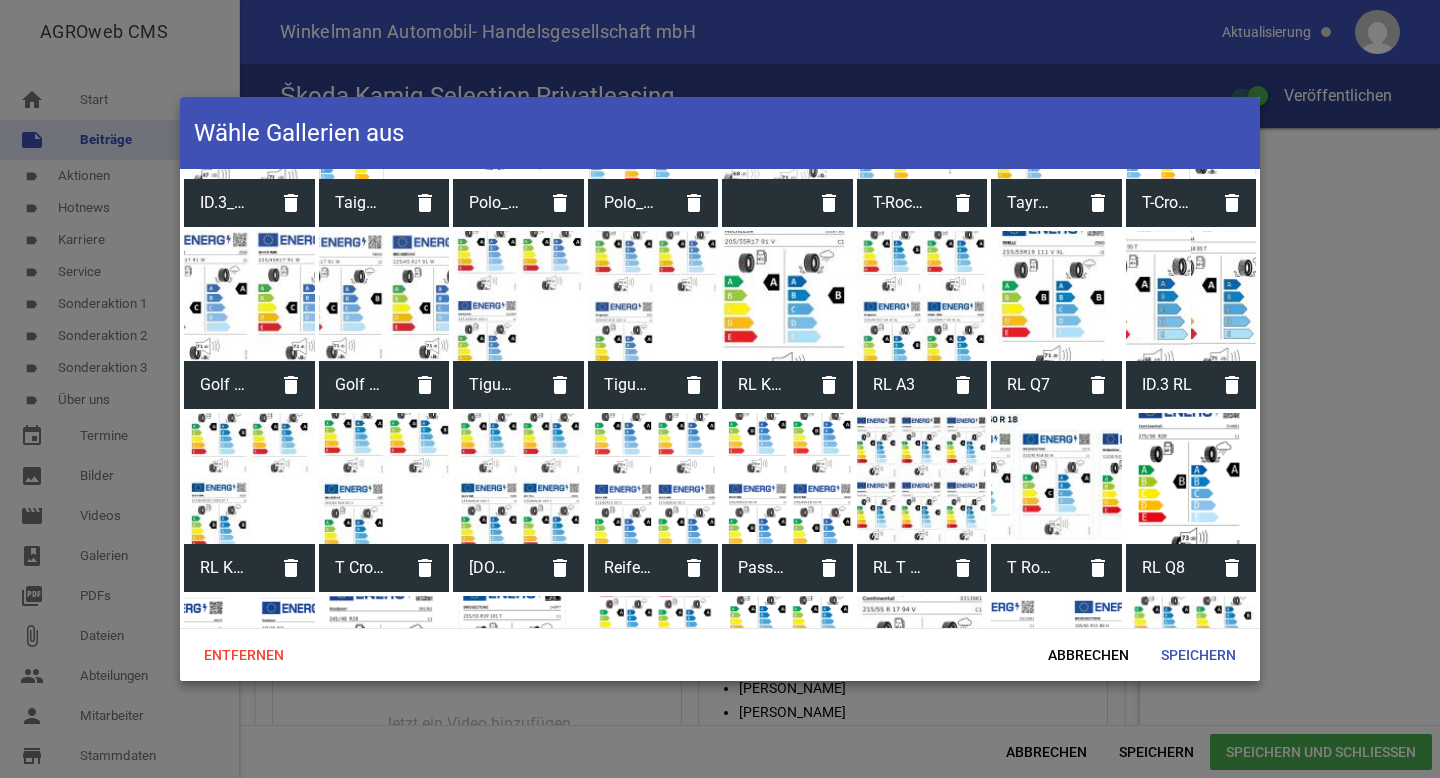 scroll, scrollTop: 2445, scrollLeft: 0, axis: vertical 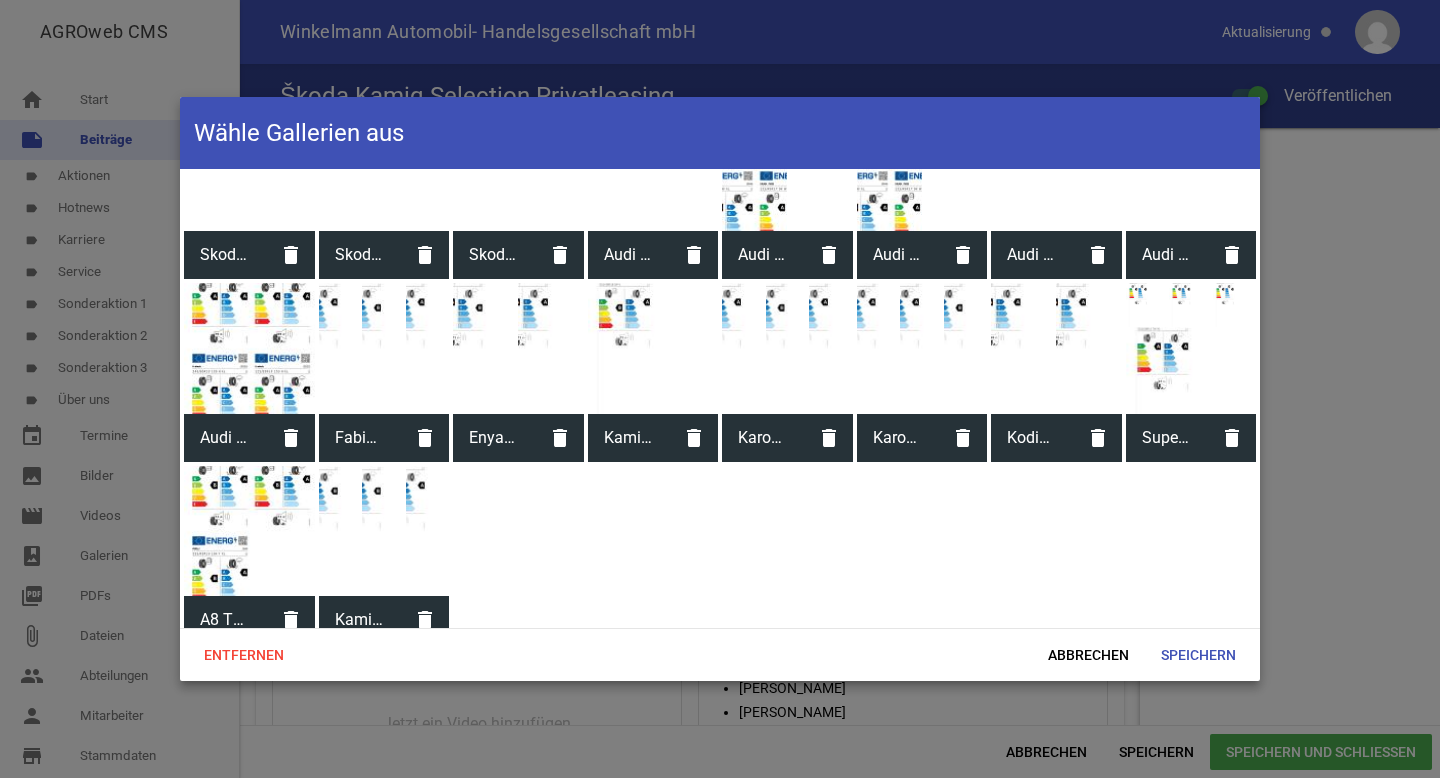 click at bounding box center [384, 531] 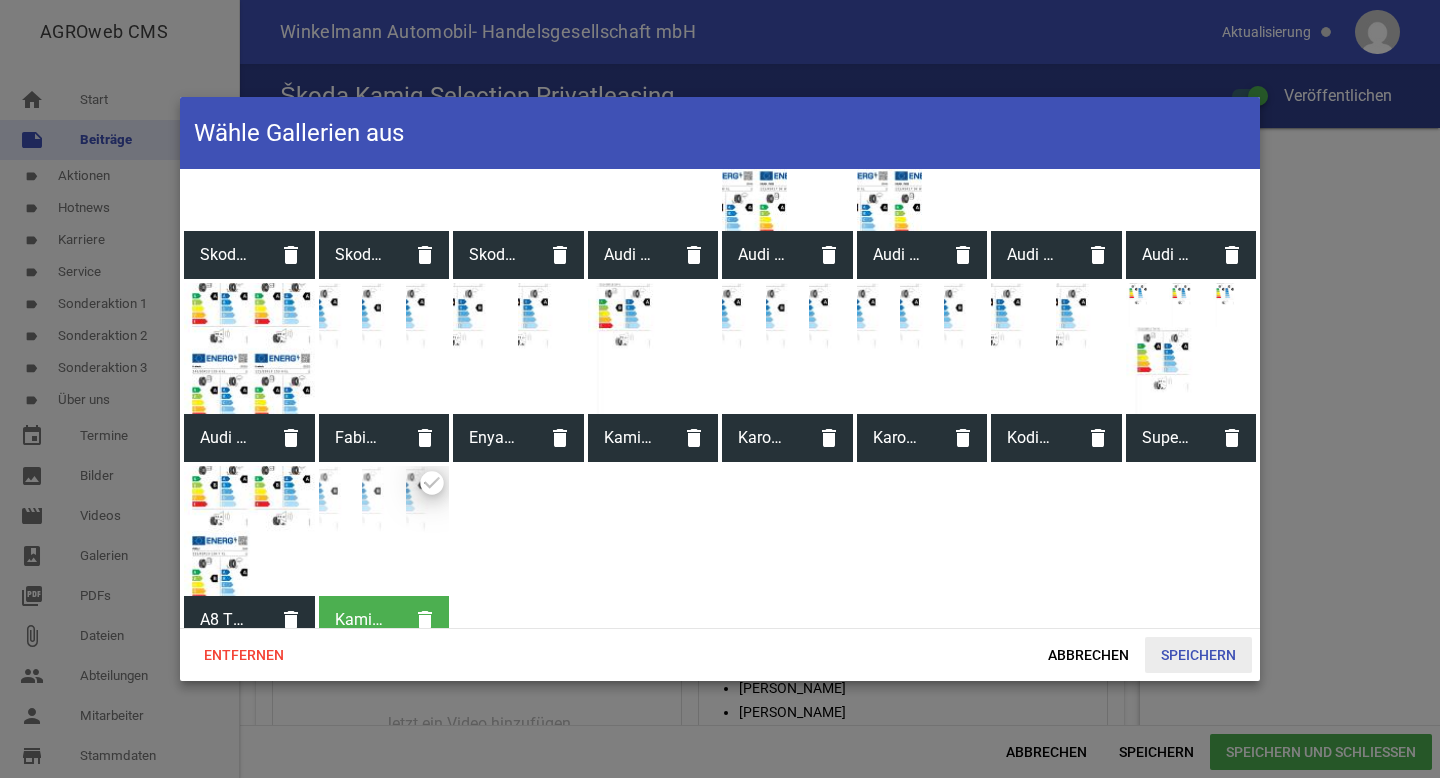 click on "Speichern" at bounding box center (1198, 655) 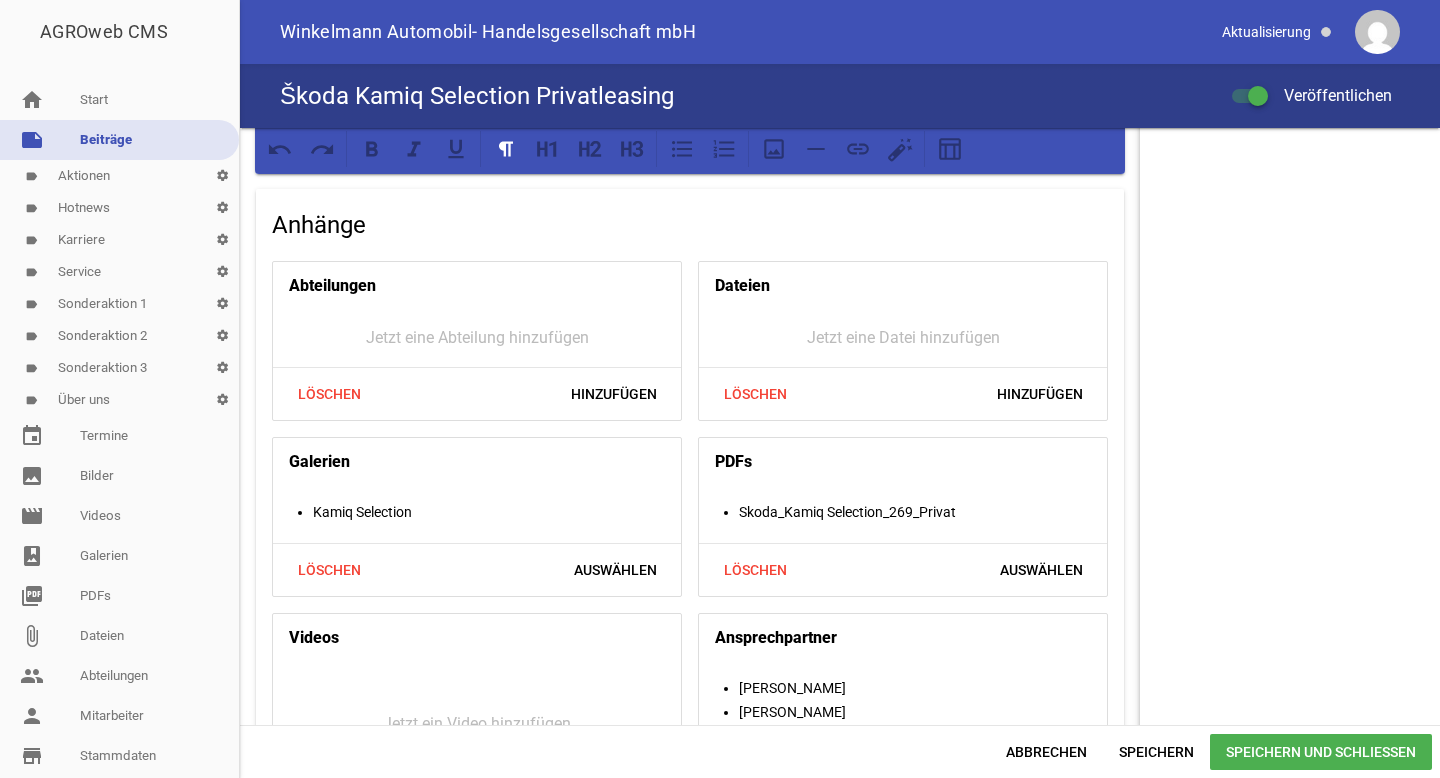 click on "Speichern und Schließen" at bounding box center [1321, 752] 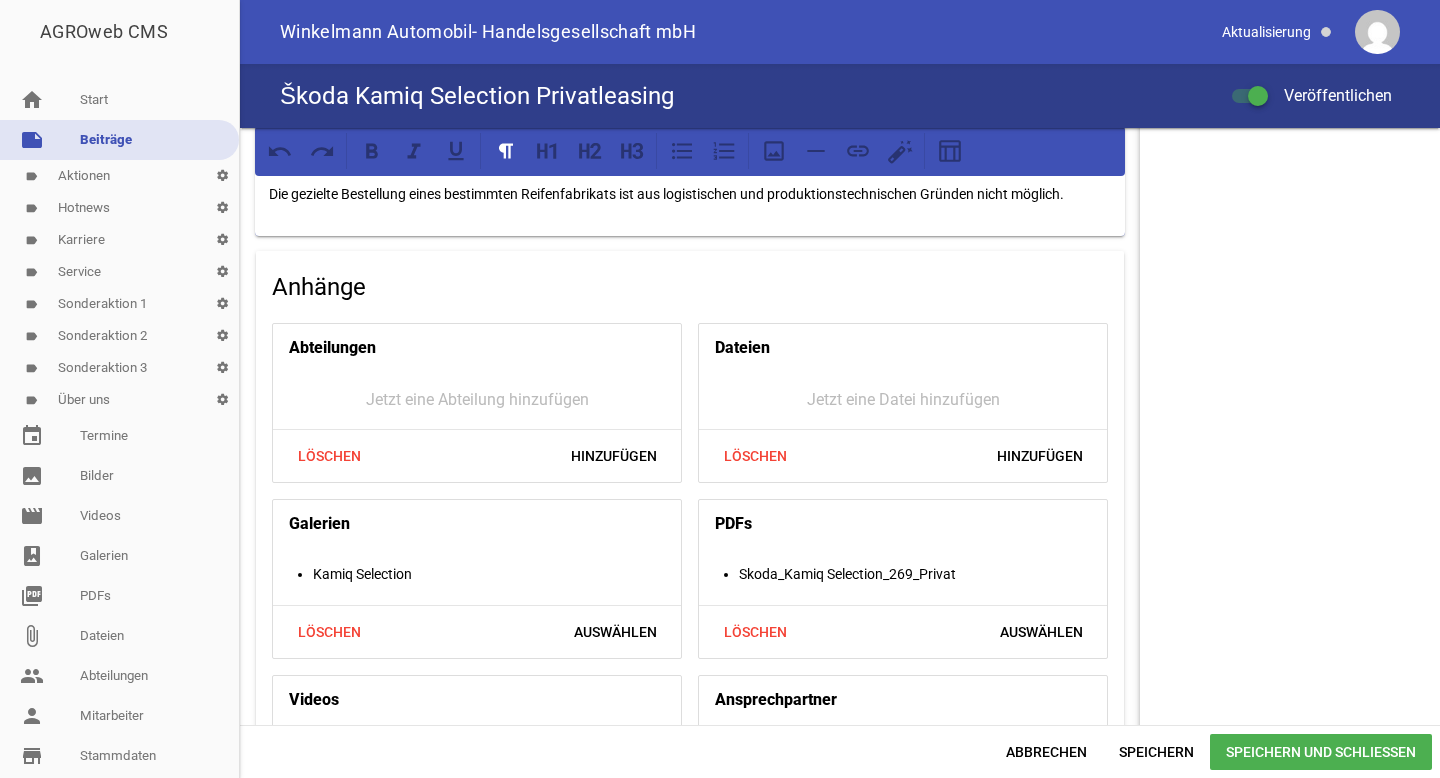 scroll, scrollTop: 1786, scrollLeft: 0, axis: vertical 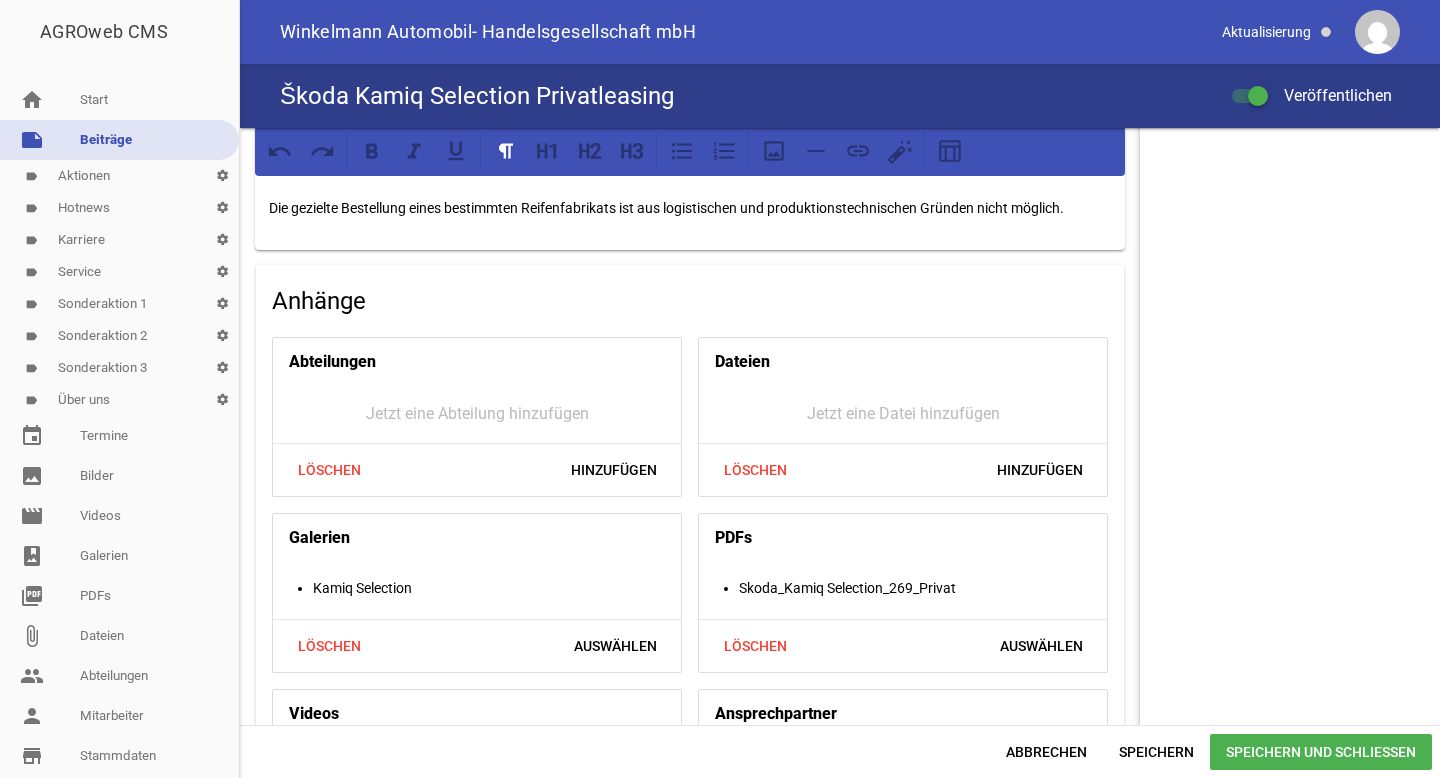 click on "label Aktionen settings" at bounding box center (119, 176) 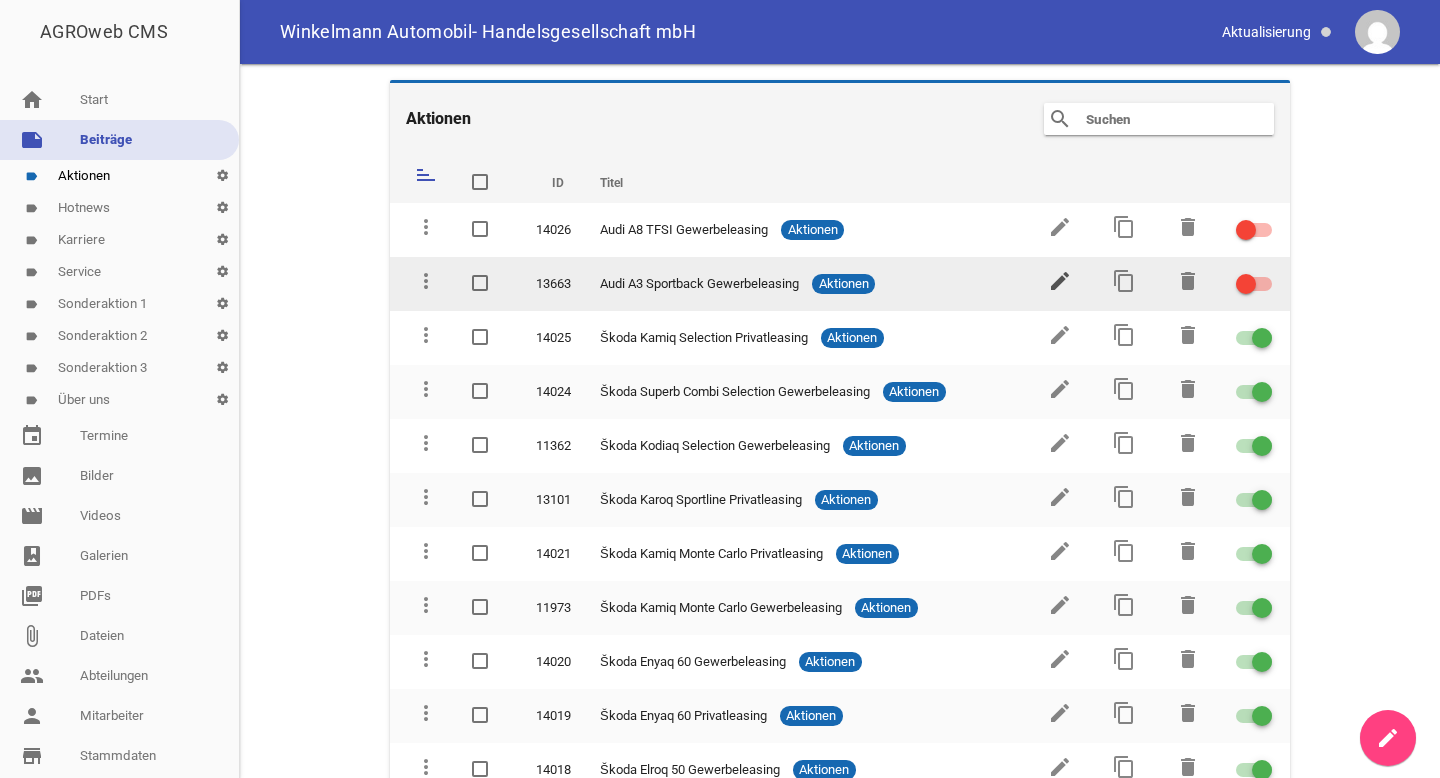 click on "edit" at bounding box center (1060, 281) 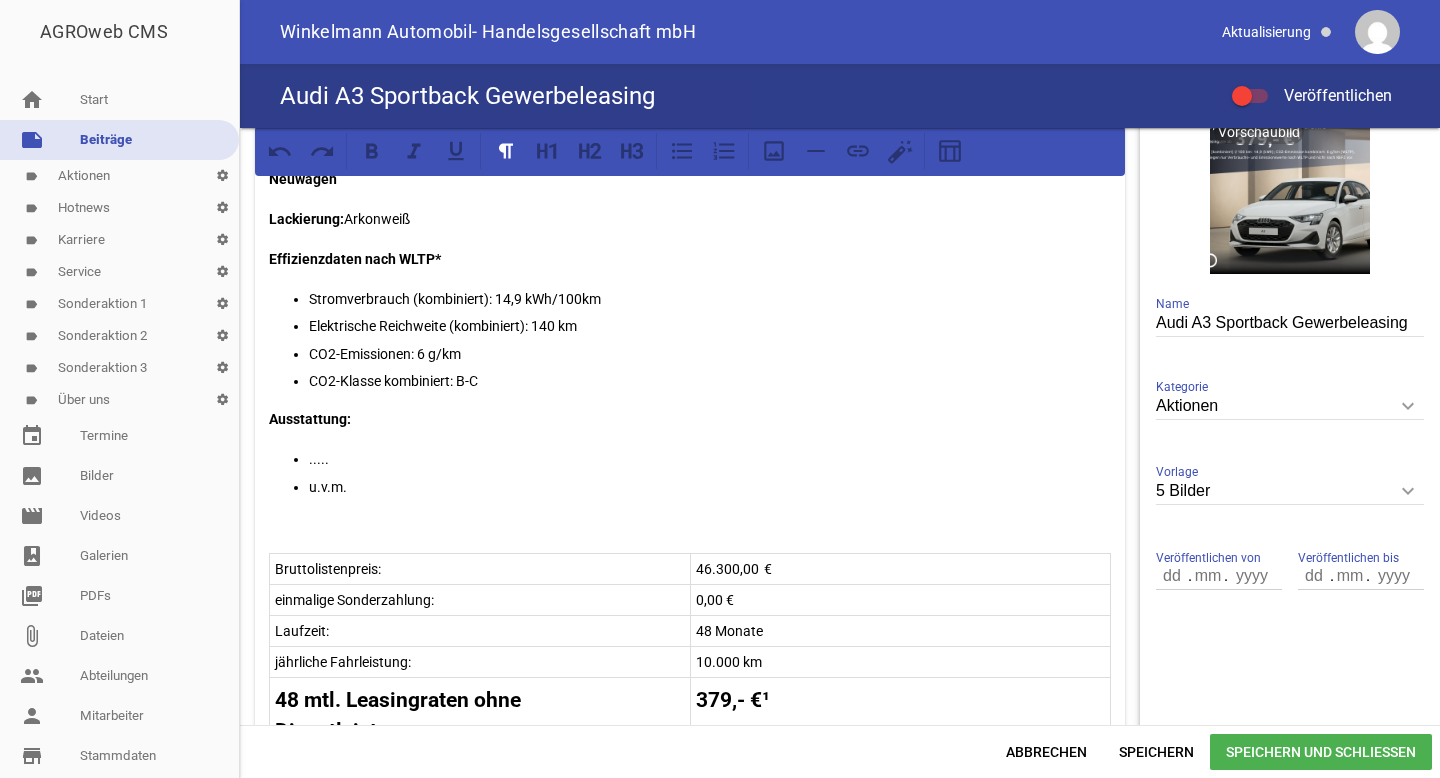 scroll, scrollTop: 339, scrollLeft: 0, axis: vertical 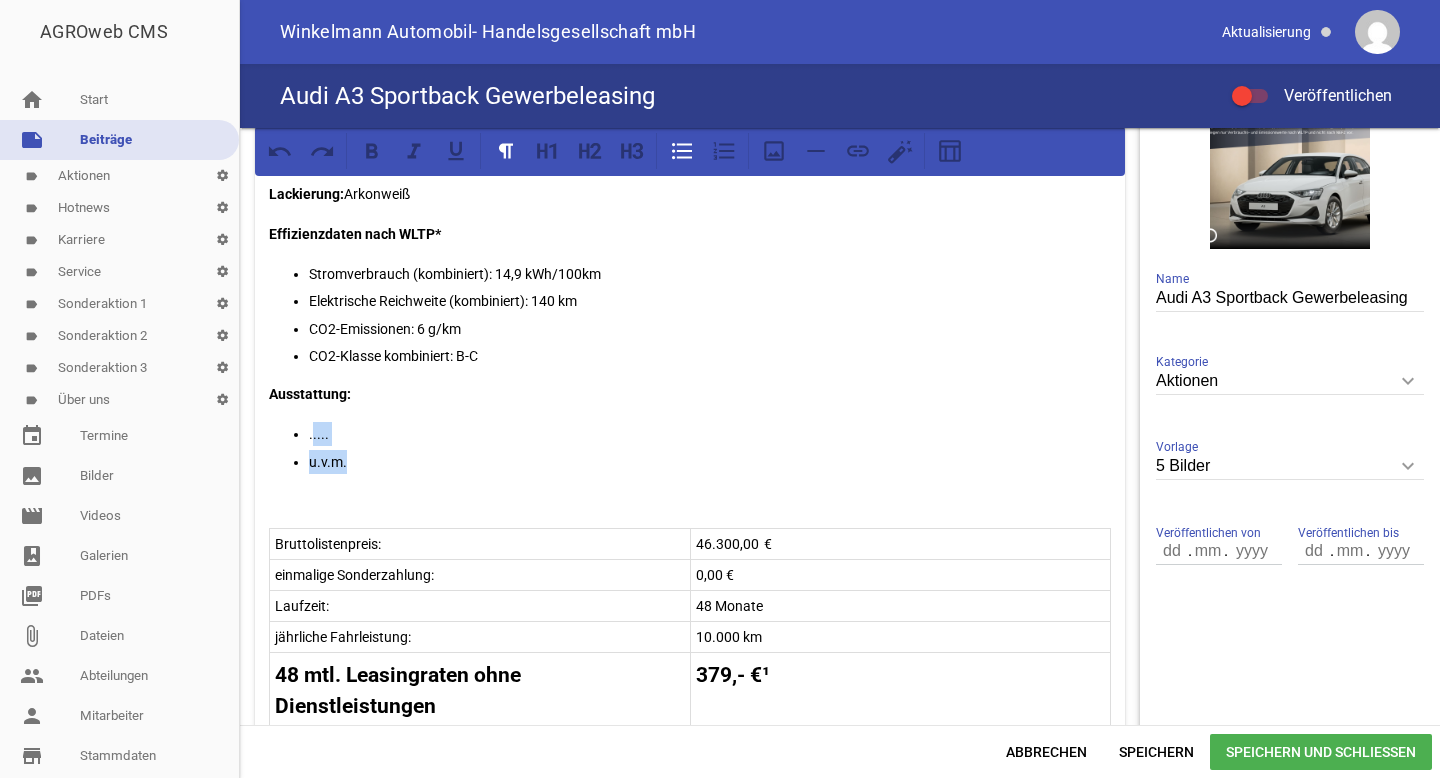 drag, startPoint x: 360, startPoint y: 467, endPoint x: 313, endPoint y: 442, distance: 53.235325 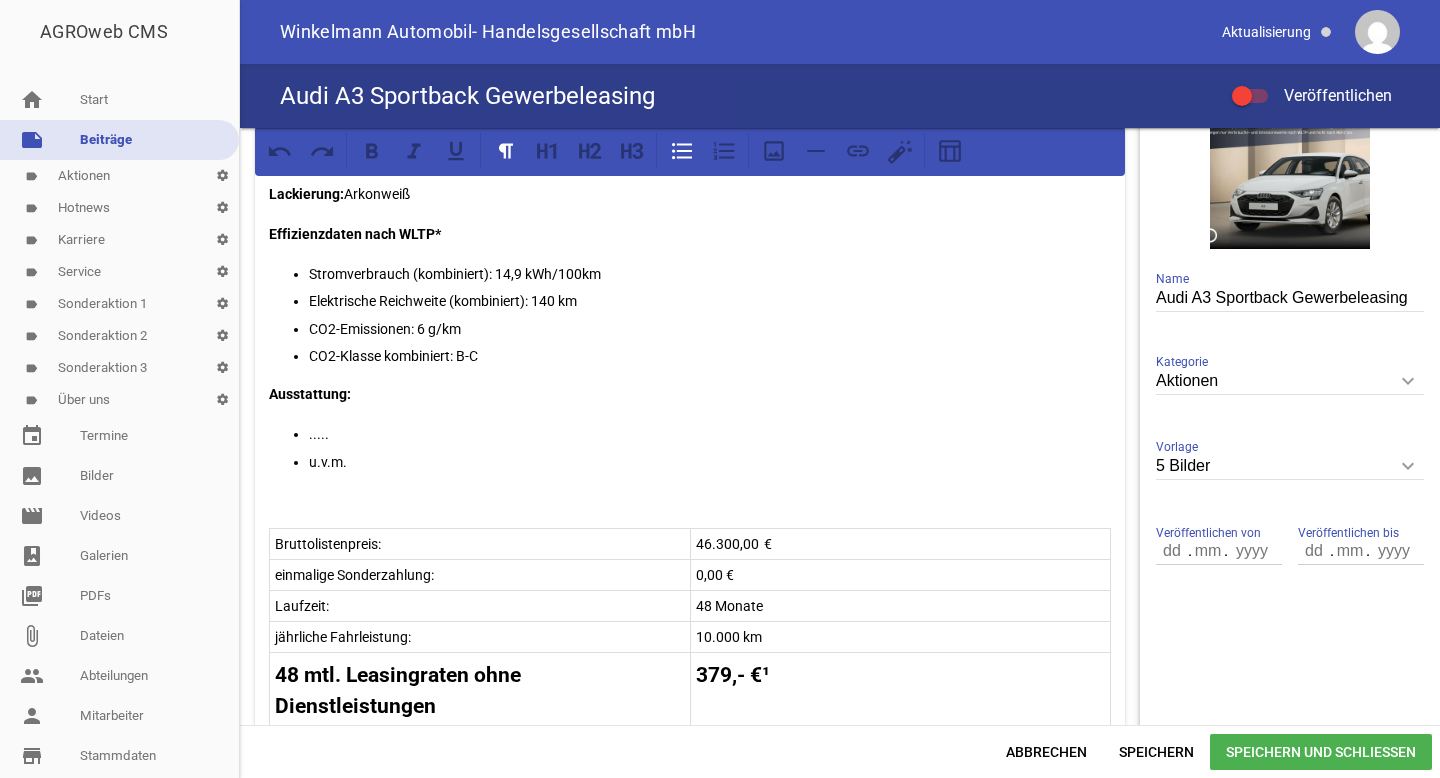 type 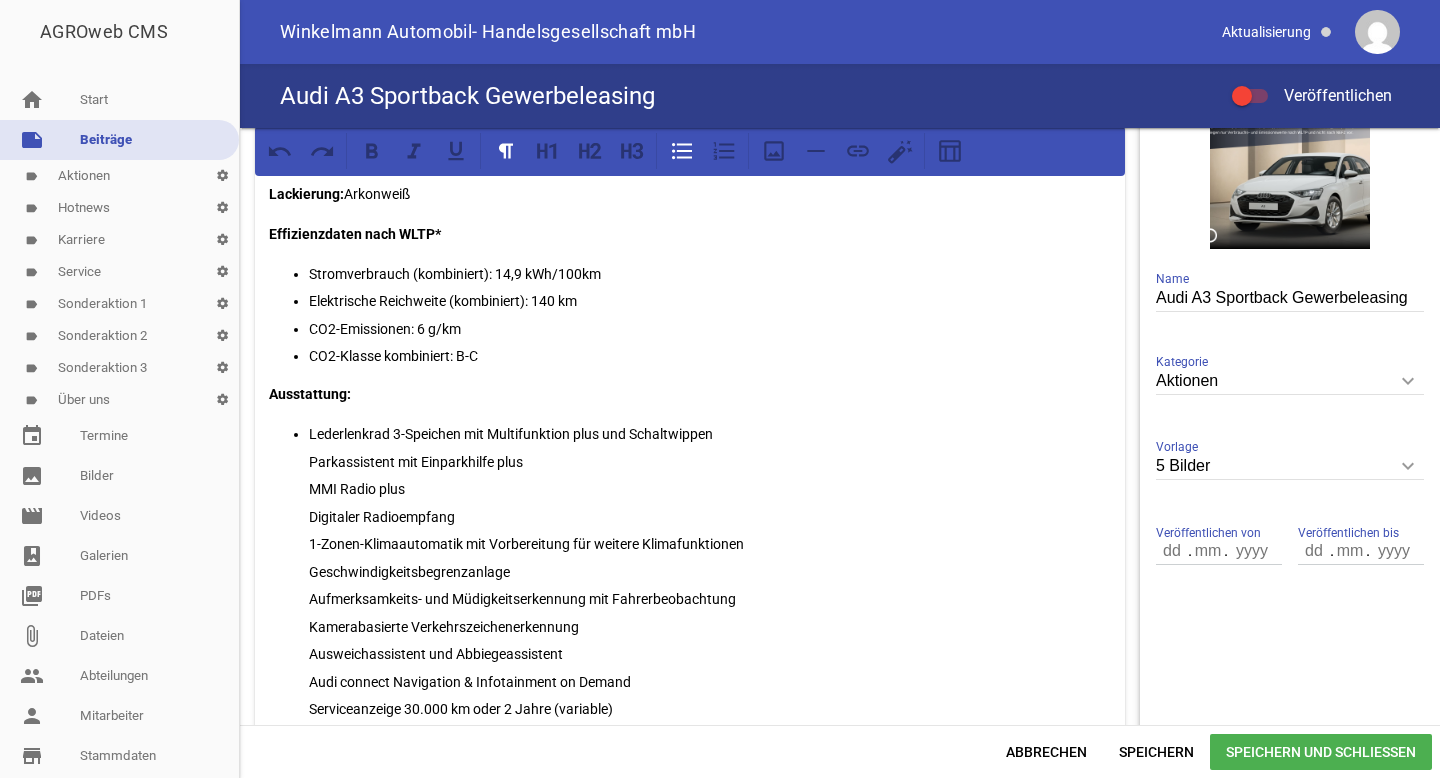click on "Lederlenkrad 3-Speichen mit Multifunktion plus und Schaltwippen Parkassistent mit Einparkhilfe plus MMI Radio plus Digitaler Radioempfang 1-Zonen-Klimaautomatik mit Vorbereitung für weitere Klimafunktionen Geschwindigkeitsbegrenzanlage Aufmerksamkeits- und Müdigkeitserkennung mit Fahrerbeobachtung Kamerabasierte Verkehrszeichenerkennung Ausweichassistent und Abbiegeassistent Audi connect Navigation & Infotainment on Demand Serviceanzeige 30.000 km oder 2 Jahre (variable) u.v.m." at bounding box center (690, 585) 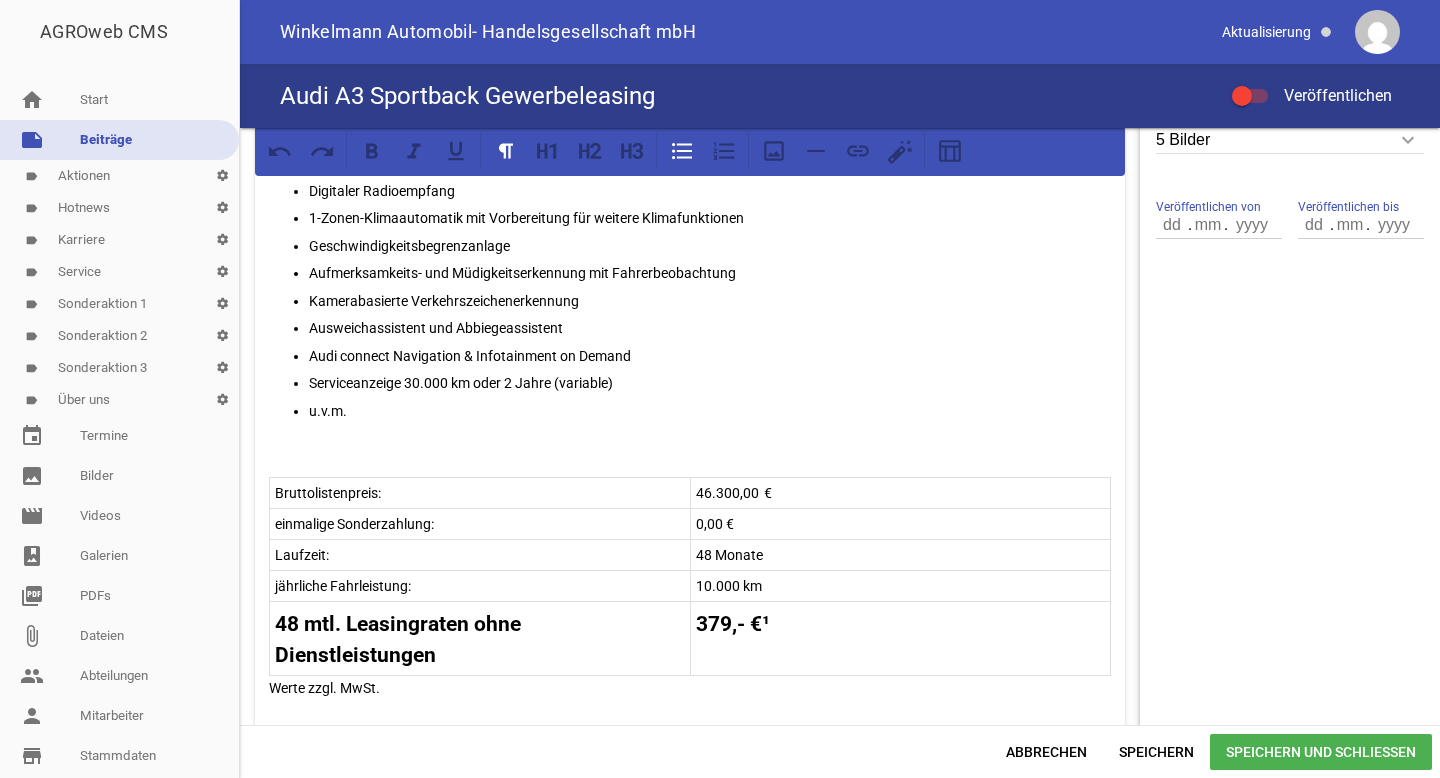 scroll, scrollTop: 669, scrollLeft: 0, axis: vertical 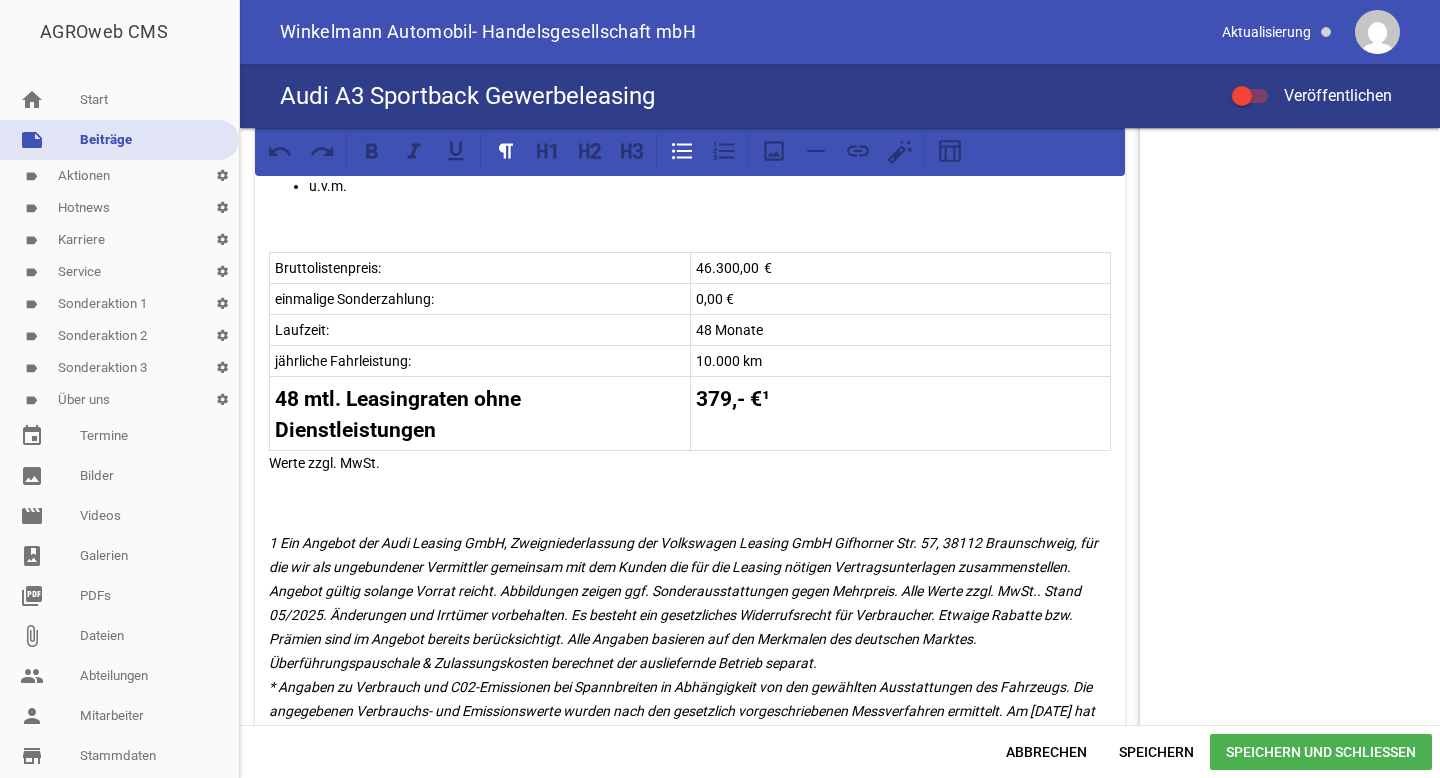 click on "1 Ein Angebot der Audi Leasing GmbH, Zweigniederlassung der Volkswagen Leasing GmbH Gifhorner Str. 57, 38112 Braunschweig, für die wir als ungebundener Vermittler gemeinsam mit dem Kunden die für die Leasing nötigen Vertragsunterlagen zusammenstellen. Angebot gültig solange Vorrat reicht. Abbildungen zeigen ggf. Sonderausstattungen gegen Mehrpreis. Alle Werte zzgl. MwSt.. Stand 05/2025. Änderungen und Irrtümer vorbehalten. Es besteht ein gesetzliches Widerrufsrecht für Verbraucher. Etwaige Rabatte bzw. Prämien sind im Angebot bereits berücksichtigt. Alle Angaben basieren auf den Merkmalen des deutschen Marktes. Überführungspauschale & Zulassungskosten berechnet der ausliefernde Betrieb separat." at bounding box center [685, 651] 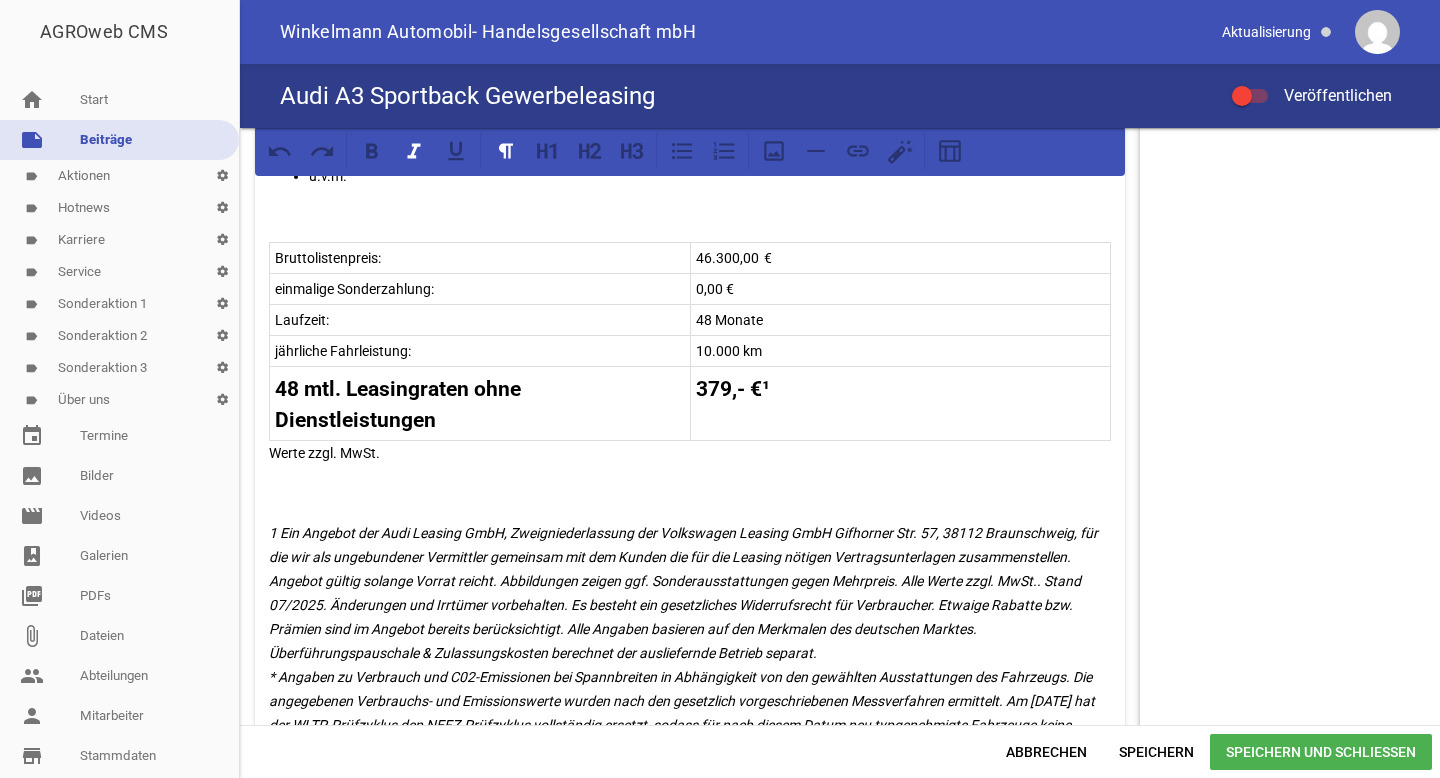 scroll, scrollTop: 1000, scrollLeft: 0, axis: vertical 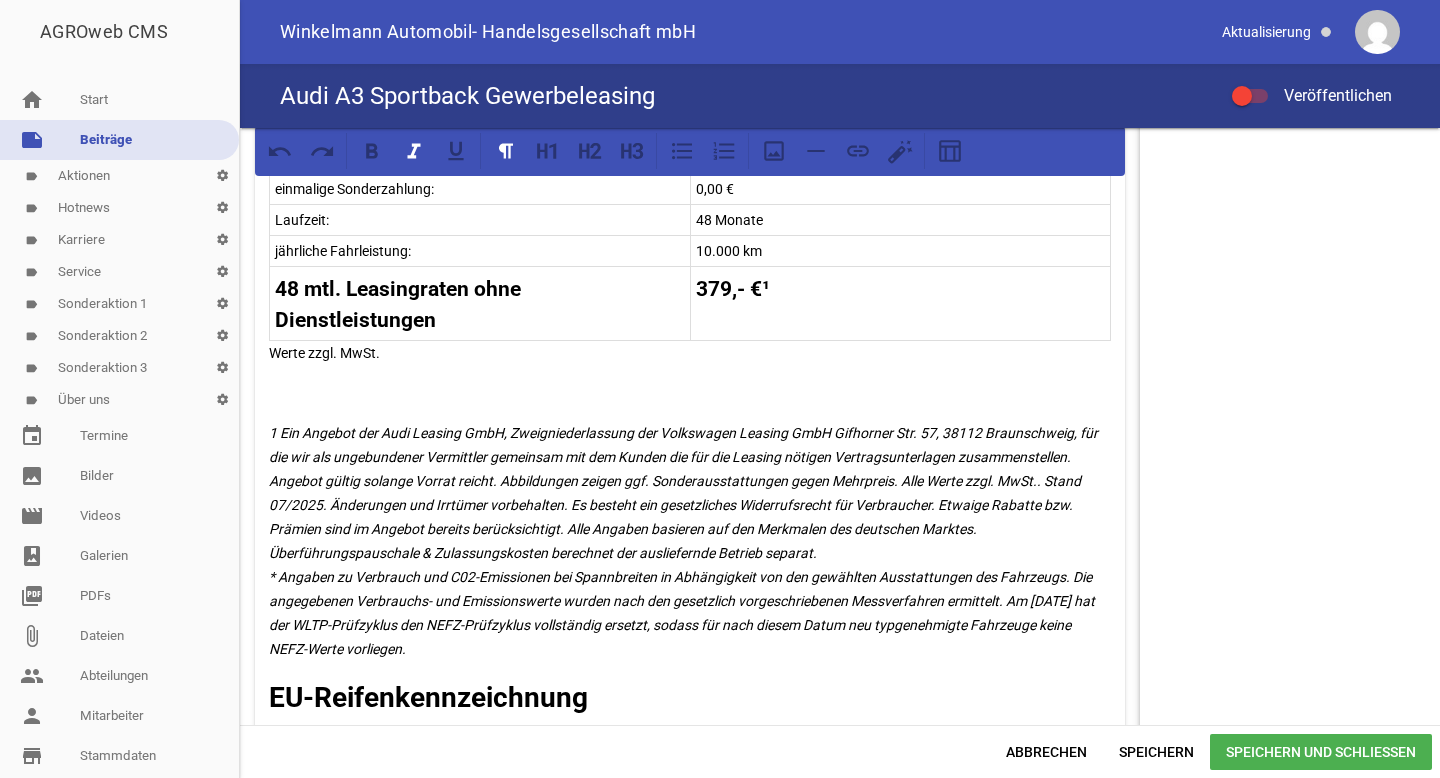 click on "1 Ein Angebot der Audi Leasing GmbH, Zweigniederlassung der Volkswagen Leasing GmbH Gifhorner Str. 57, 38112 Braunschweig, für die wir als ungebundener Vermittler gemeinsam mit dem Kunden die für die Leasing nötigen Vertragsunterlagen zusammenstellen. Angebot gültig solange Vorrat reicht. Abbildungen zeigen ggf. Sonderausstattungen gegen Mehrpreis. Alle Werte zzgl. MwSt.. Stand 07/2025. Änderungen und Irrtümer vorbehalten. Es besteht ein gesetzliches Widerrufsrecht für Verbraucher. Etwaige Rabatte bzw. Prämien sind im Angebot bereits berücksichtigt. Alle Angaben basieren auf den Merkmalen des deutschen Marktes. Überführungspauschale & Zulassungskosten berechnet der ausliefernde Betrieb separat." at bounding box center [690, 541] 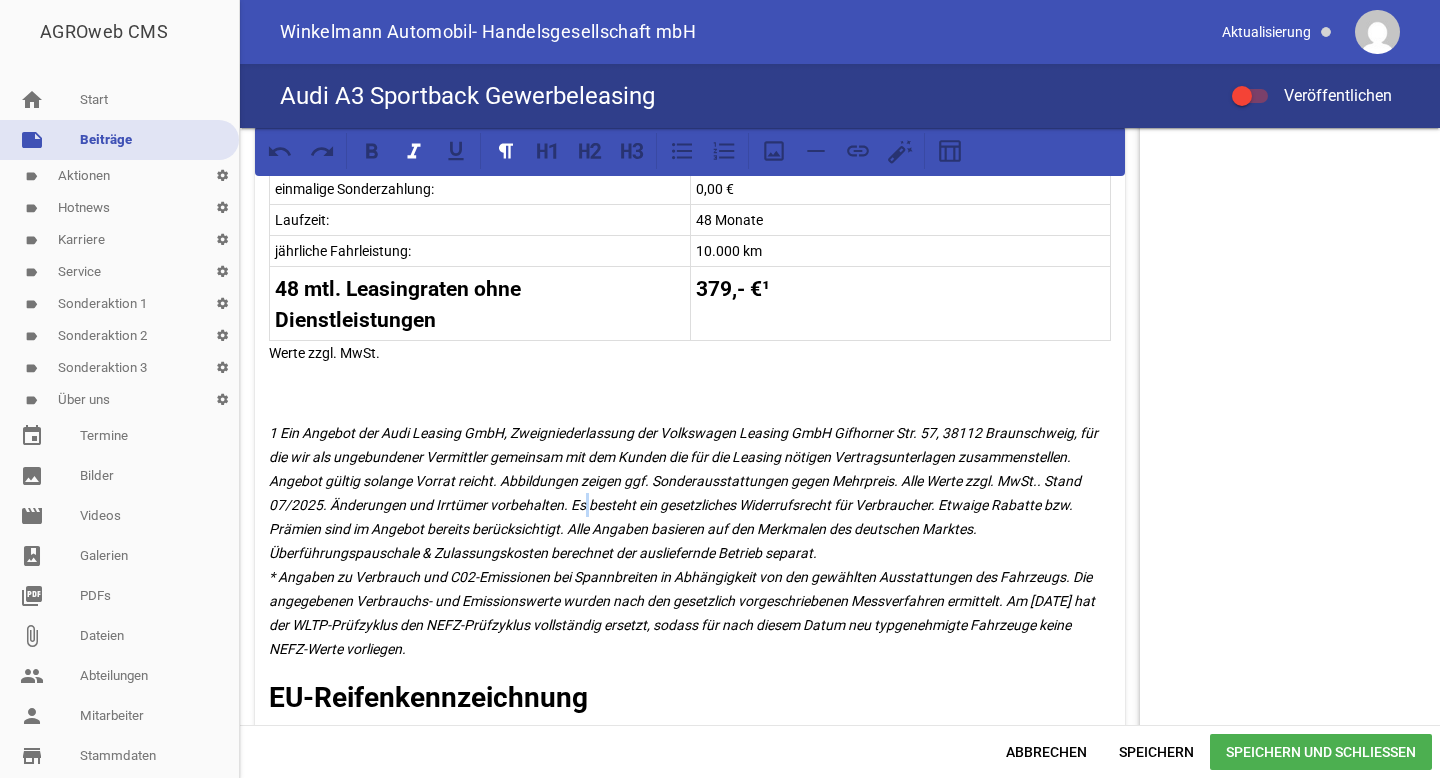 click on "1 Ein Angebot der Audi Leasing GmbH, Zweigniederlassung der Volkswagen Leasing GmbH Gifhorner Str. 57, 38112 Braunschweig, für die wir als ungebundener Vermittler gemeinsam mit dem Kunden die für die Leasing nötigen Vertragsunterlagen zusammenstellen. Angebot gültig solange Vorrat reicht. Abbildungen zeigen ggf. Sonderausstattungen gegen Mehrpreis. Alle Werte zzgl. MwSt.. Stand 07/2025. Änderungen und Irrtümer vorbehalten. Es besteht ein gesetzliches Widerrufsrecht für Verbraucher. Etwaige Rabatte bzw. Prämien sind im Angebot bereits berücksichtigt. Alle Angaben basieren auf den Merkmalen des deutschen Marktes. Überführungspauschale & Zulassungskosten berechnet der ausliefernde Betrieb separat." at bounding box center (690, 541) 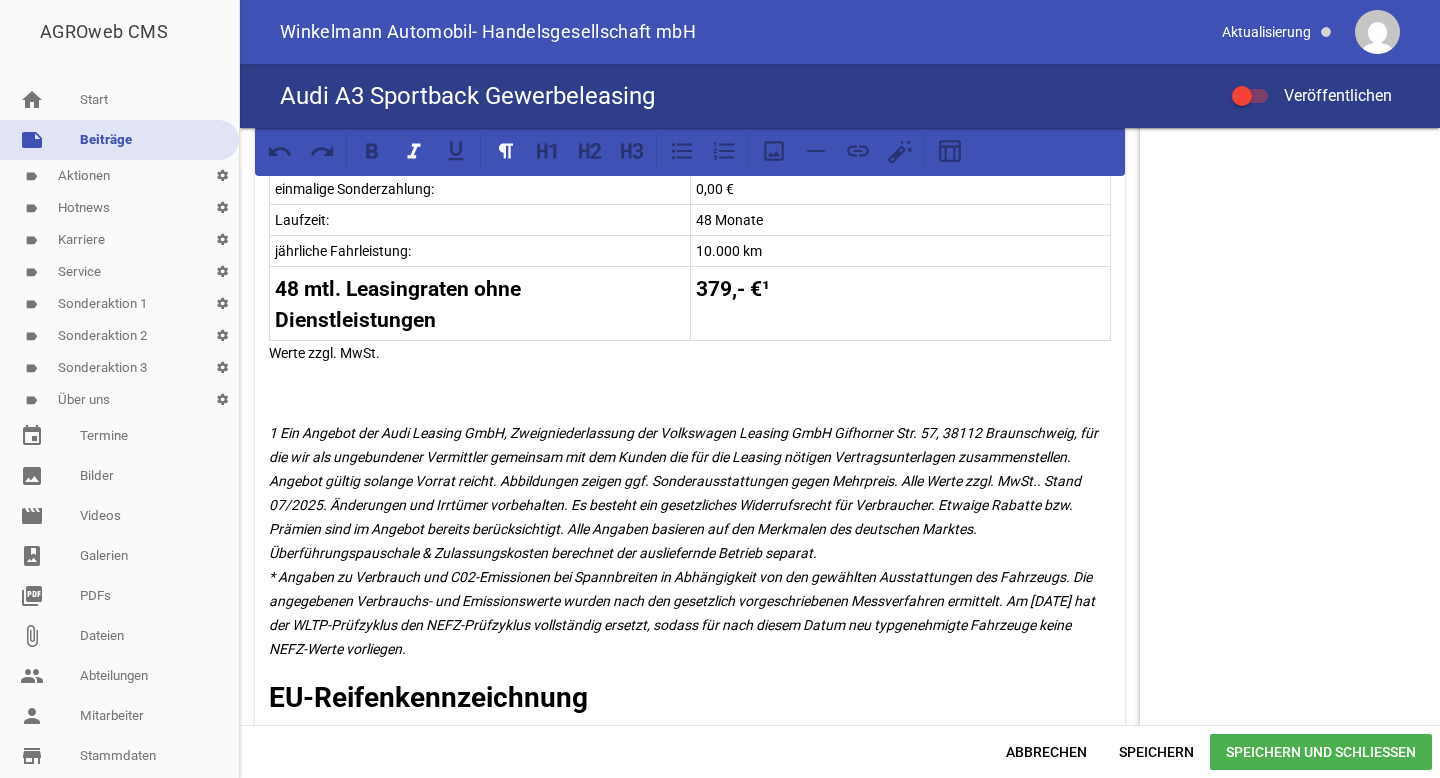 click on "1 Ein Angebot der Audi Leasing GmbH, Zweigniederlassung der Volkswagen Leasing GmbH Gifhorner Str. 57, 38112 Braunschweig, für die wir als ungebundener Vermittler gemeinsam mit dem Kunden die für die Leasing nötigen Vertragsunterlagen zusammenstellen. Angebot gültig solange Vorrat reicht. Abbildungen zeigen ggf. Sonderausstattungen gegen Mehrpreis. Alle Werte zzgl. MwSt.. Stand 07/2025. Änderungen und Irrtümer vorbehalten. Es besteht ein gesetzliches Widerrufsrecht für Verbraucher. Etwaige Rabatte bzw. Prämien sind im Angebot bereits berücksichtigt. Alle Angaben basieren auf den Merkmalen des deutschen Marktes. Überführungspauschale & Zulassungskosten berechnet der ausliefernde Betrieb separat." at bounding box center [690, 541] 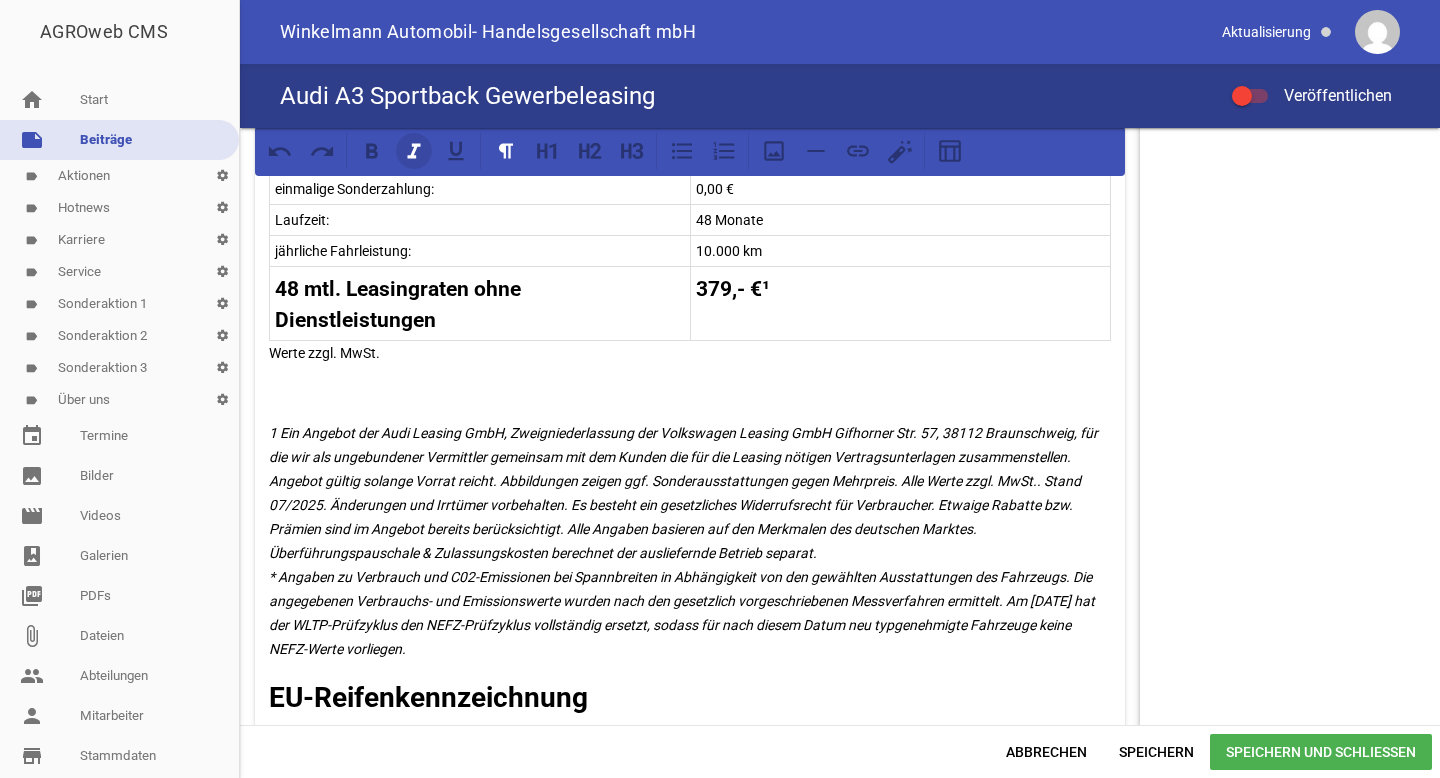 click 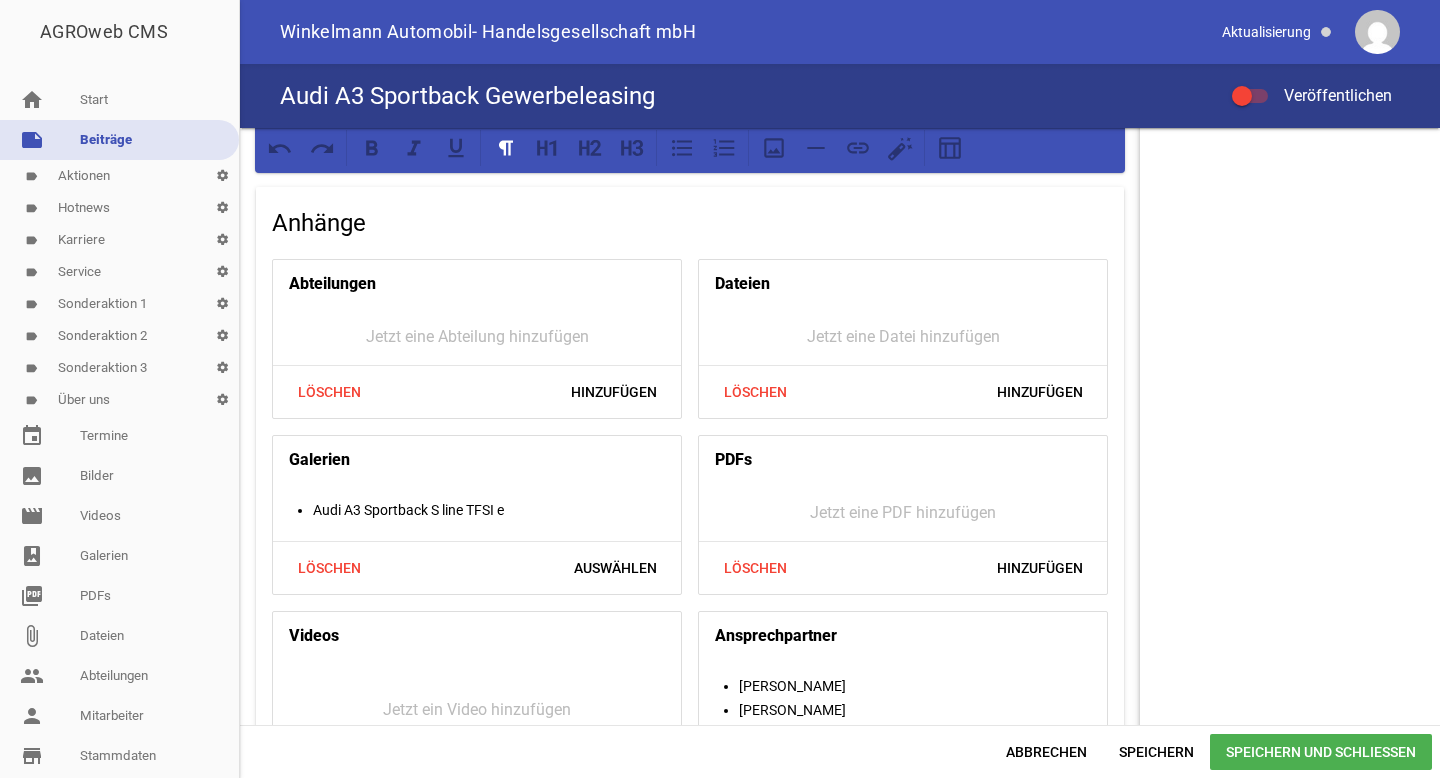 scroll, scrollTop: 1665, scrollLeft: 0, axis: vertical 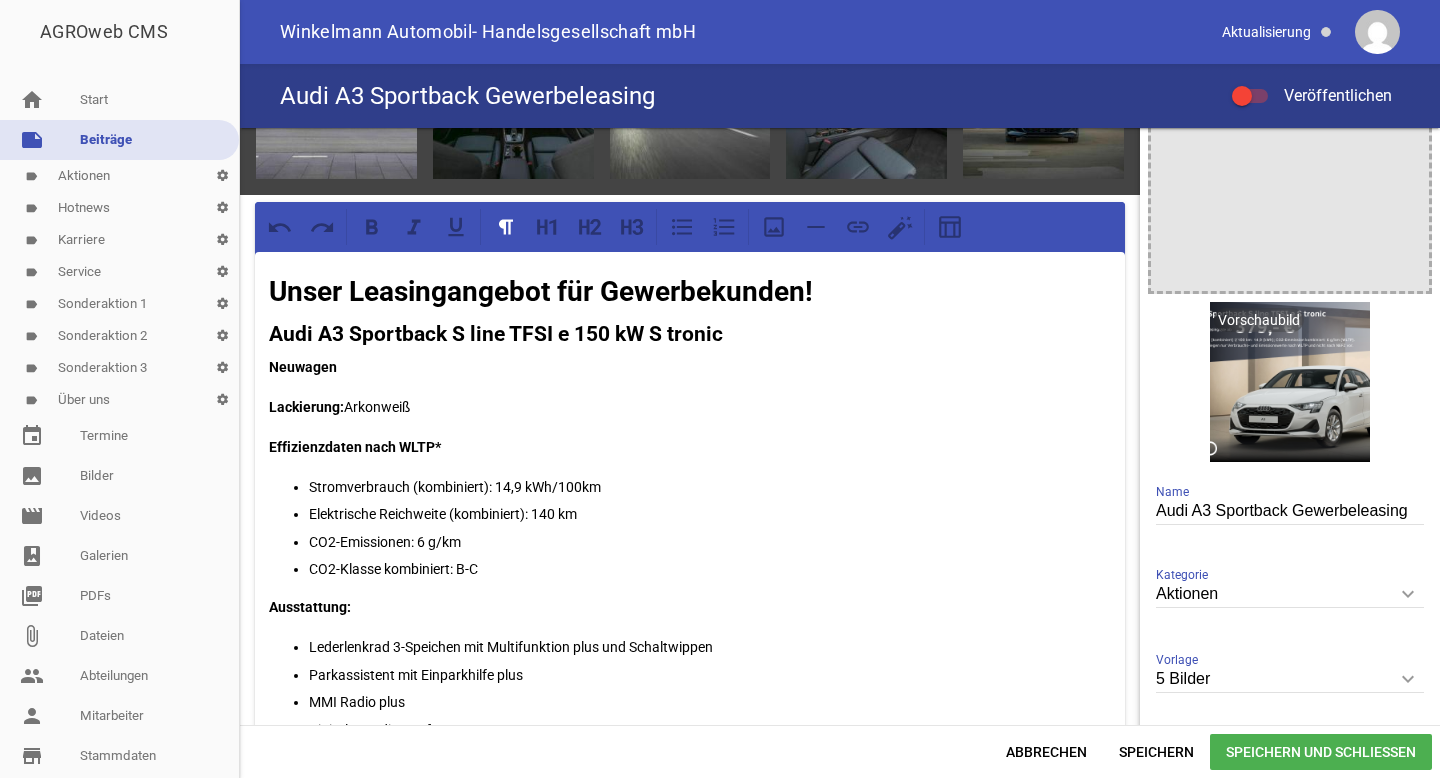 drag, startPoint x: 408, startPoint y: 425, endPoint x: 415, endPoint y: 448, distance: 24.04163 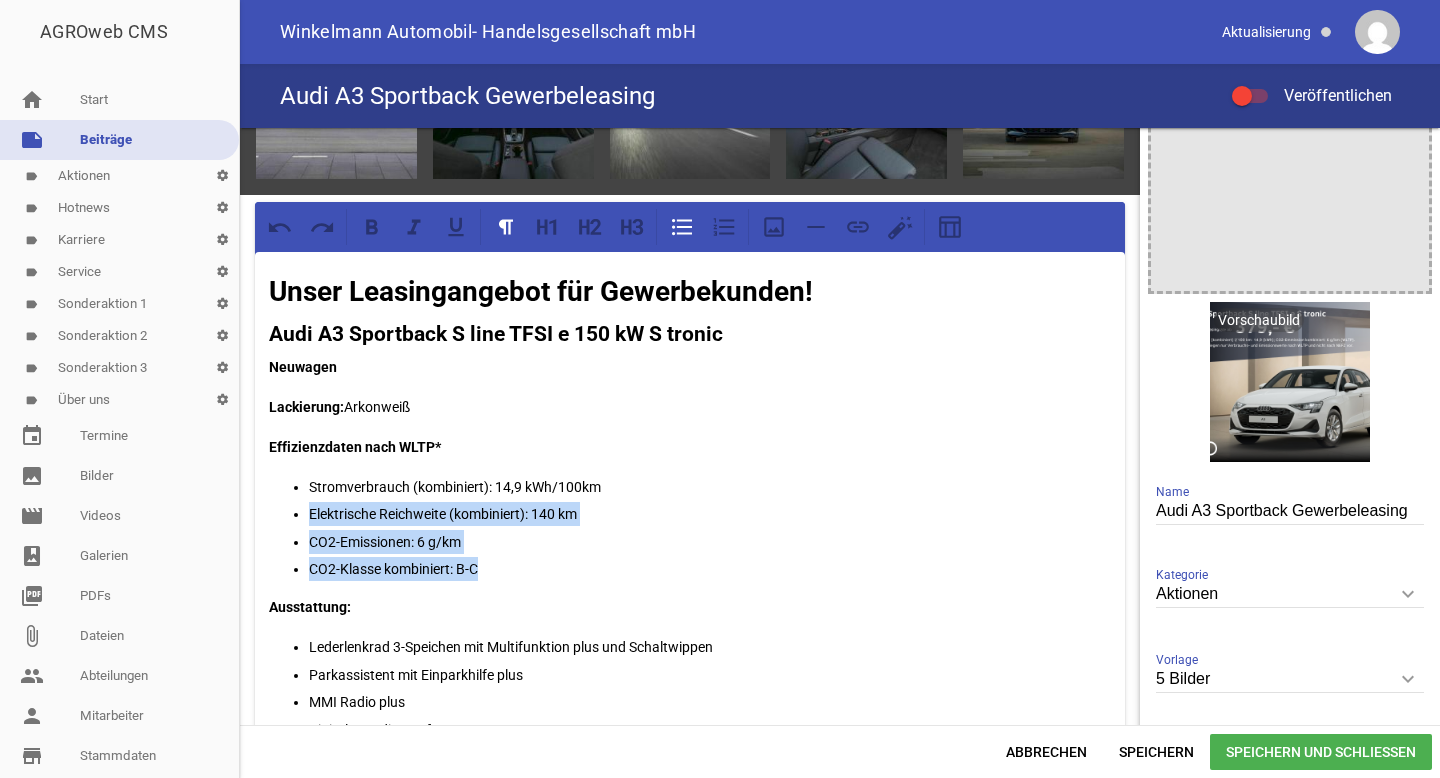 drag, startPoint x: 494, startPoint y: 571, endPoint x: 273, endPoint y: 497, distance: 233.06007 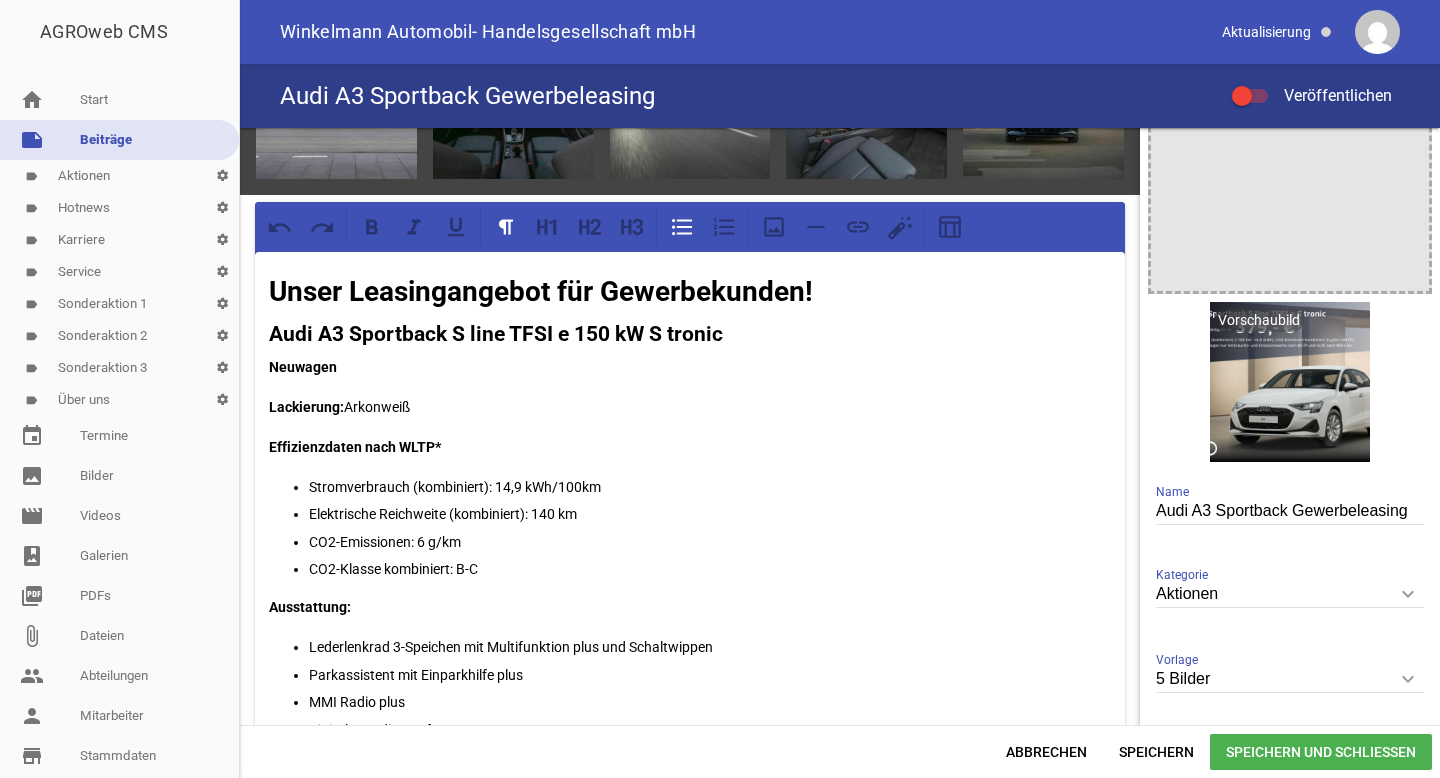 click on "Stromverbrauch (kombiniert): 14,9 kWh/100km Elektrische Reichweite (kombiniert): 140 km CO2-Emissionen: 6 g/km CO2-Klasse kombiniert: B-C" at bounding box center (690, 528) 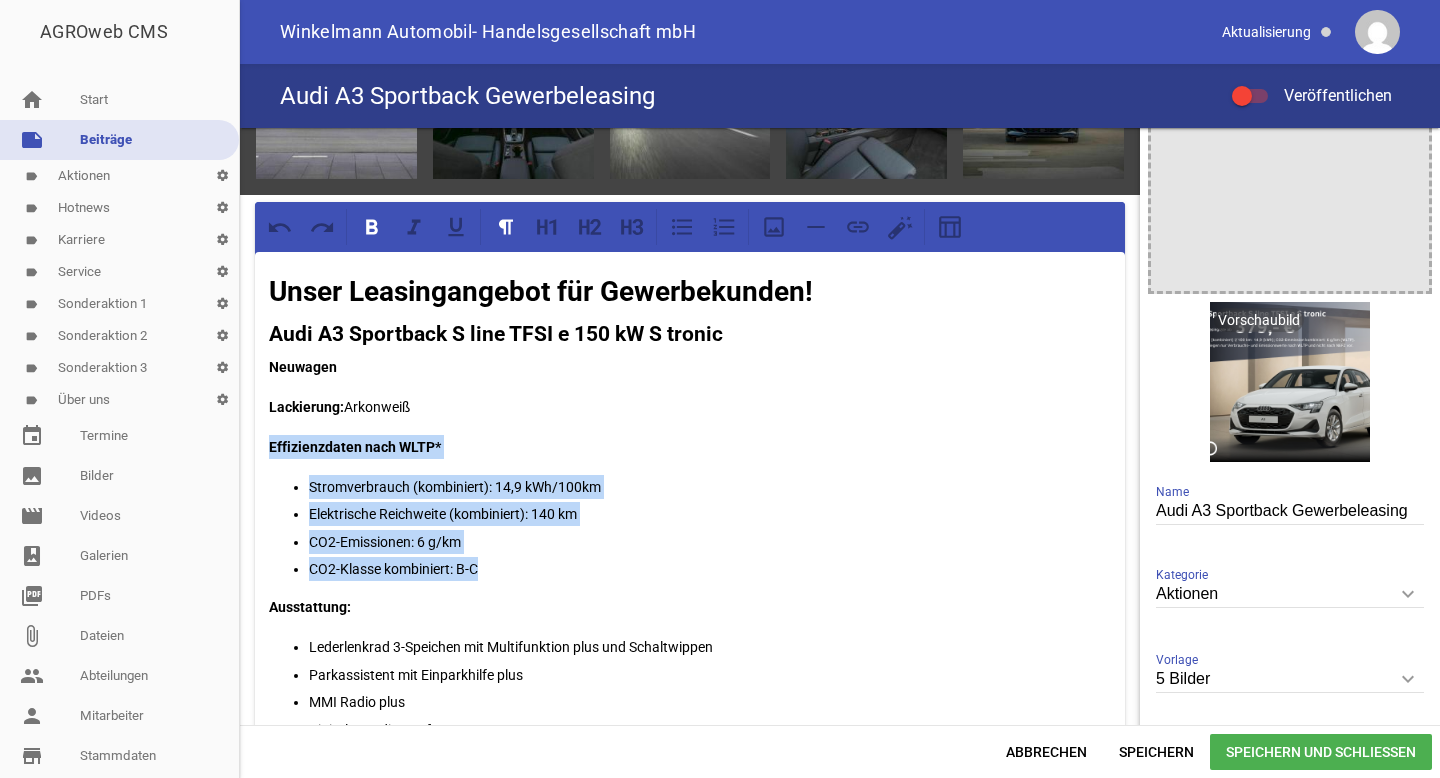 drag, startPoint x: 494, startPoint y: 575, endPoint x: 253, endPoint y: 444, distance: 274.30276 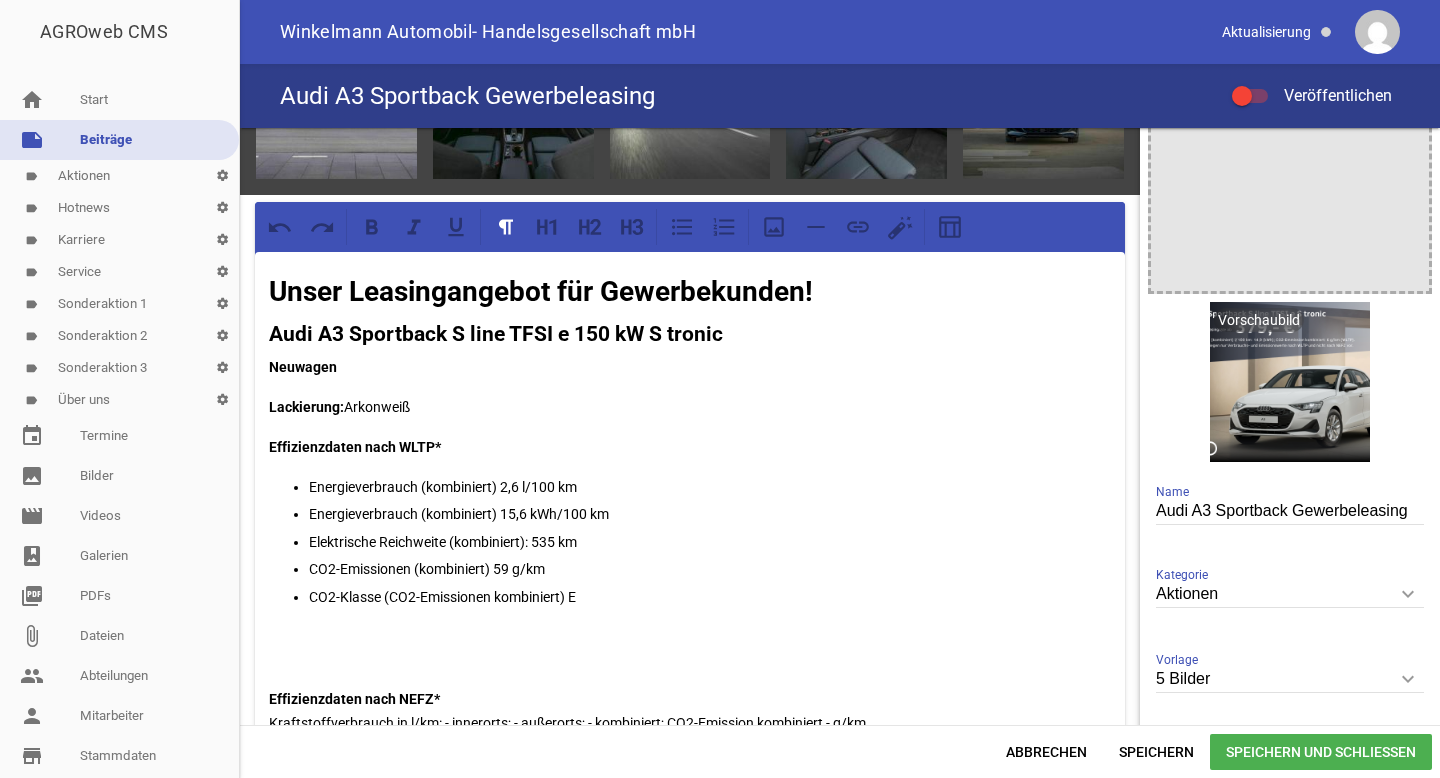scroll, scrollTop: 134, scrollLeft: 0, axis: vertical 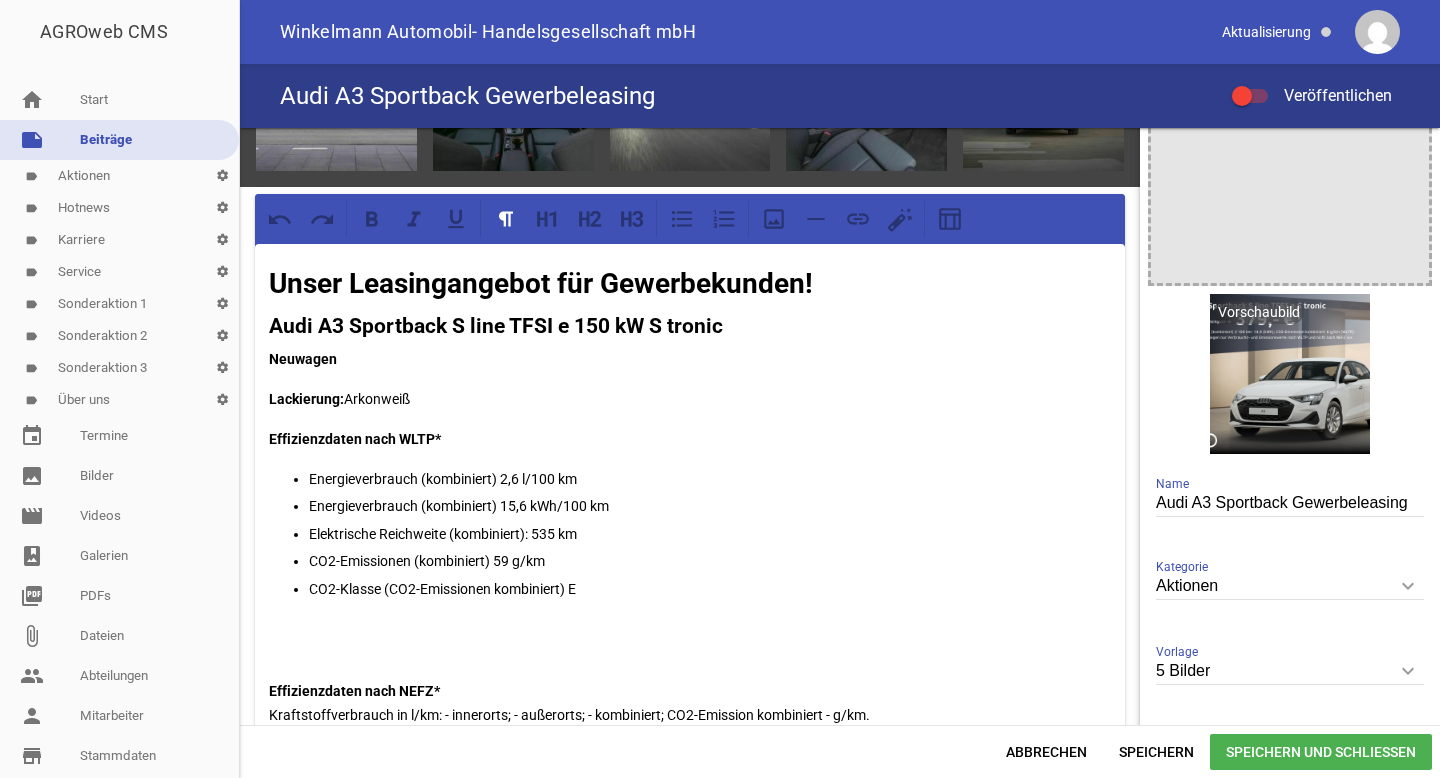 click at bounding box center (690, 639) 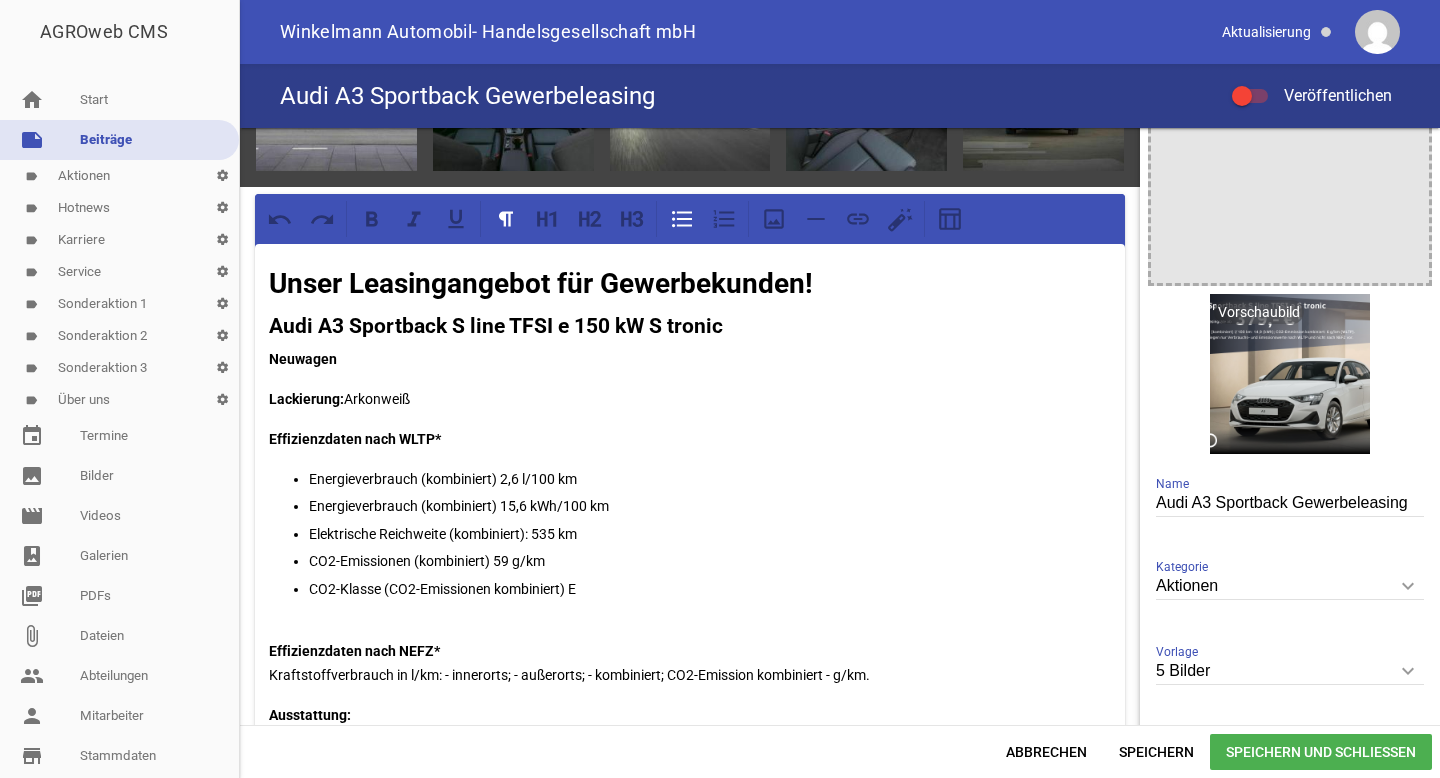 click on "CO2-Klasse (CO2-Emissionen kombiniert) E" at bounding box center (710, 601) 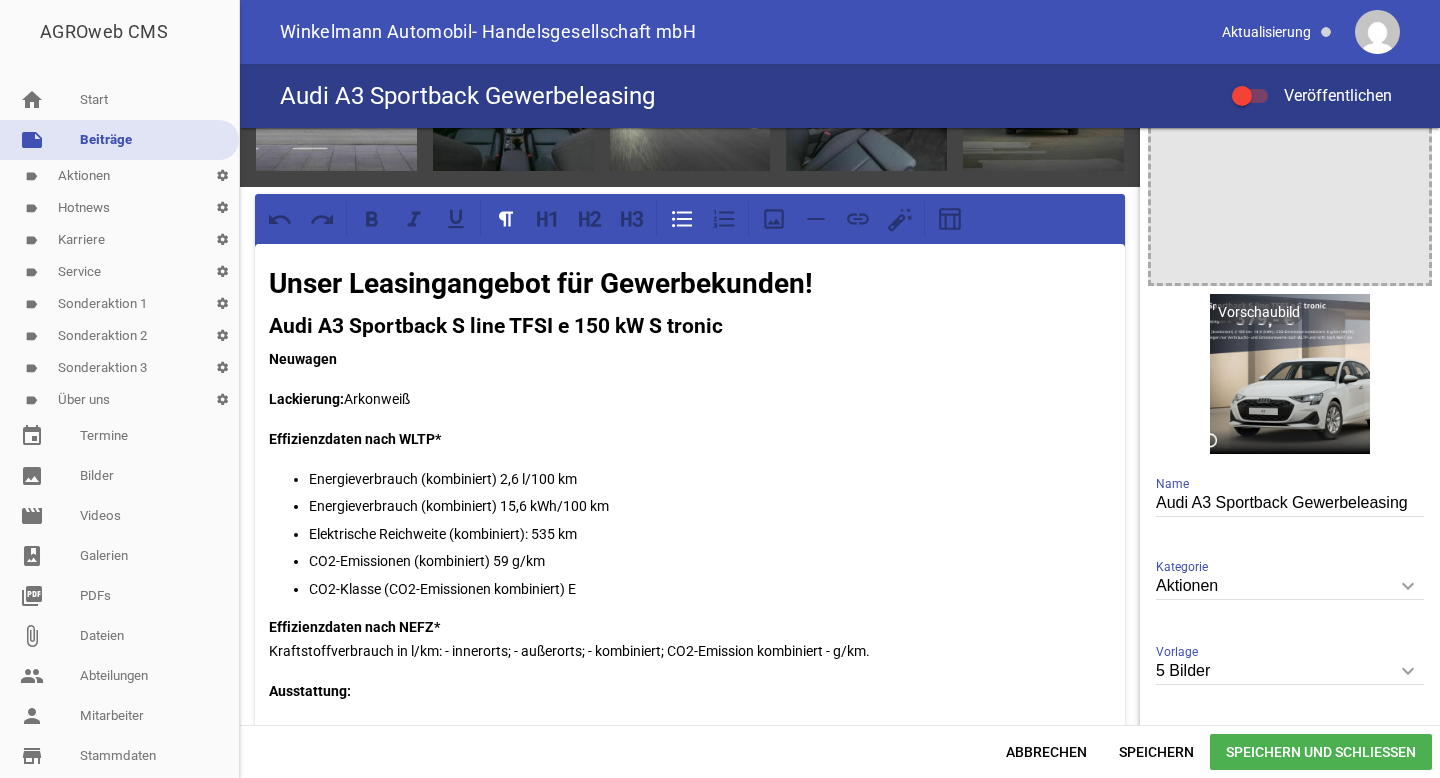 click on "Energieverbrauch (kombiniert) 2,6 l/100 km" at bounding box center (710, 479) 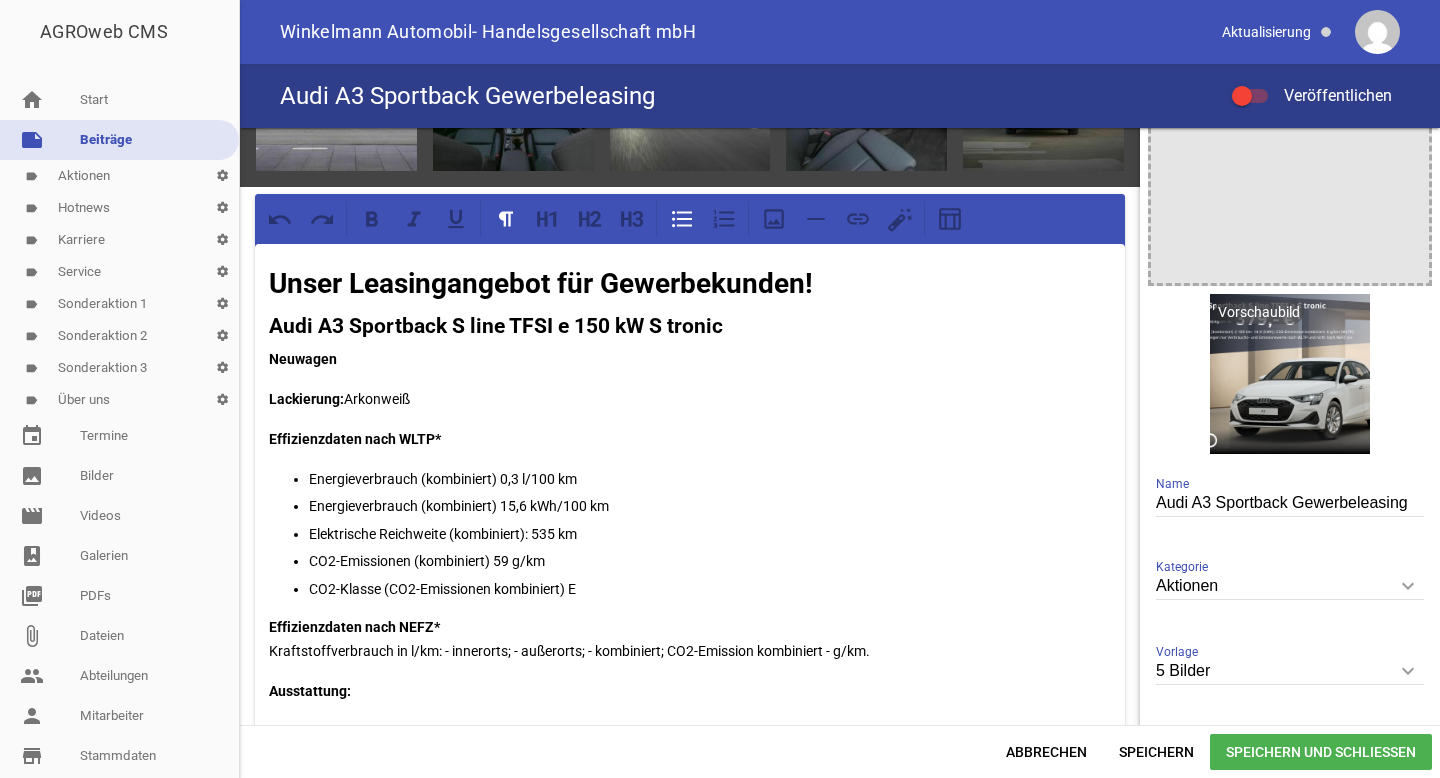 click on "Energieverbrauch (kombiniert) 15,6 kWh/100 km" at bounding box center [710, 506] 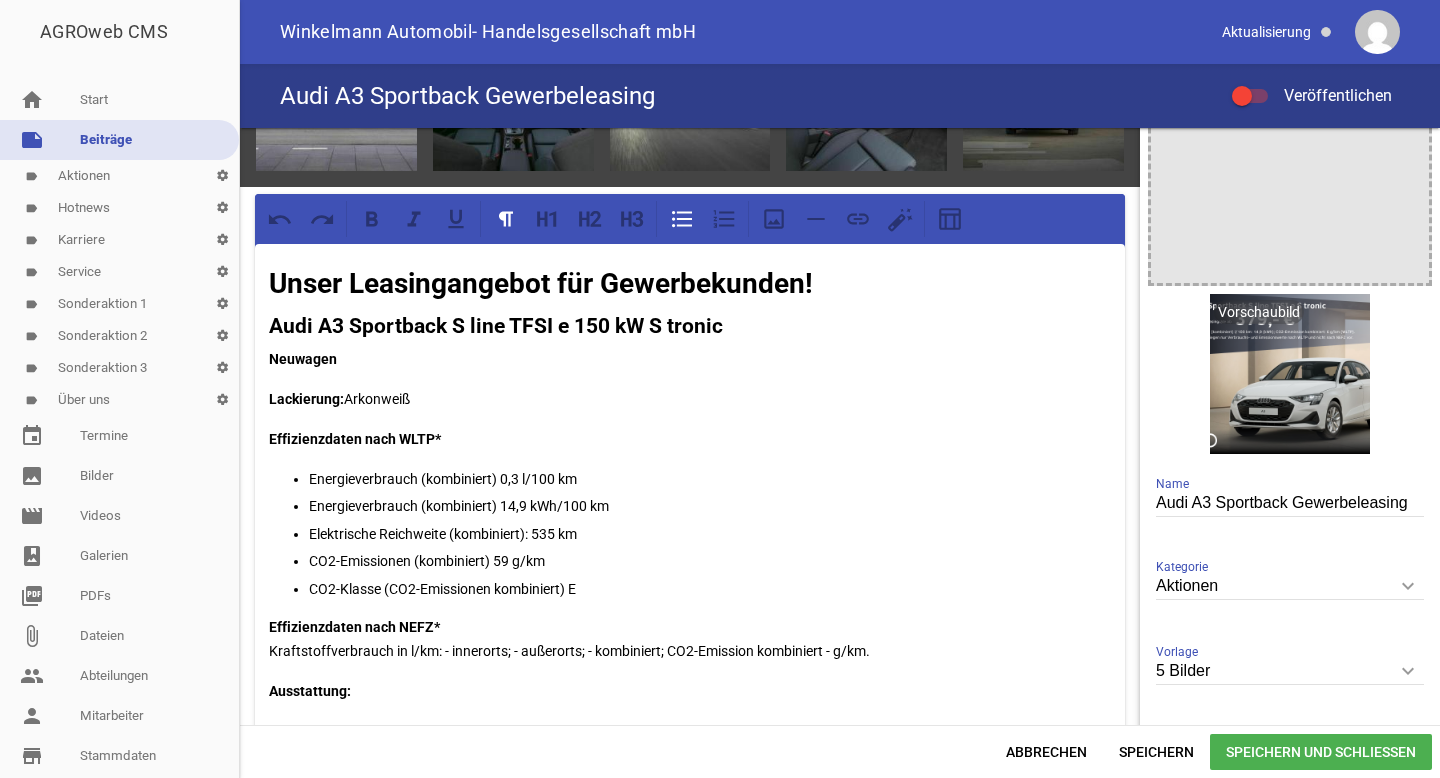 click on "CO2-Emissionen (kombiniert) 59 g/km" at bounding box center [710, 561] 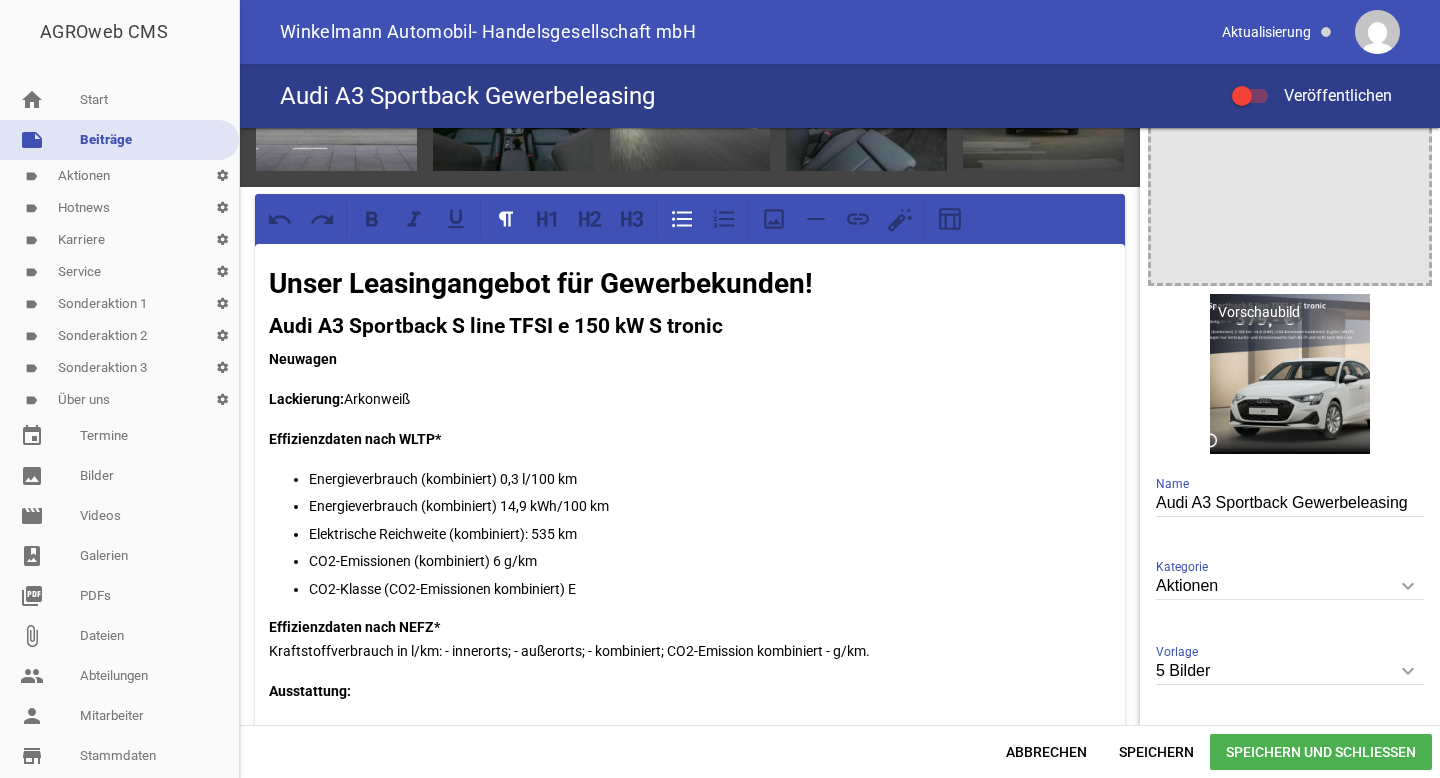 click on "CO2-Klasse (CO2-Emissionen kombiniert) E" at bounding box center [710, 589] 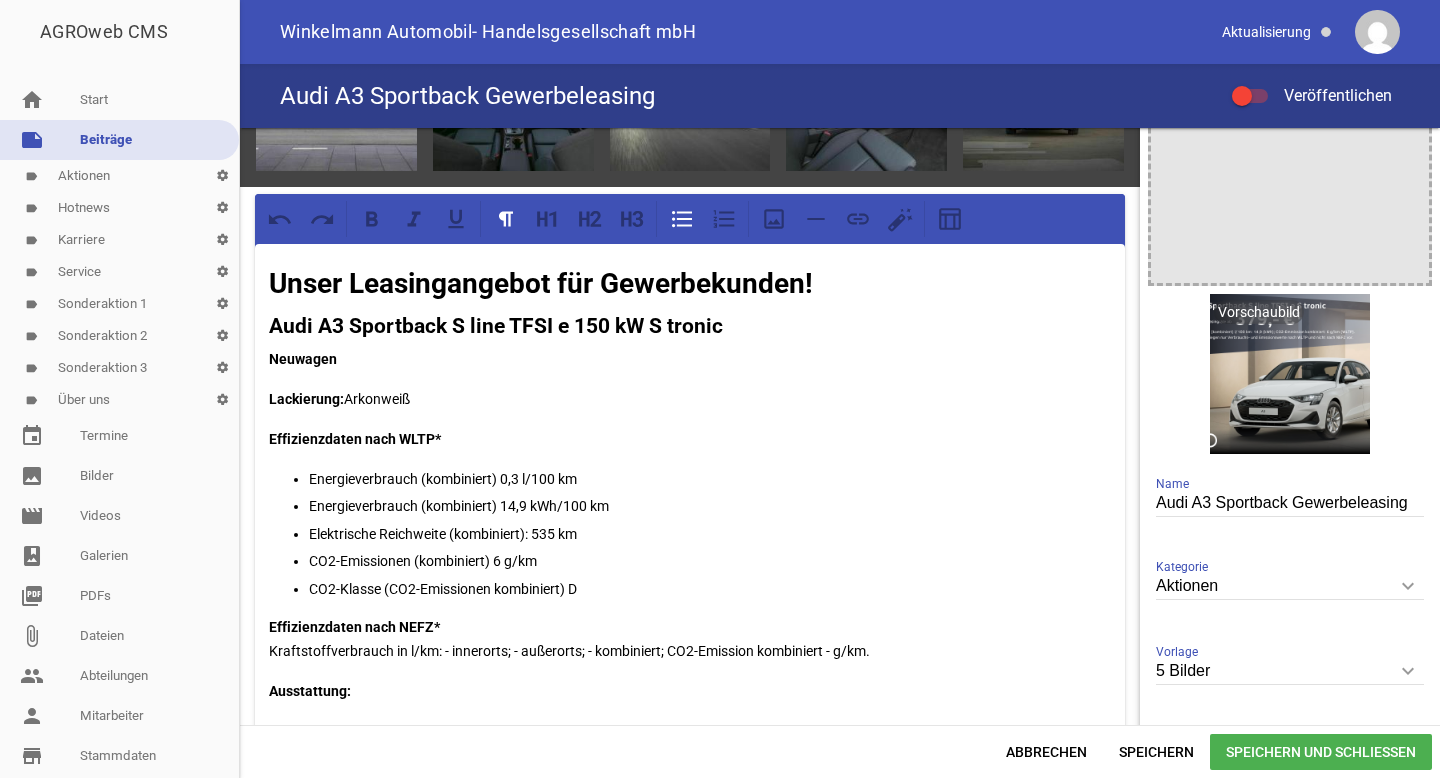 click on "Elektrische Reichweite (kombiniert): 535 km" at bounding box center [710, 534] 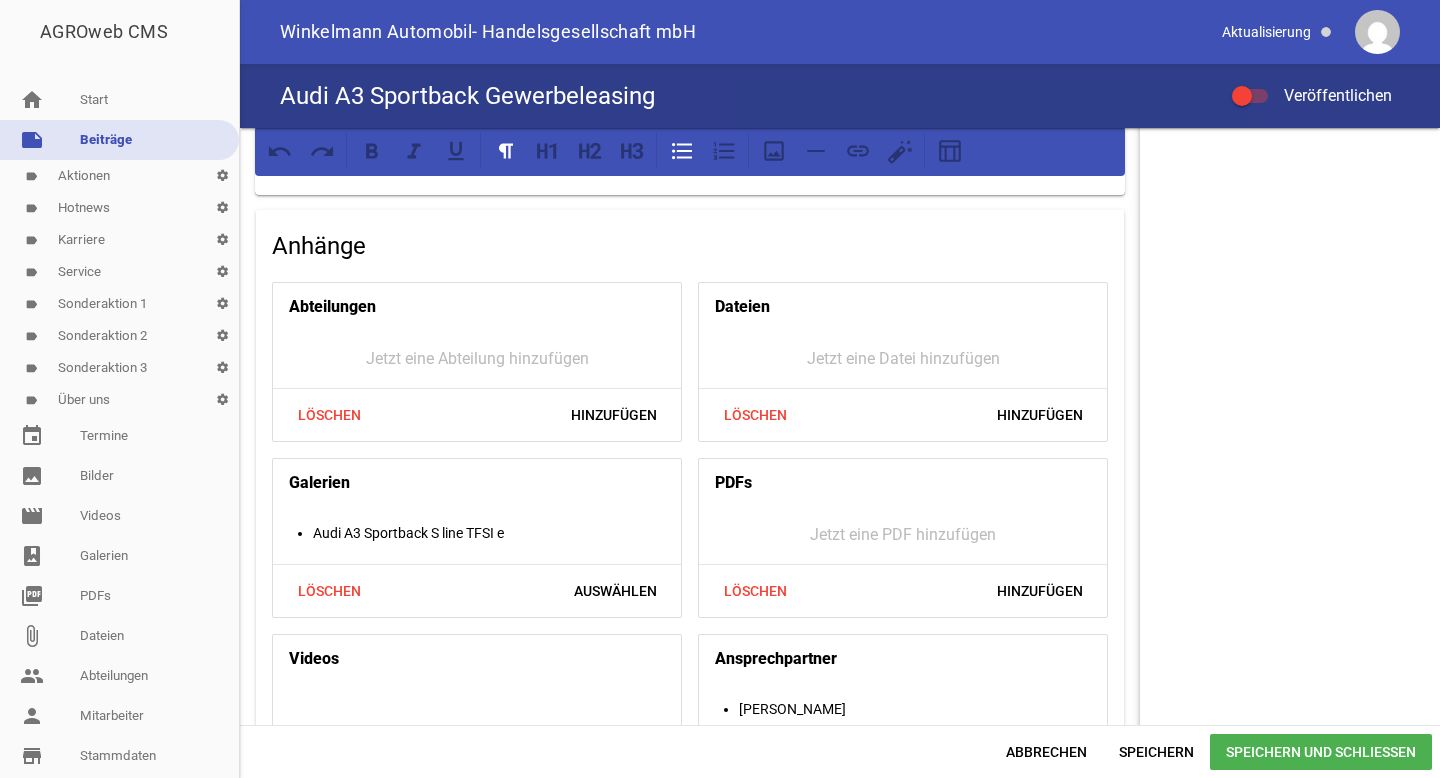scroll, scrollTop: 1731, scrollLeft: 0, axis: vertical 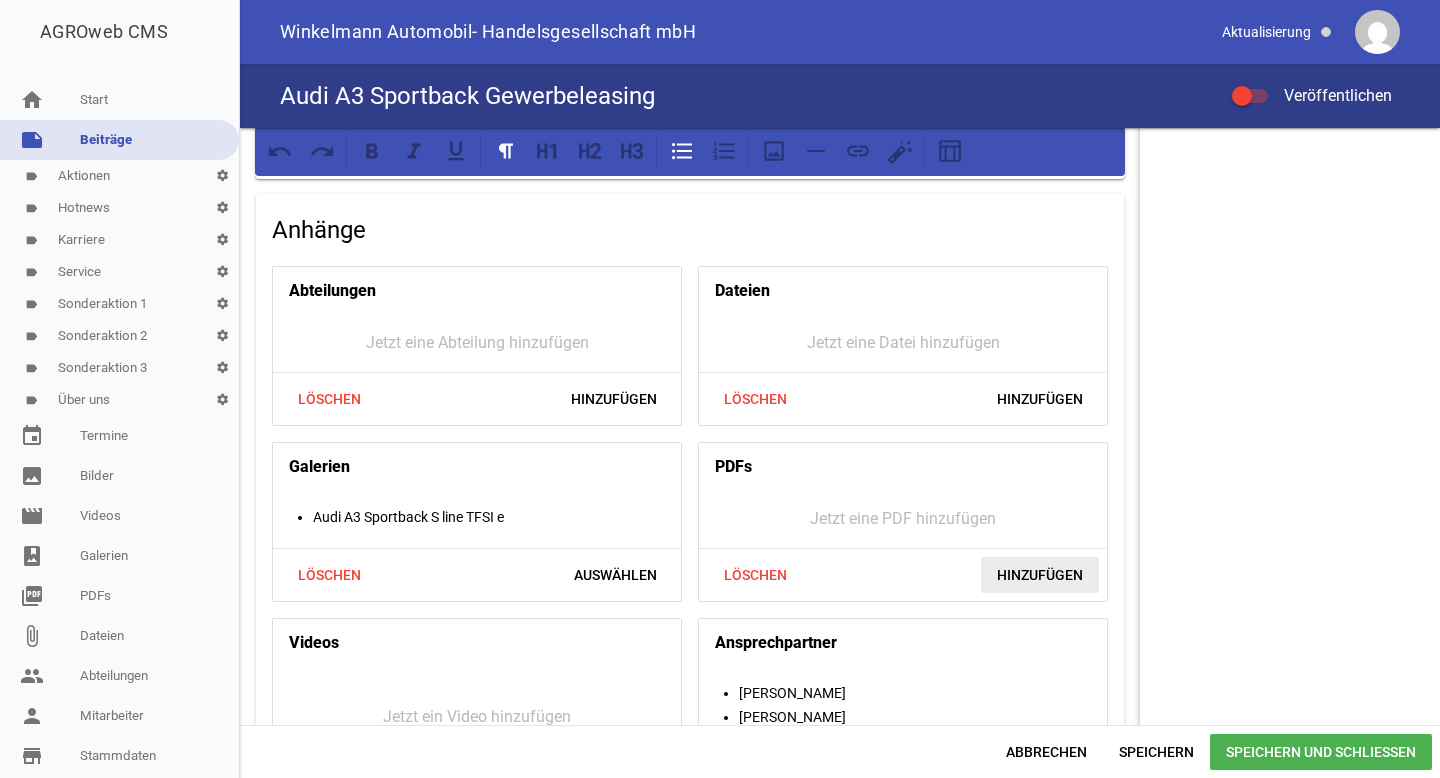 click on "Hinzufügen" at bounding box center (1040, 575) 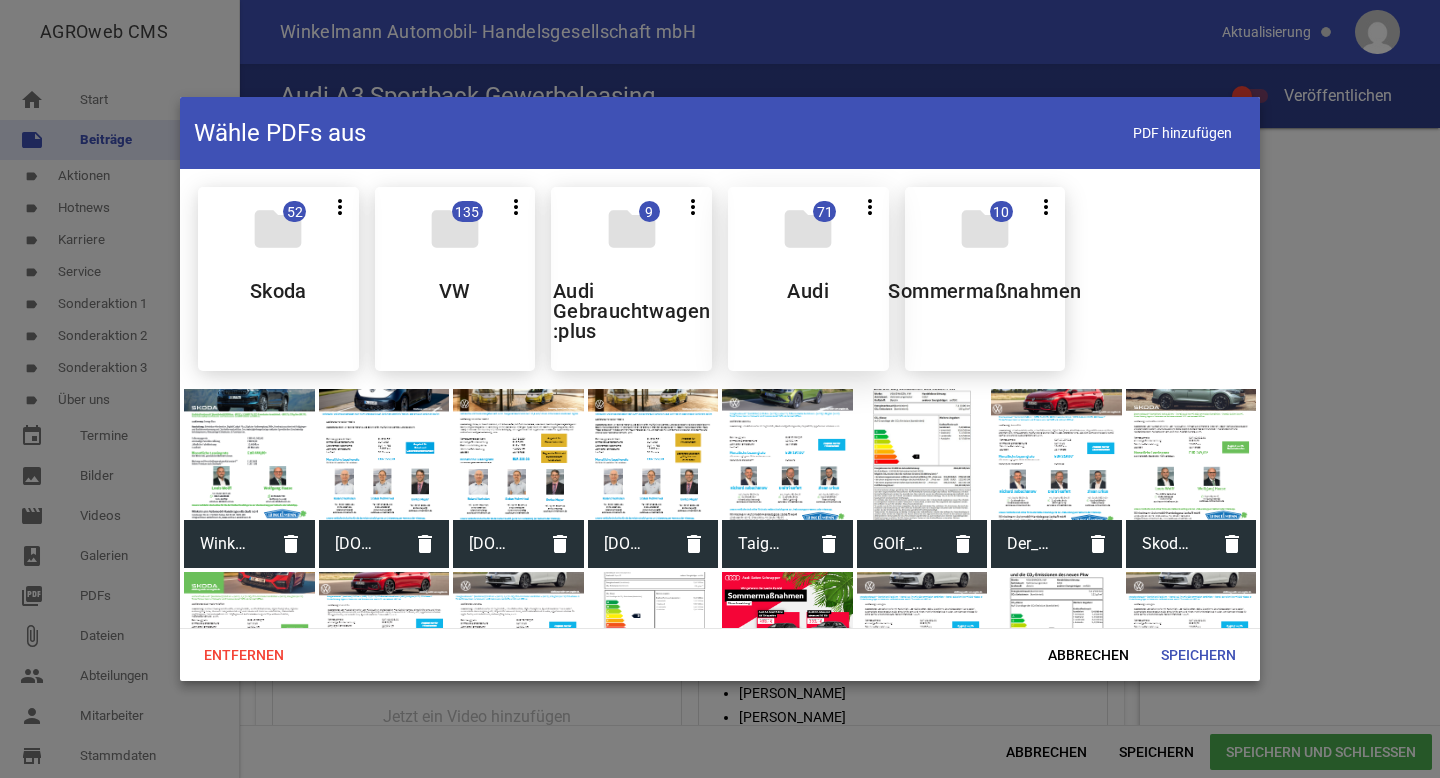 click on "folder   71   more_vert     Teilen   Bearbeiten   Löschen   Audi" at bounding box center [808, 279] 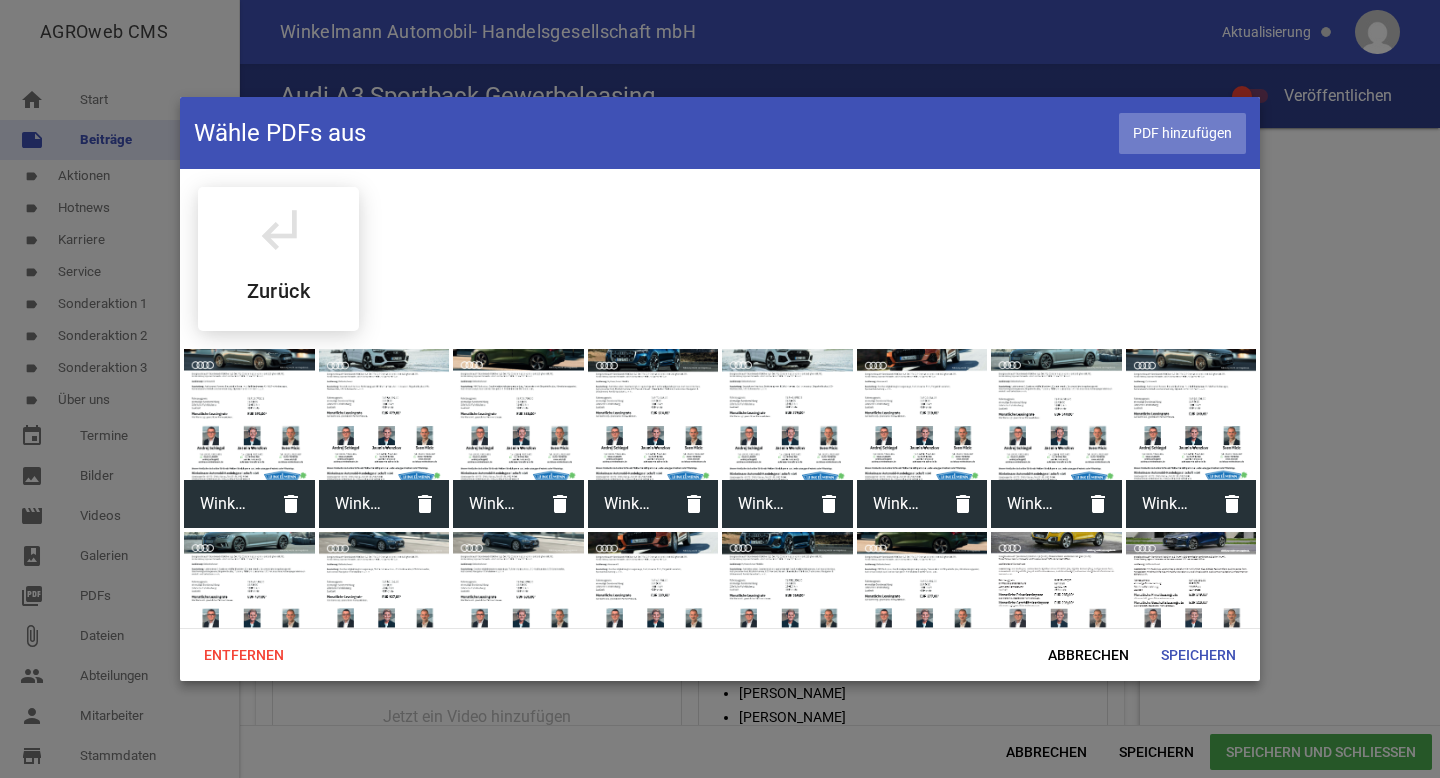 click on "PDF hinzufügen" at bounding box center [1182, 133] 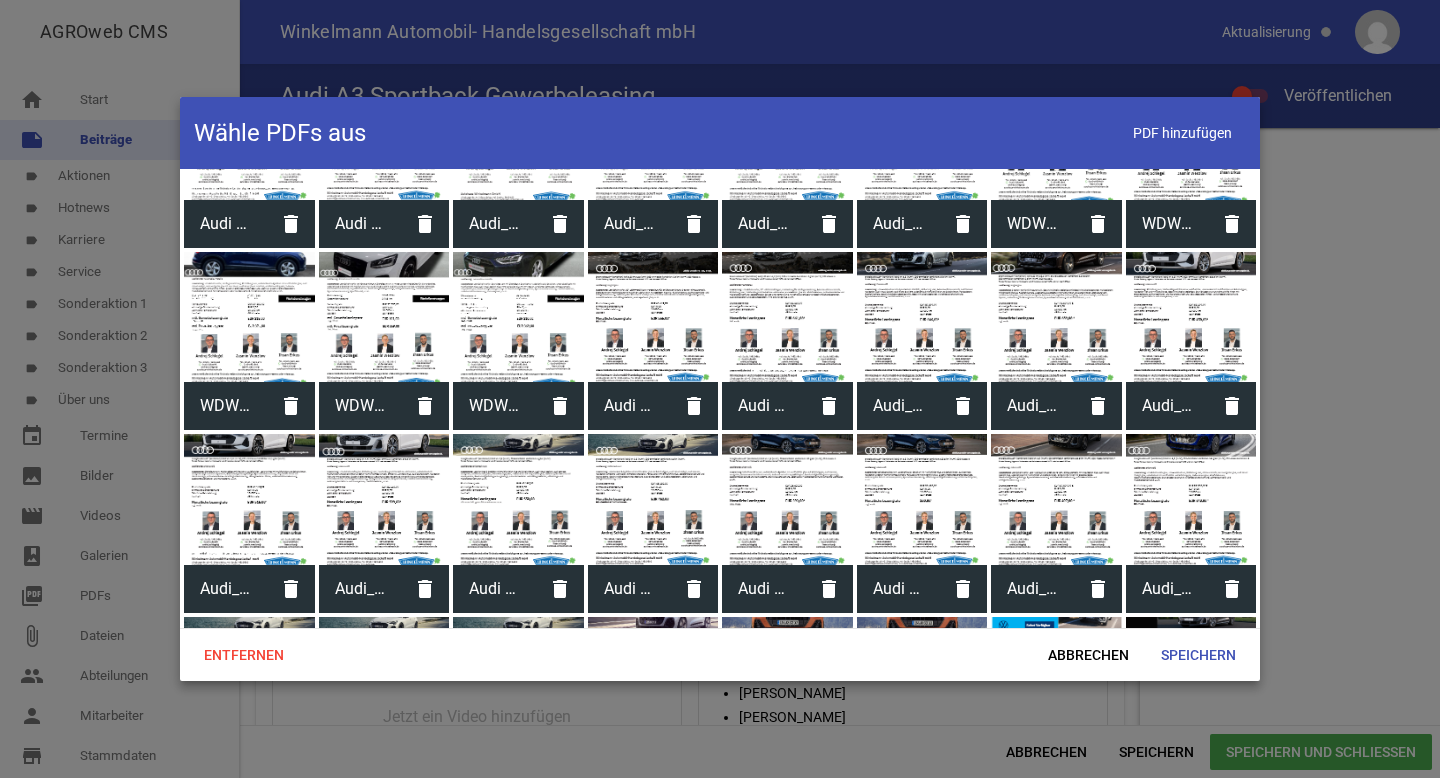 scroll, scrollTop: 1352, scrollLeft: 0, axis: vertical 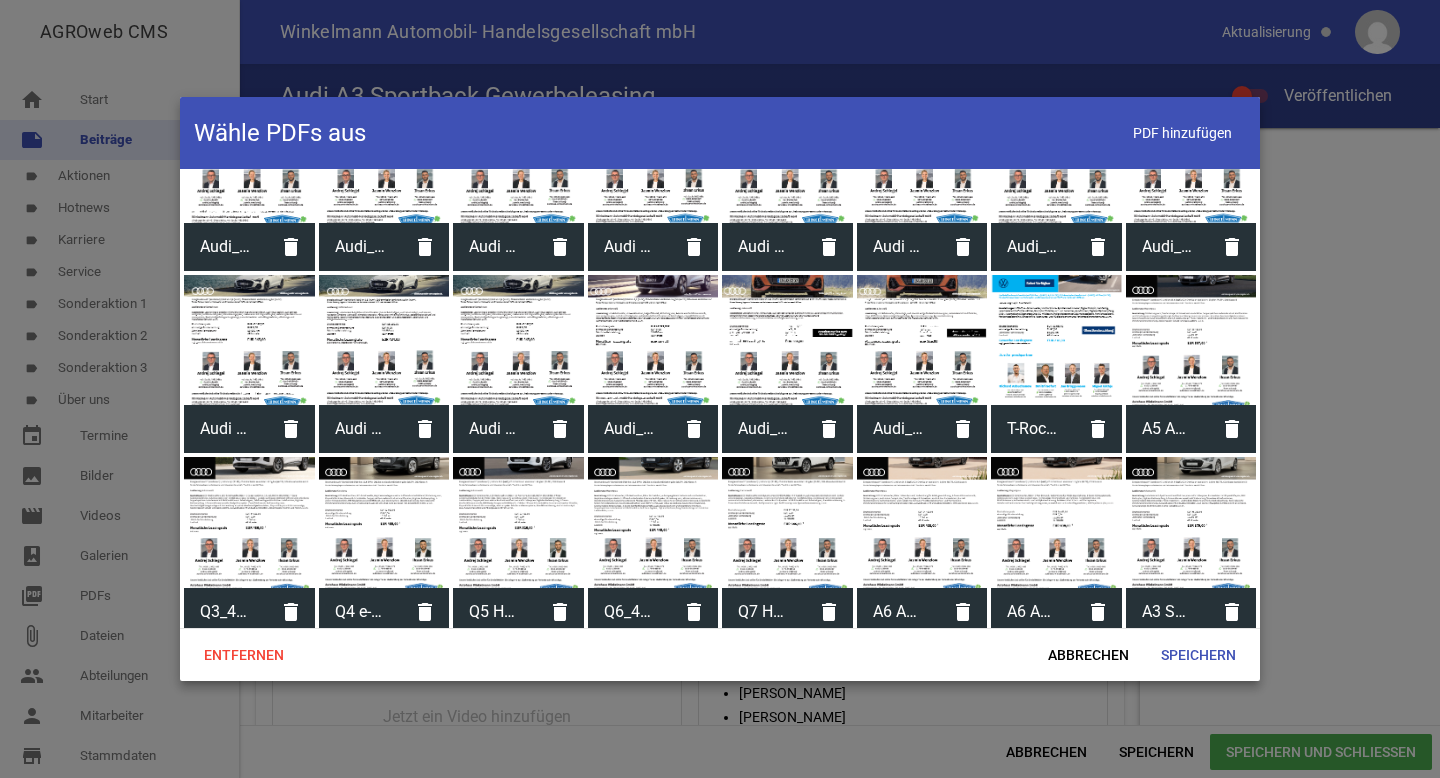 click at bounding box center (1191, 522) 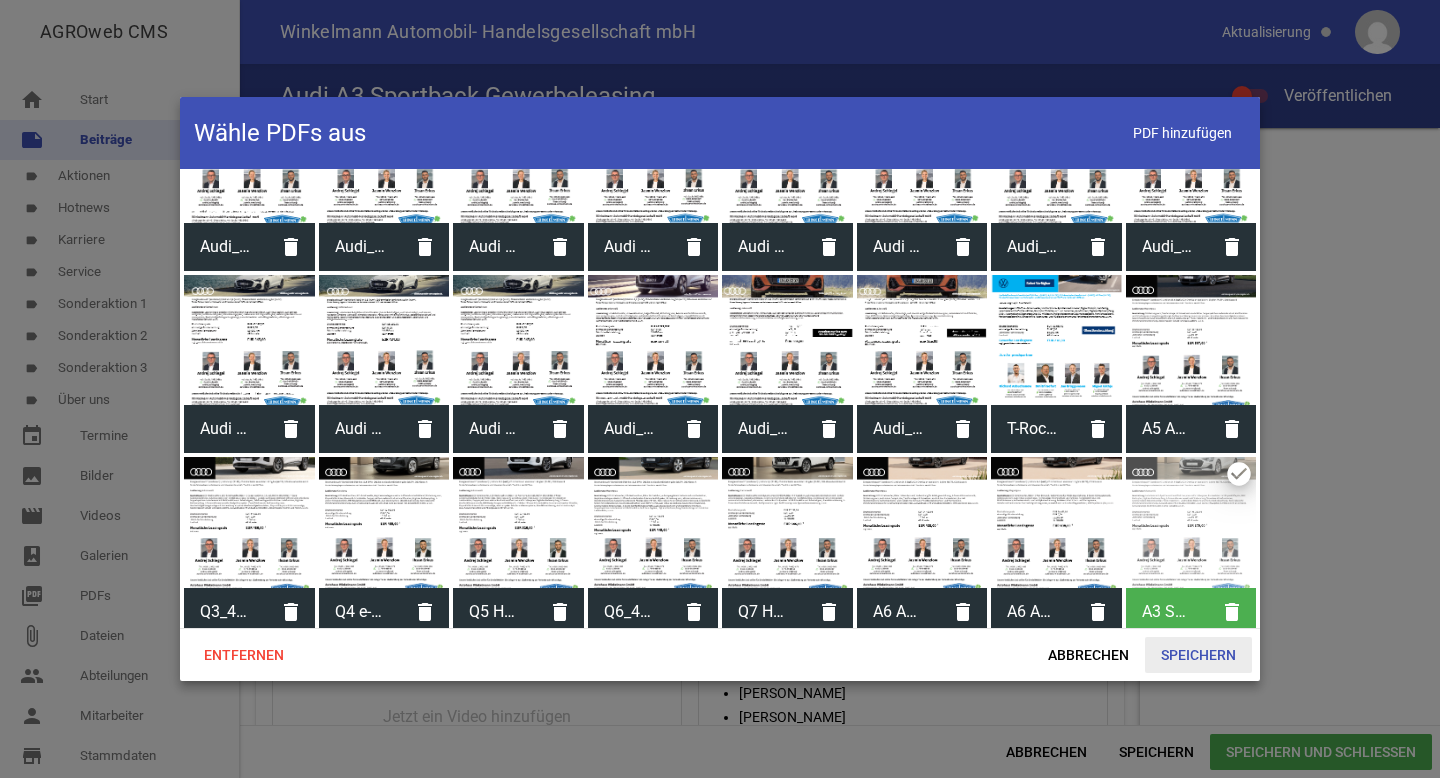 click on "Speichern" at bounding box center (1198, 655) 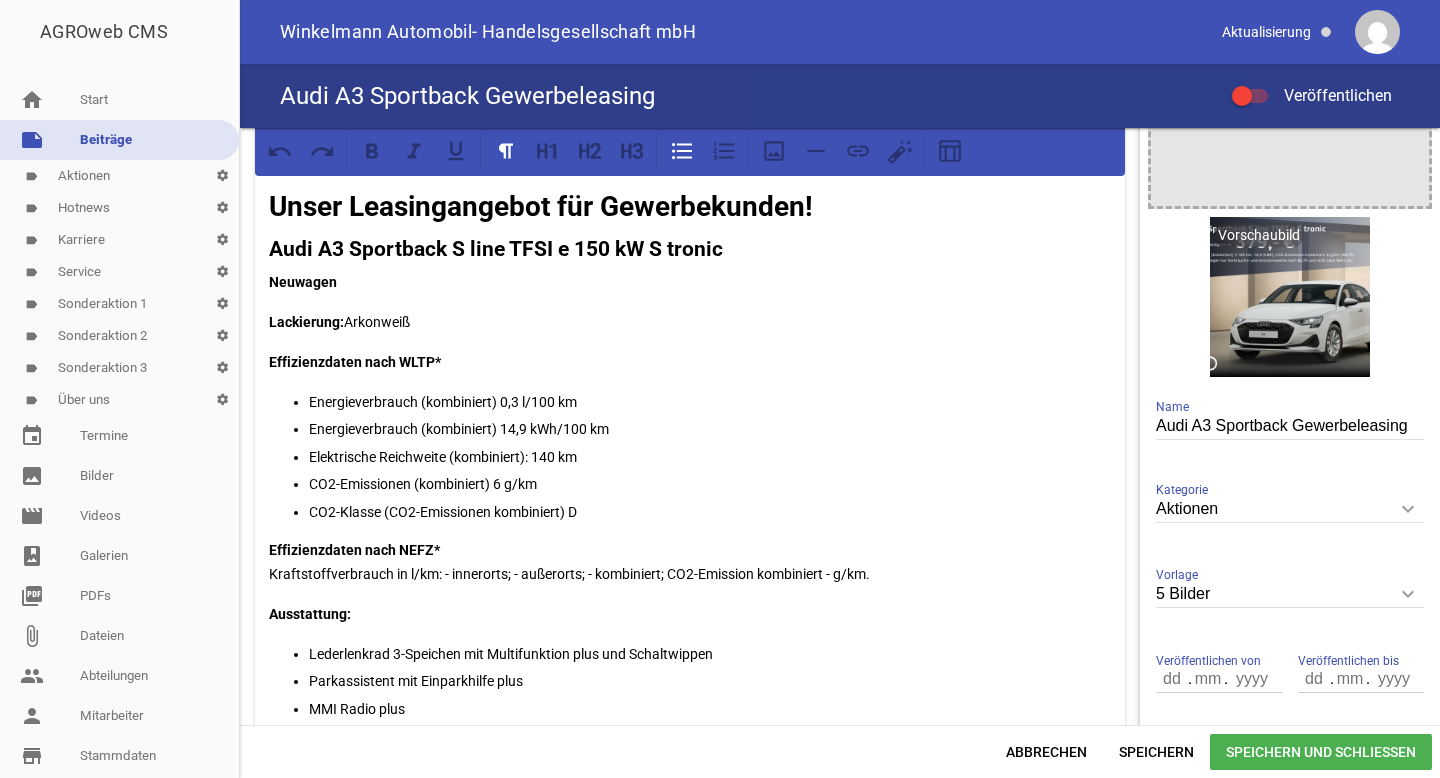 scroll, scrollTop: 191, scrollLeft: 0, axis: vertical 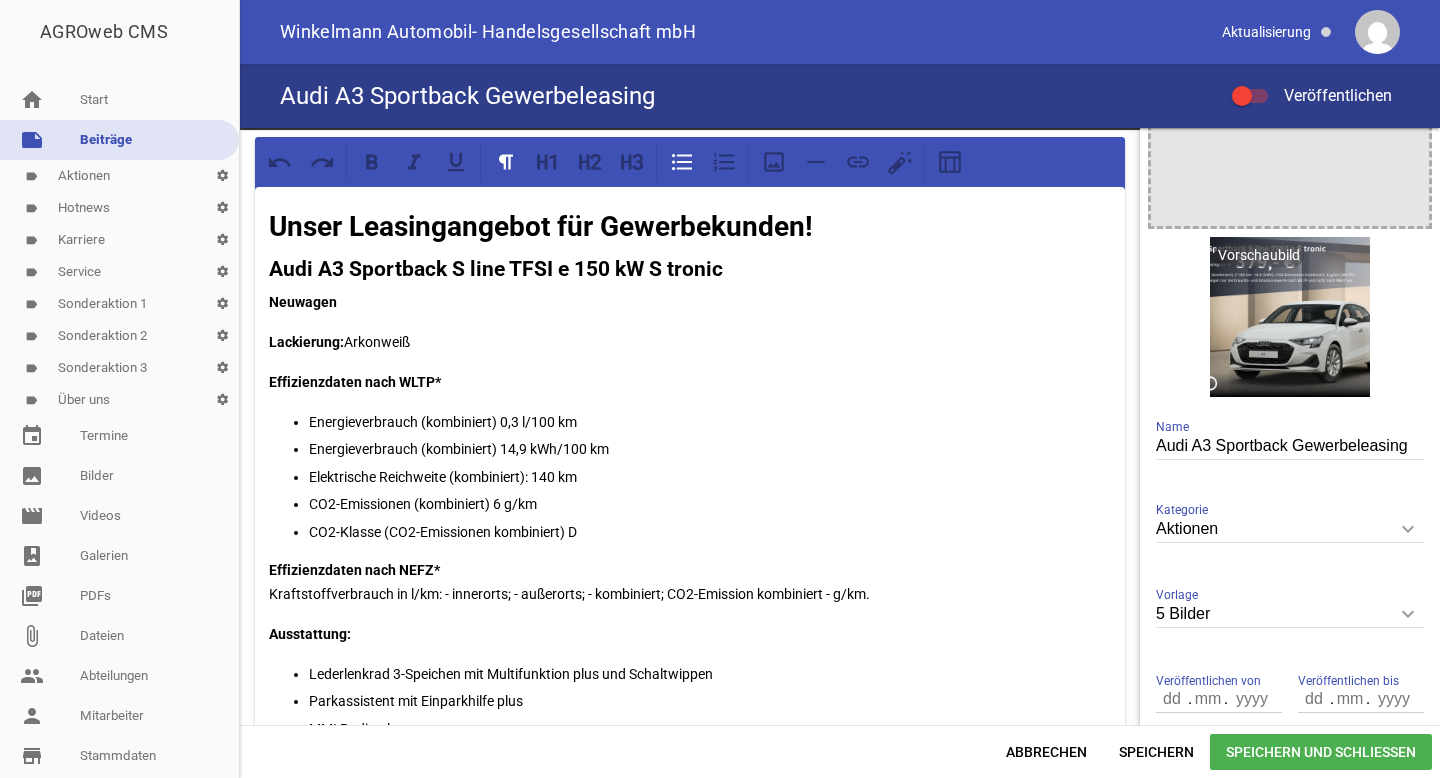 click on "5 Bilder" at bounding box center [1290, 614] 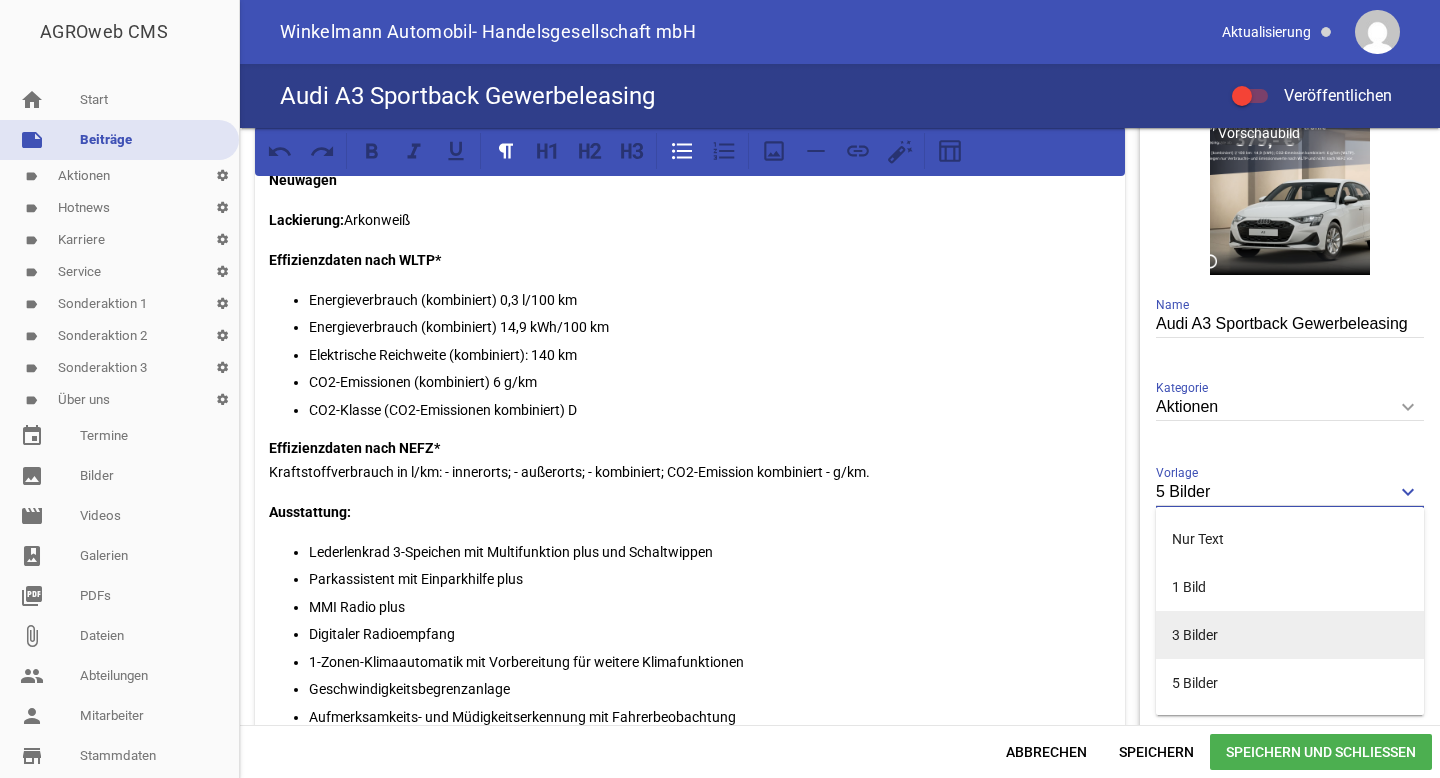 click on "3 Bilder" at bounding box center [1290, 635] 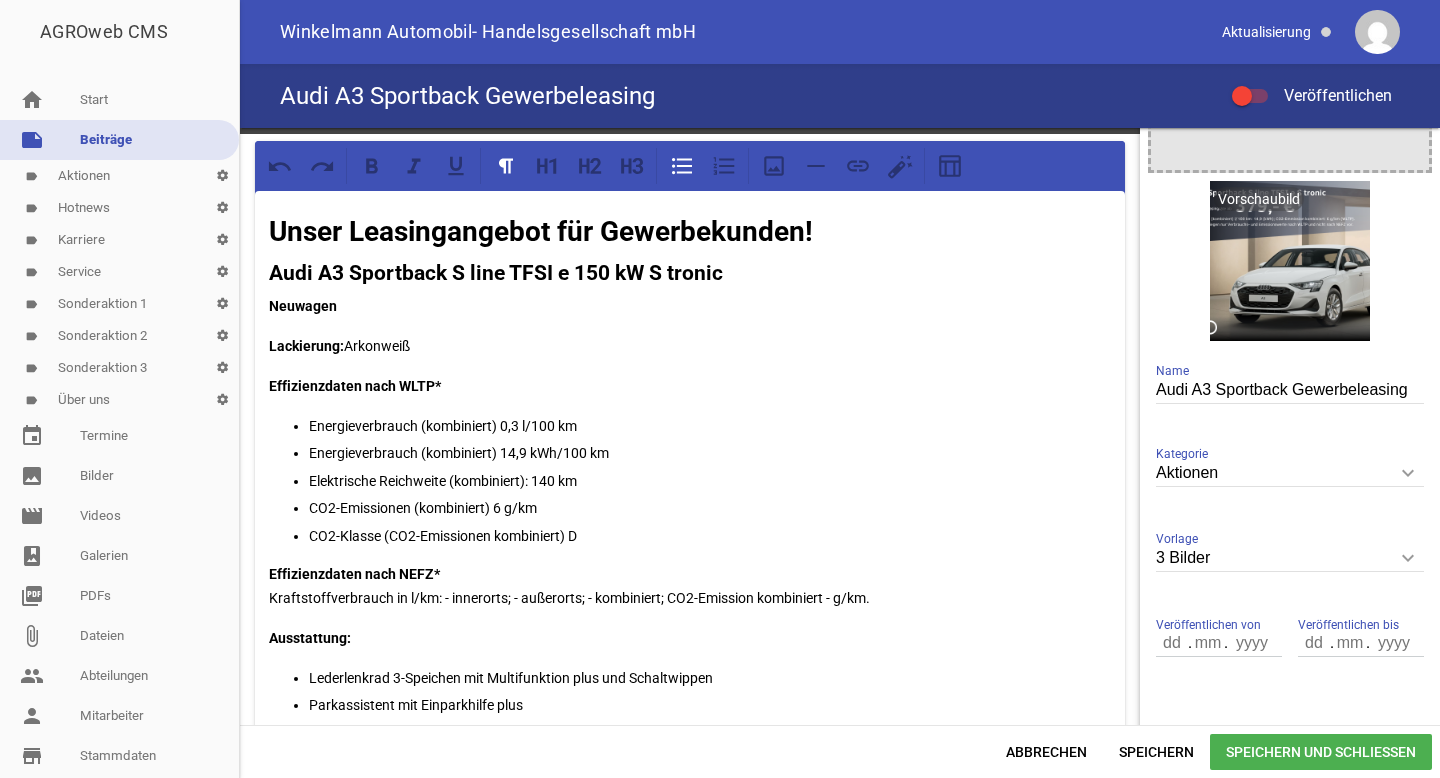 scroll, scrollTop: 37, scrollLeft: 0, axis: vertical 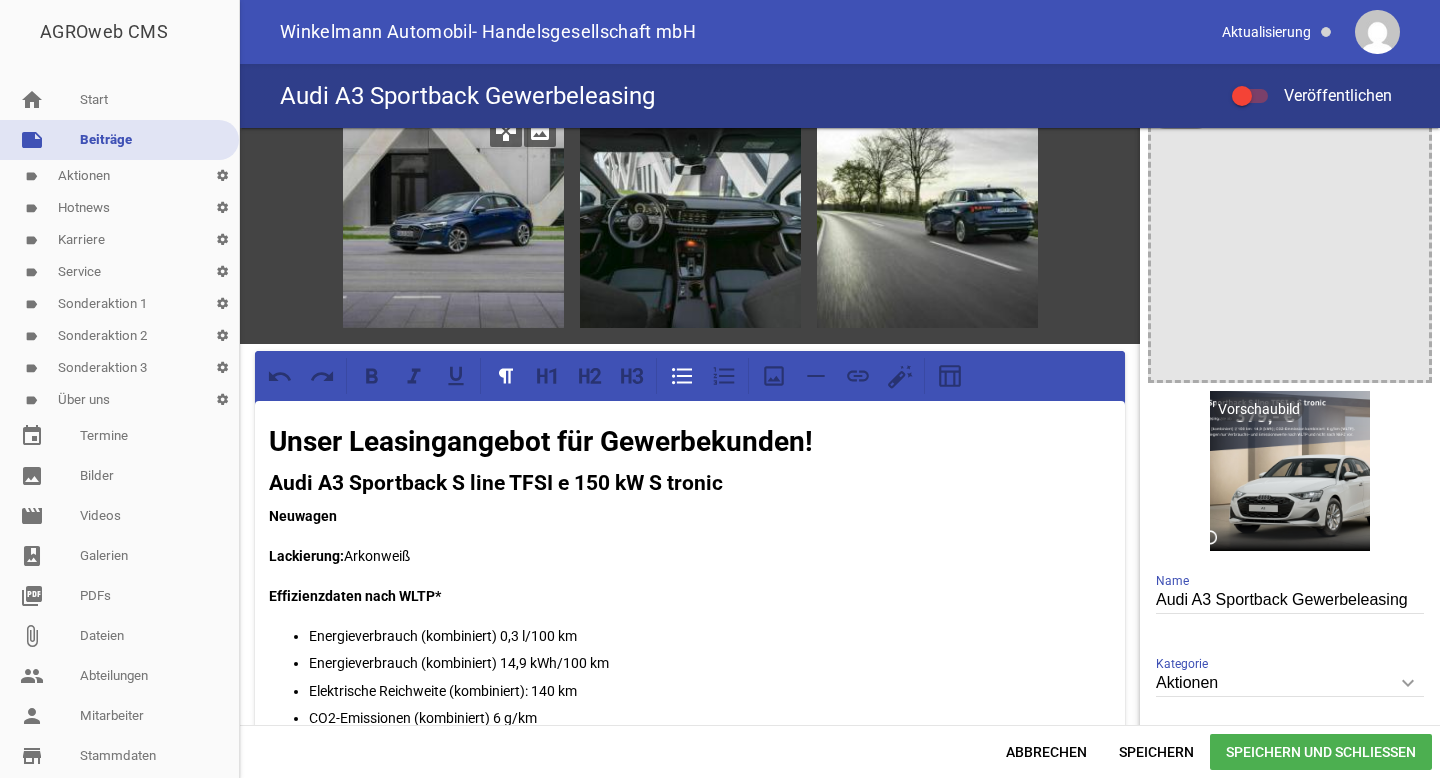 click on "image" at bounding box center [540, 131] 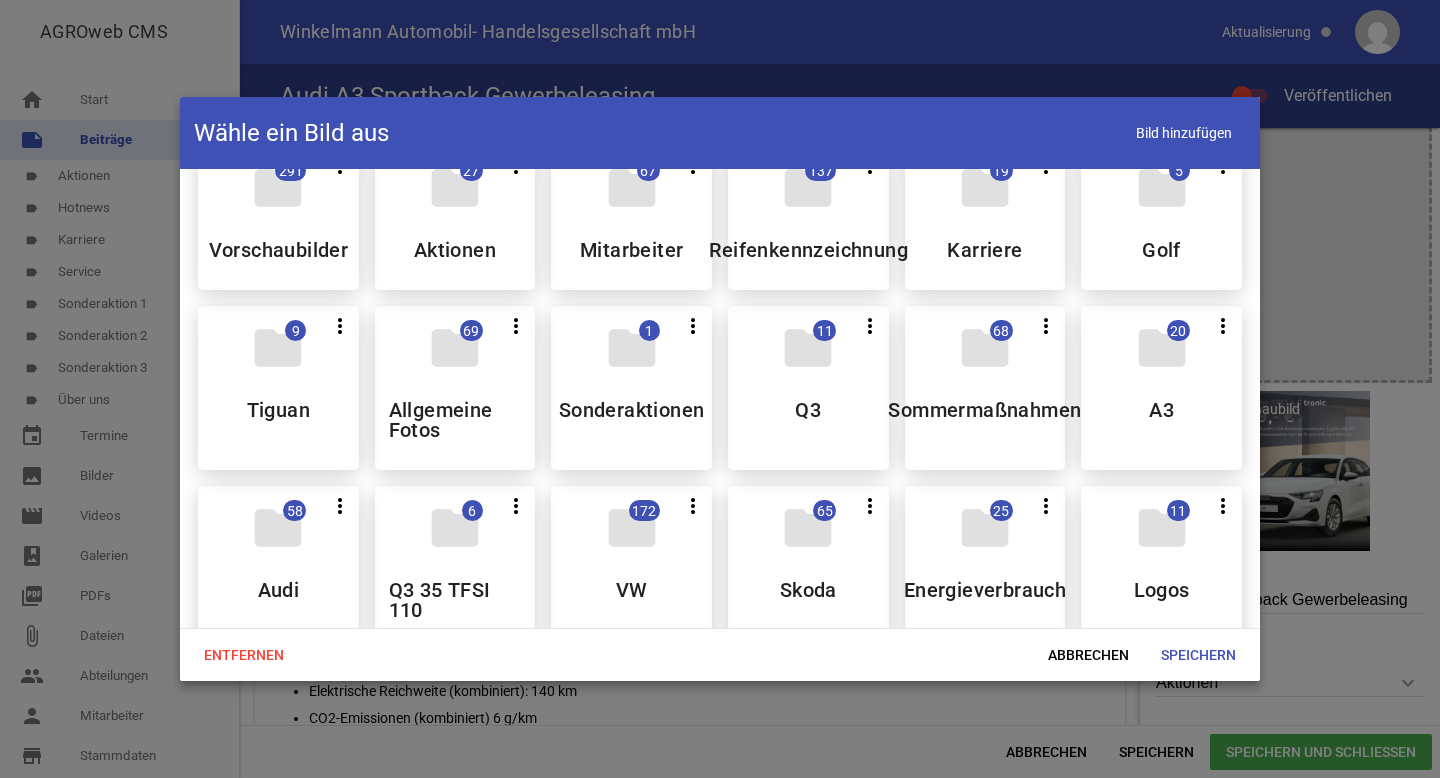 scroll, scrollTop: 79, scrollLeft: 0, axis: vertical 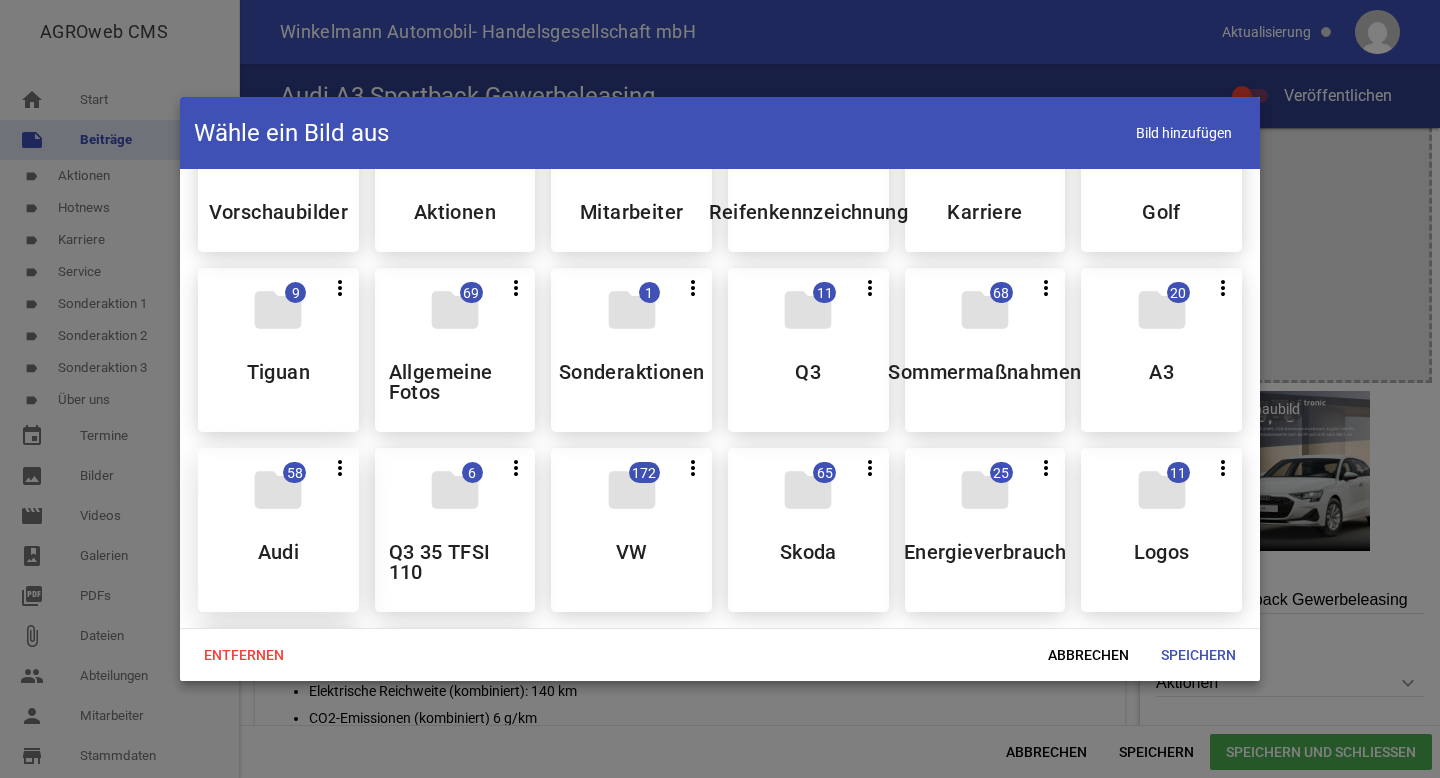 click on "folder" at bounding box center (278, 490) 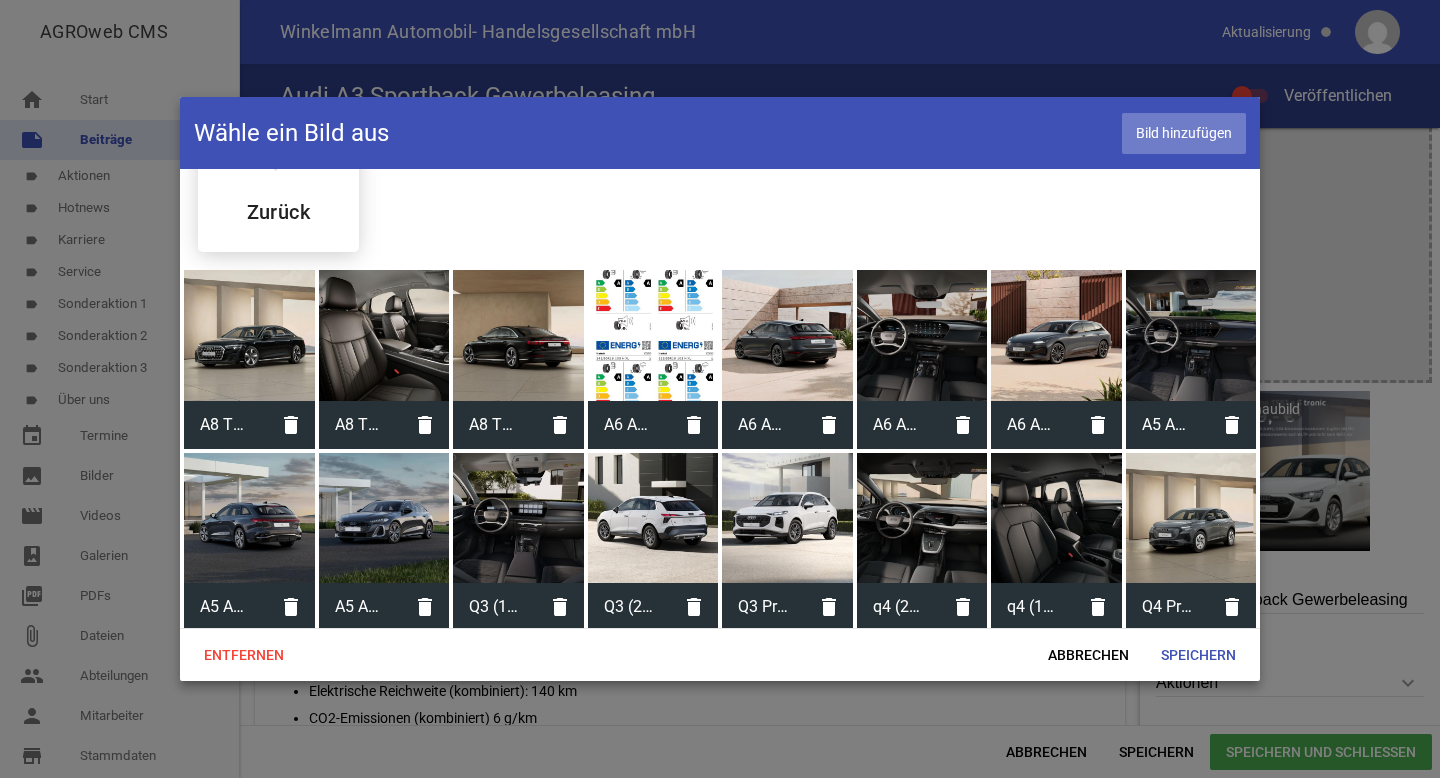 click on "Bild hinzufügen" at bounding box center (1184, 133) 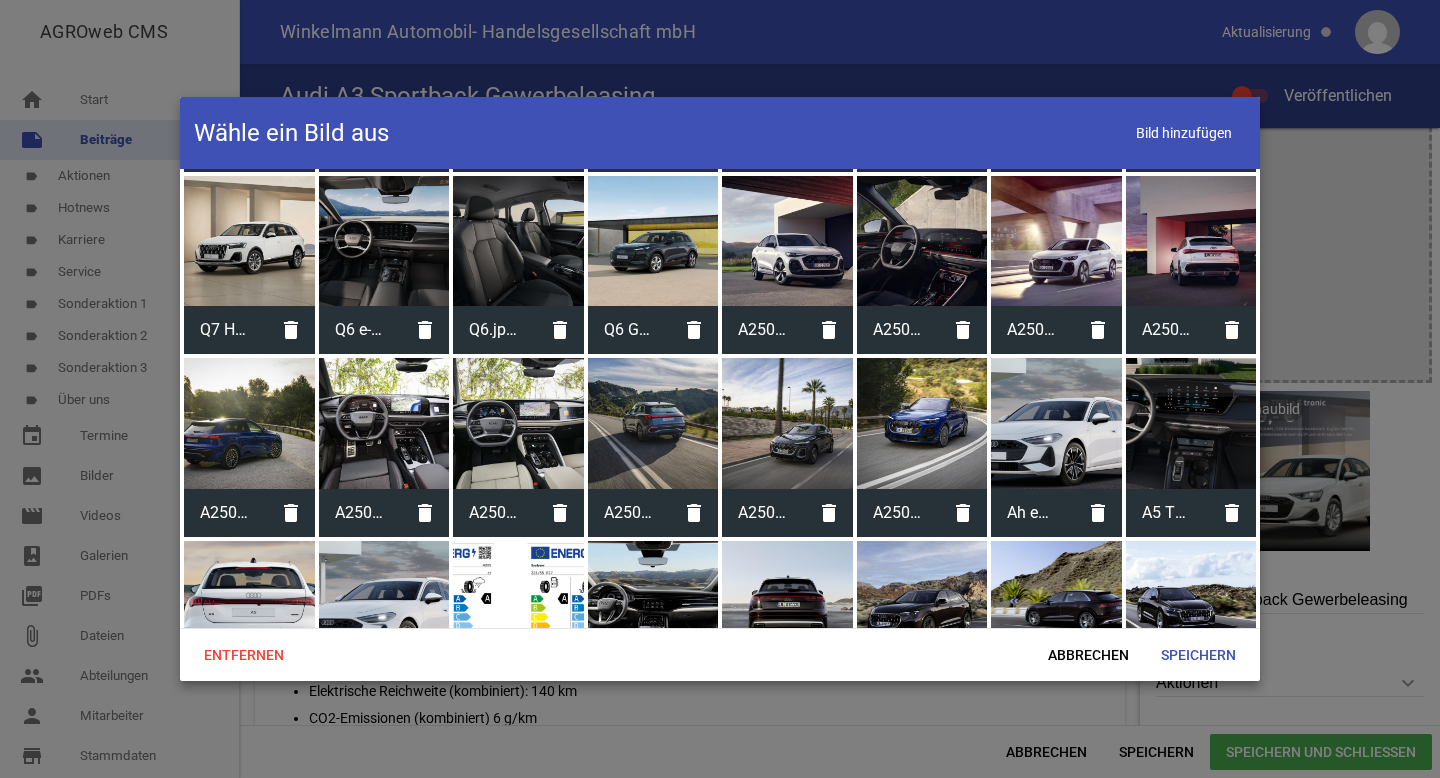 scroll, scrollTop: 1171, scrollLeft: 0, axis: vertical 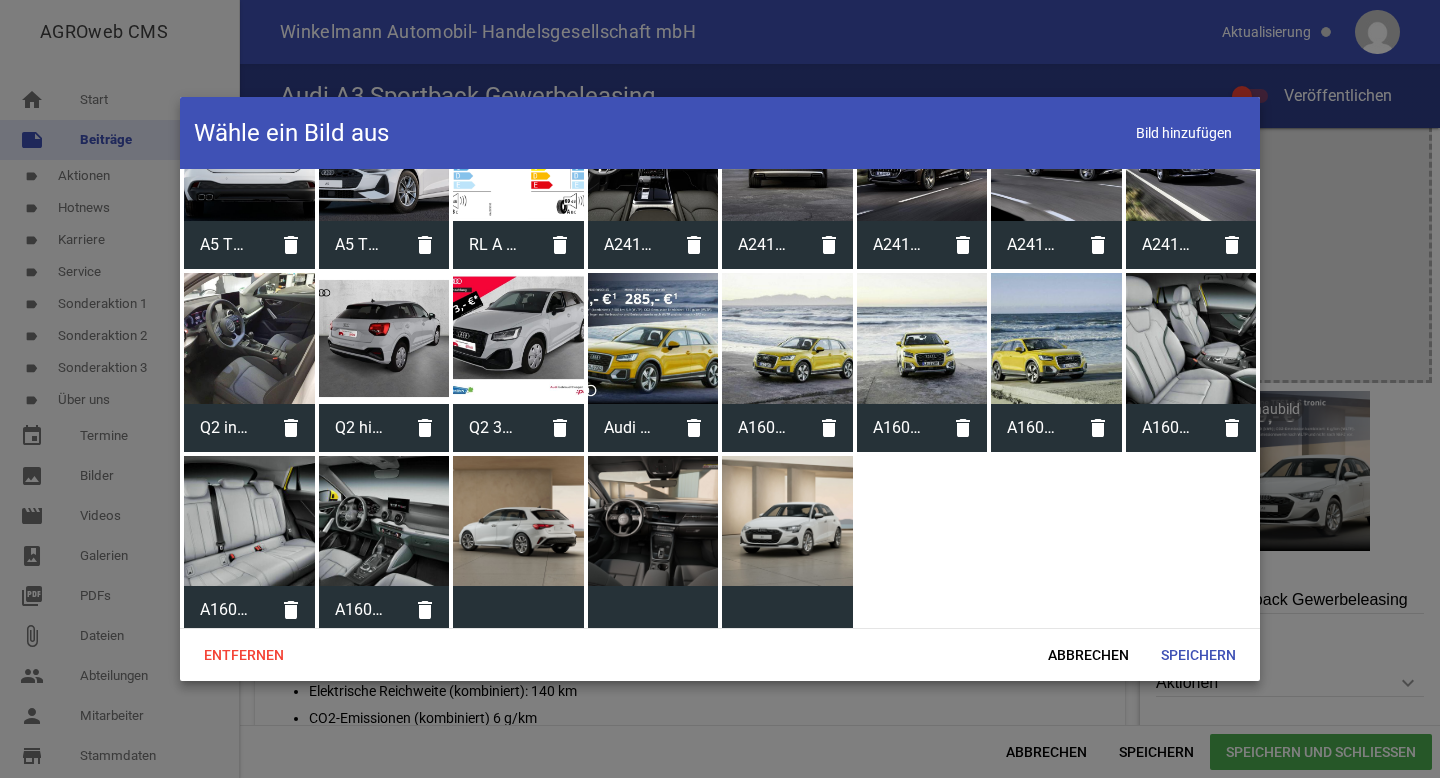 click at bounding box center (787, 521) 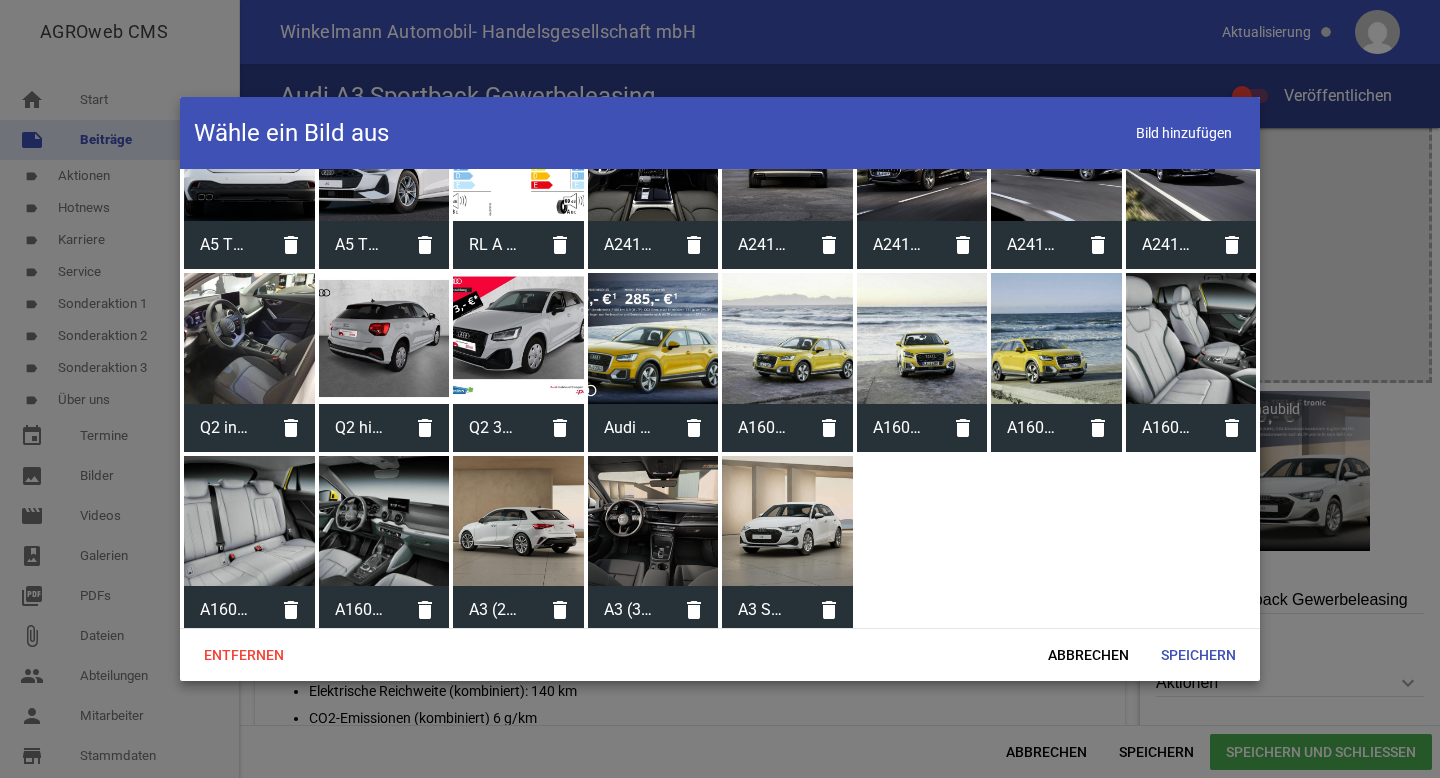 click at bounding box center (787, 521) 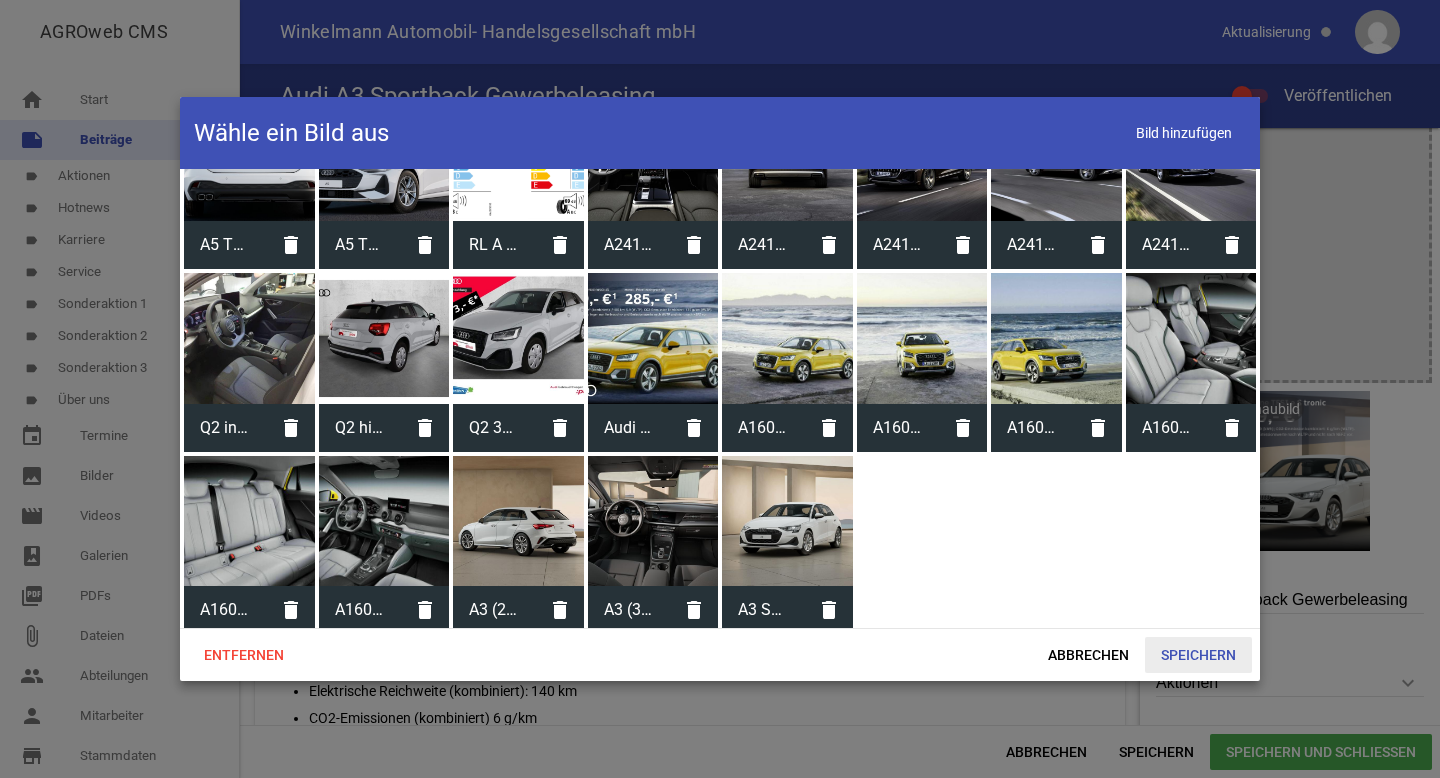 click on "Speichern" at bounding box center (1198, 655) 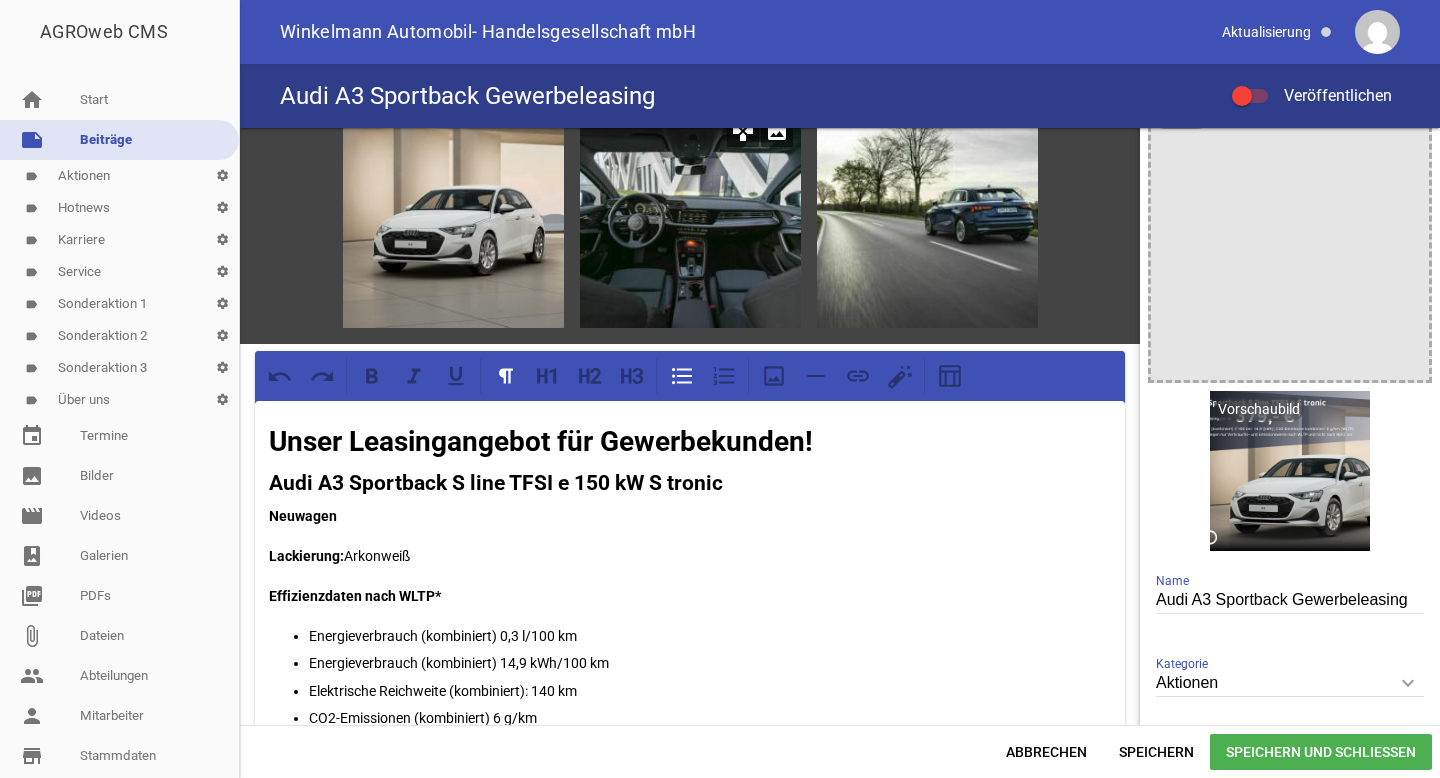 click on "image" at bounding box center (777, 131) 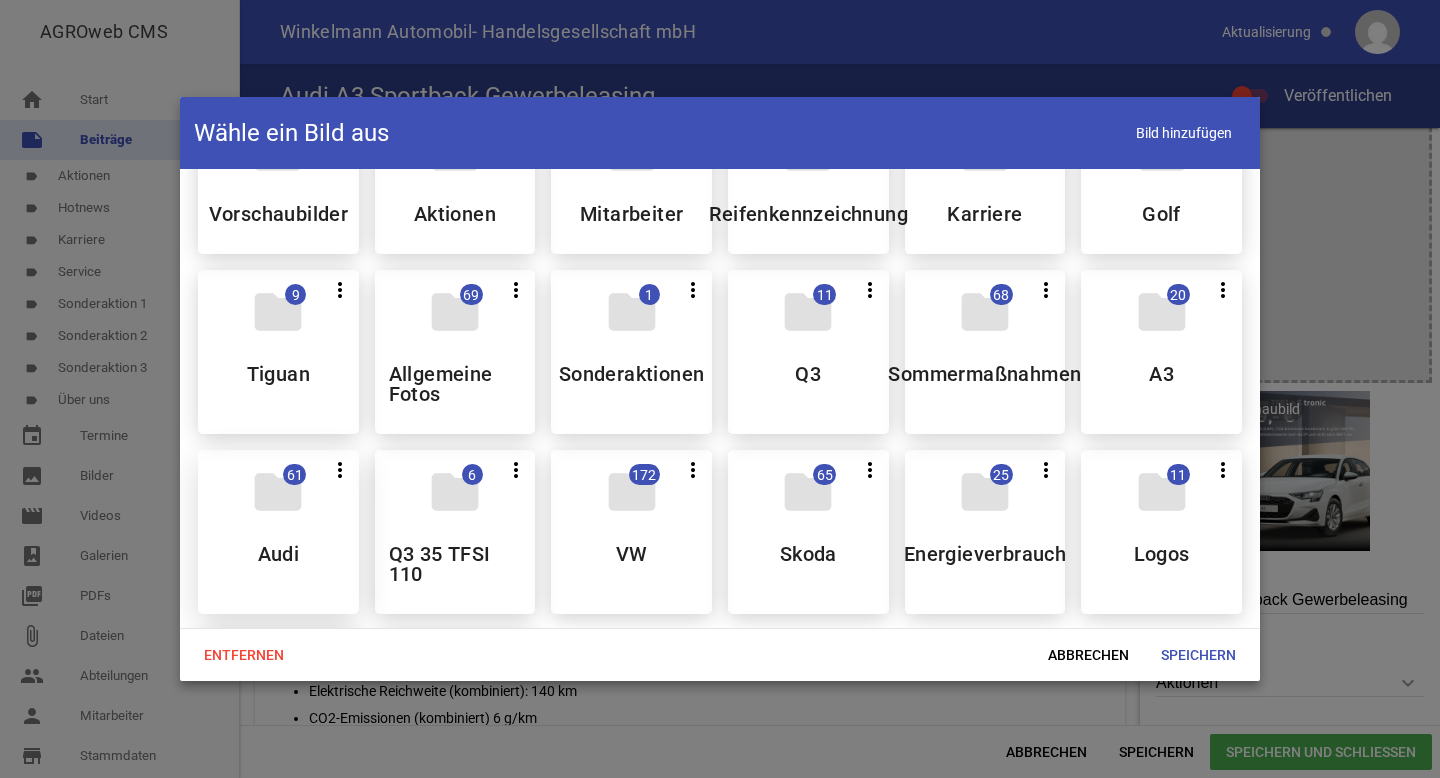 scroll, scrollTop: 85, scrollLeft: 0, axis: vertical 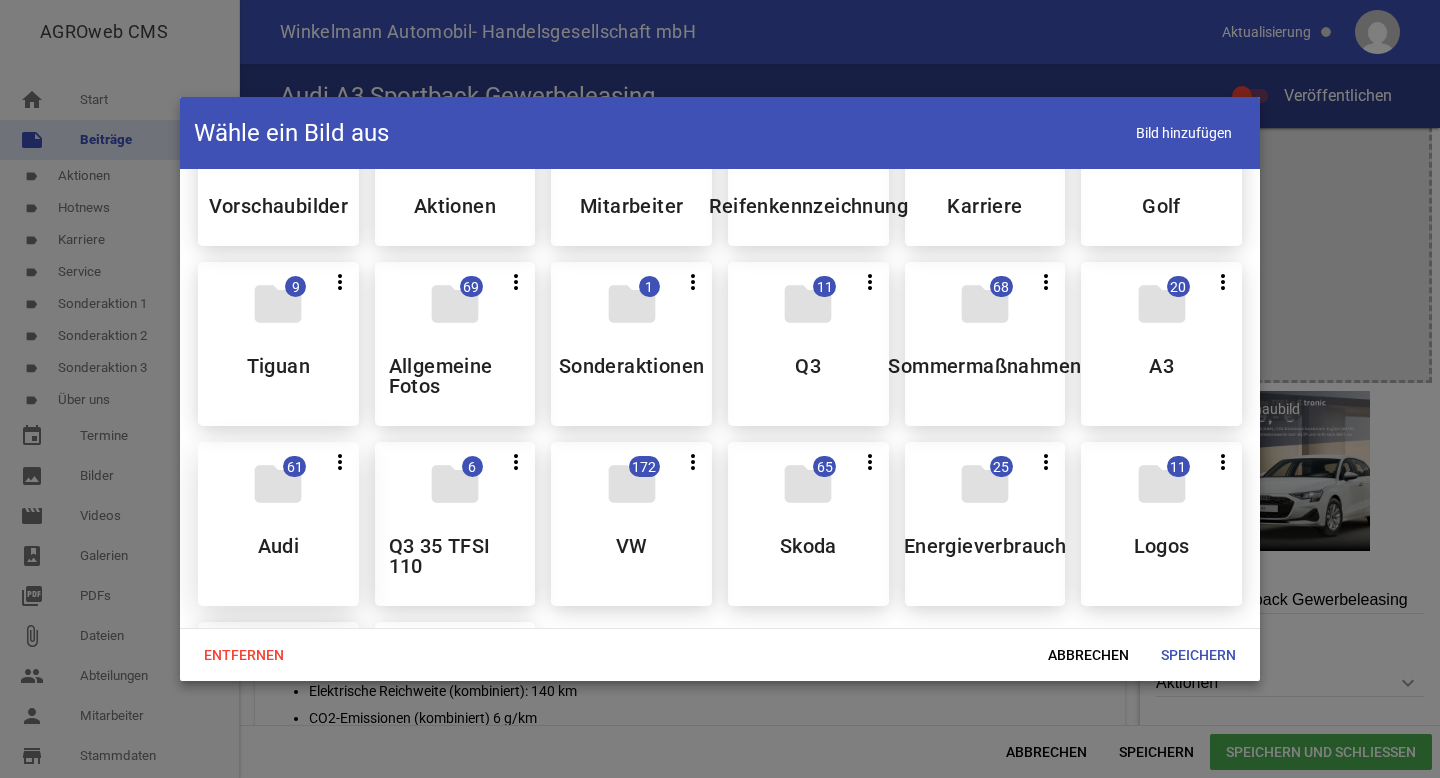 click on "folder" at bounding box center (278, 484) 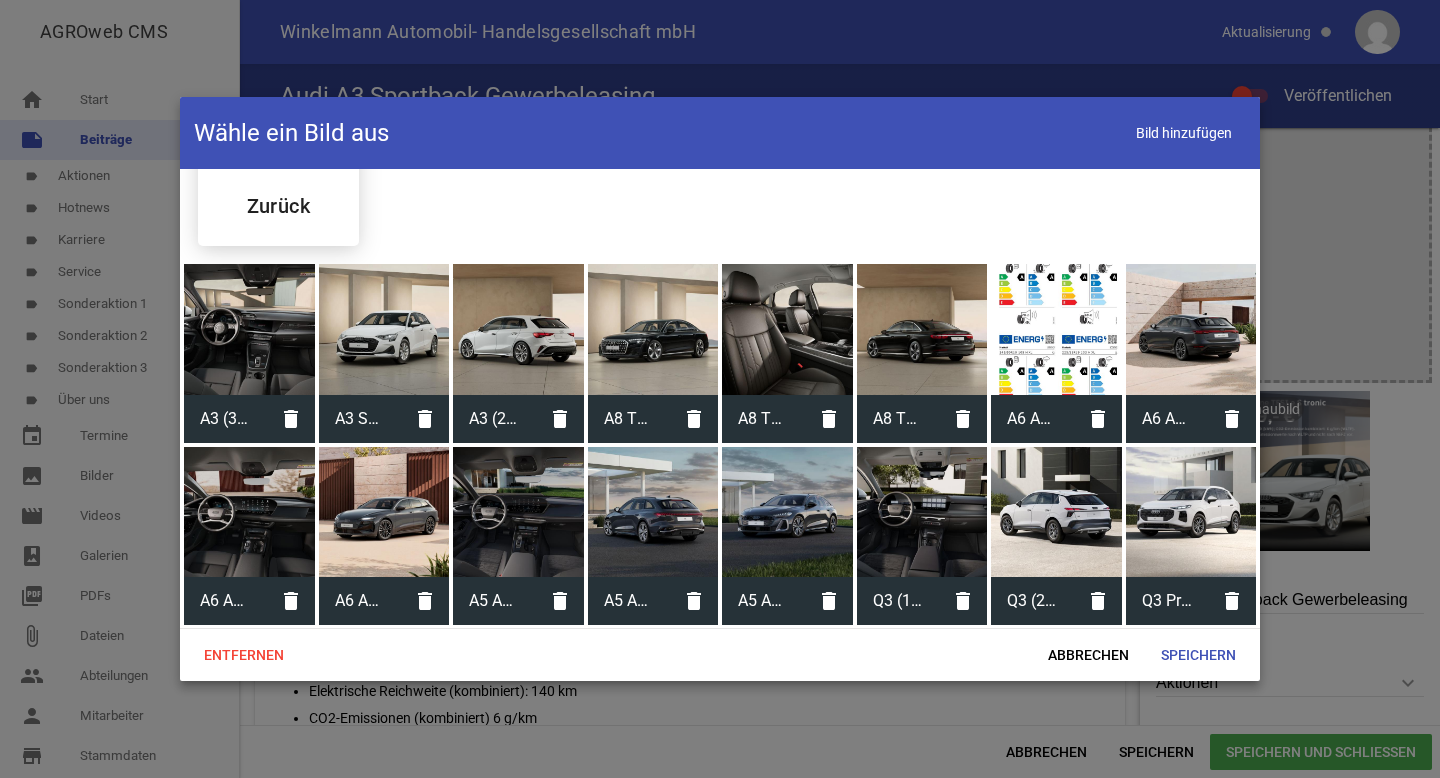 click at bounding box center [249, 329] 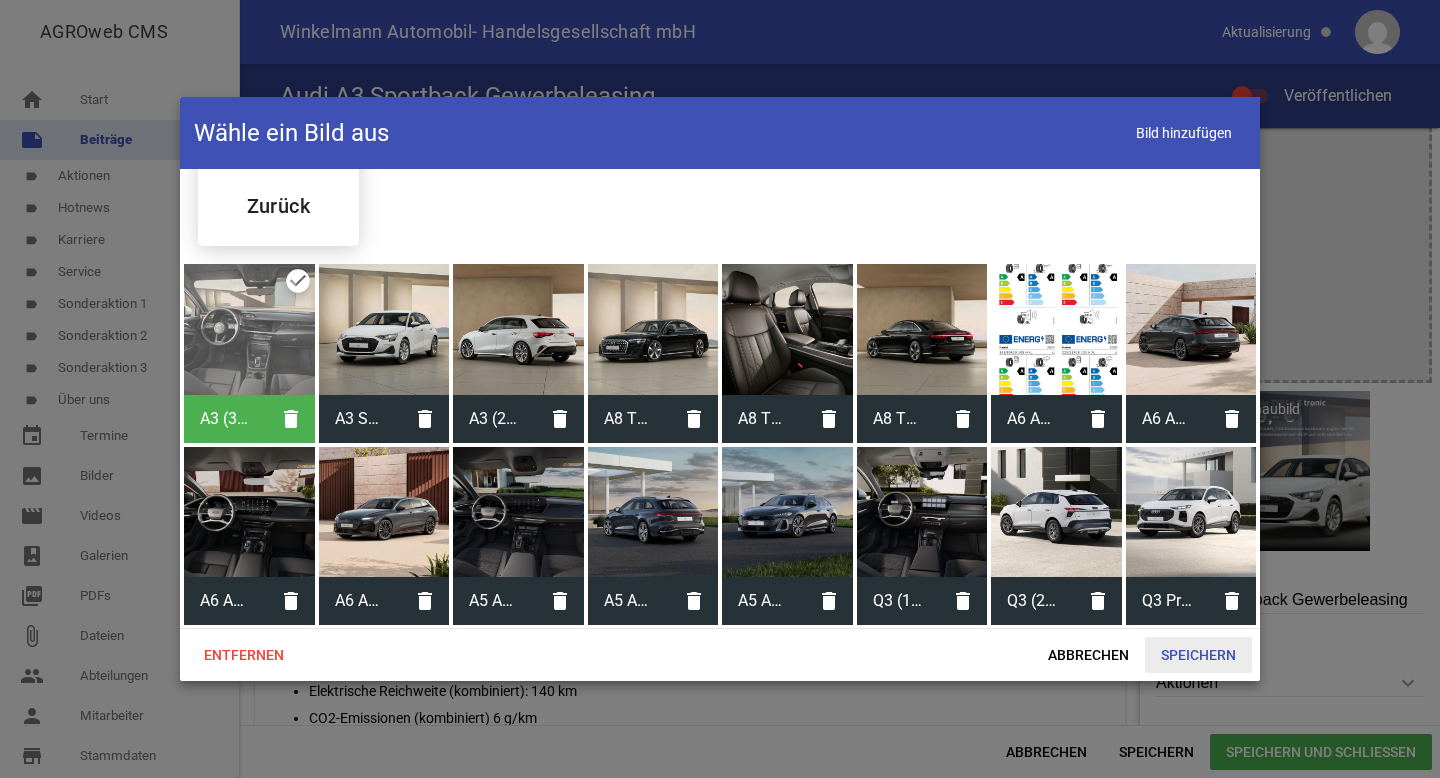 click on "Speichern" at bounding box center (1198, 655) 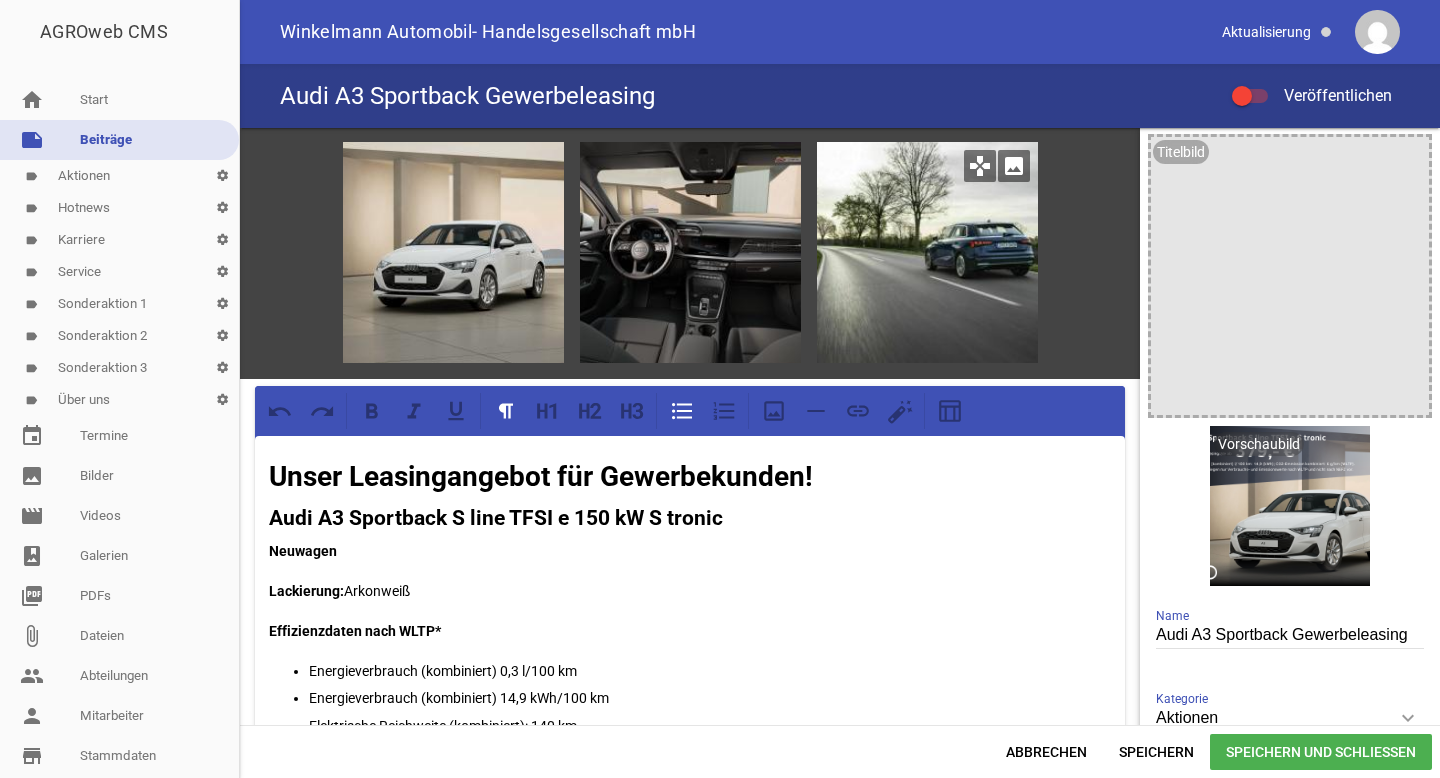 scroll, scrollTop: 0, scrollLeft: 0, axis: both 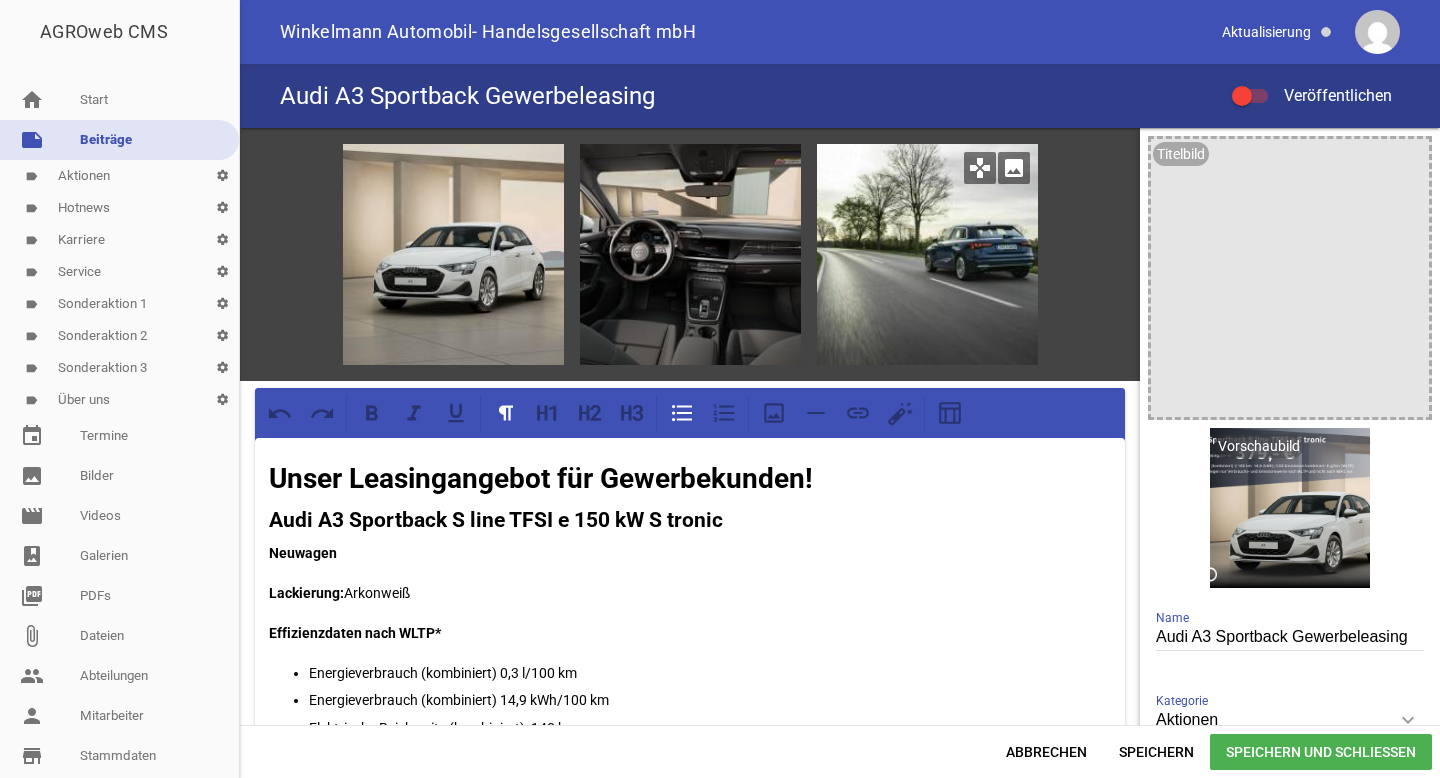 click on "image" at bounding box center [1014, 168] 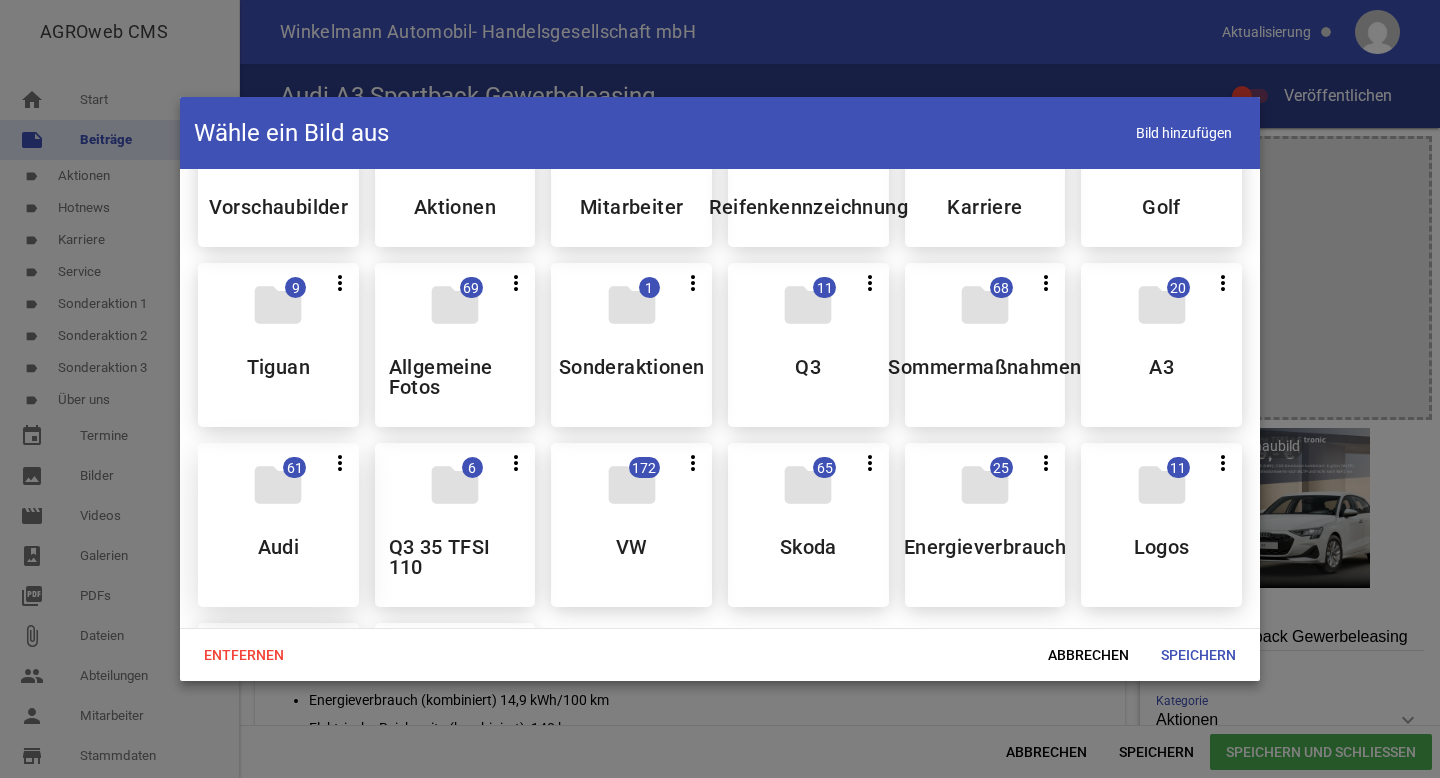 scroll, scrollTop: 96, scrollLeft: 0, axis: vertical 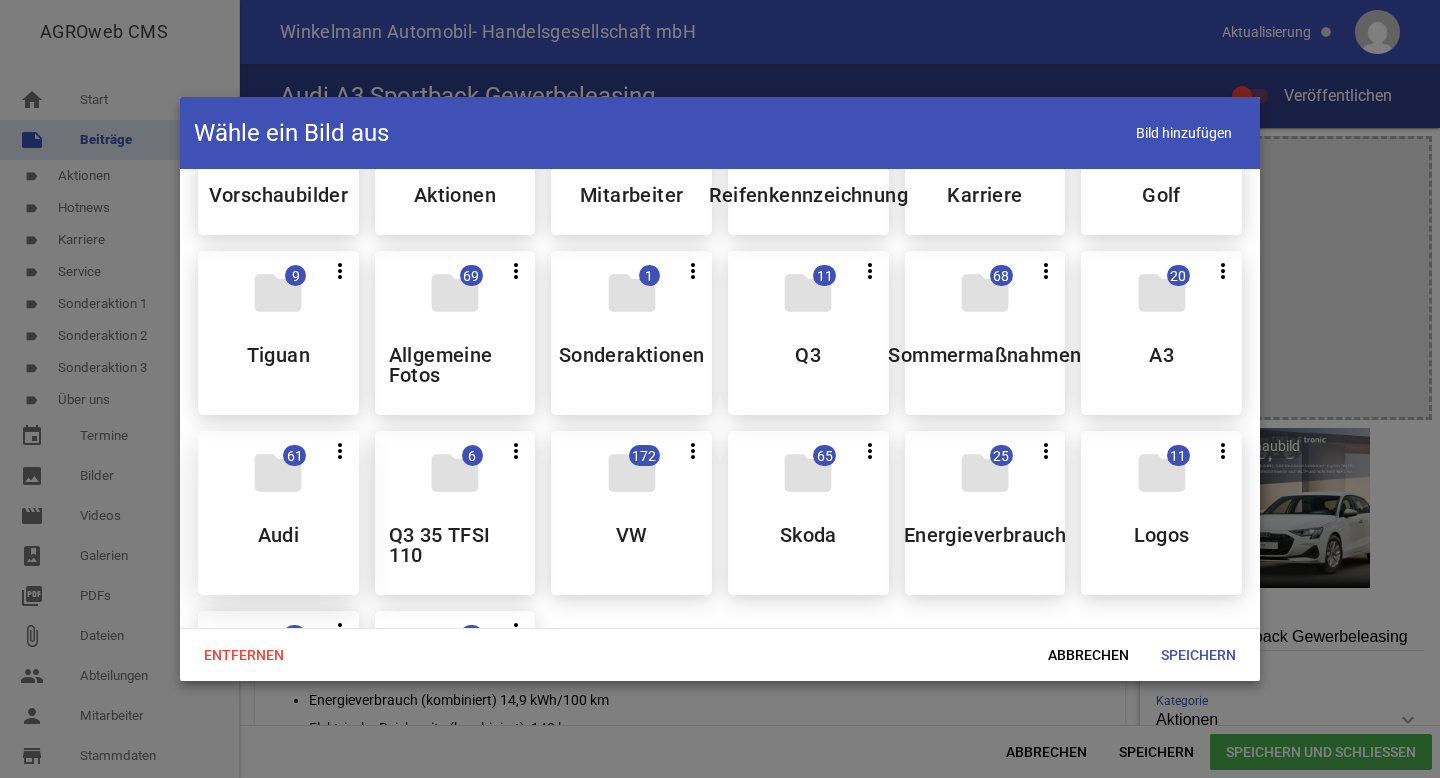 click on "folder" at bounding box center [278, 473] 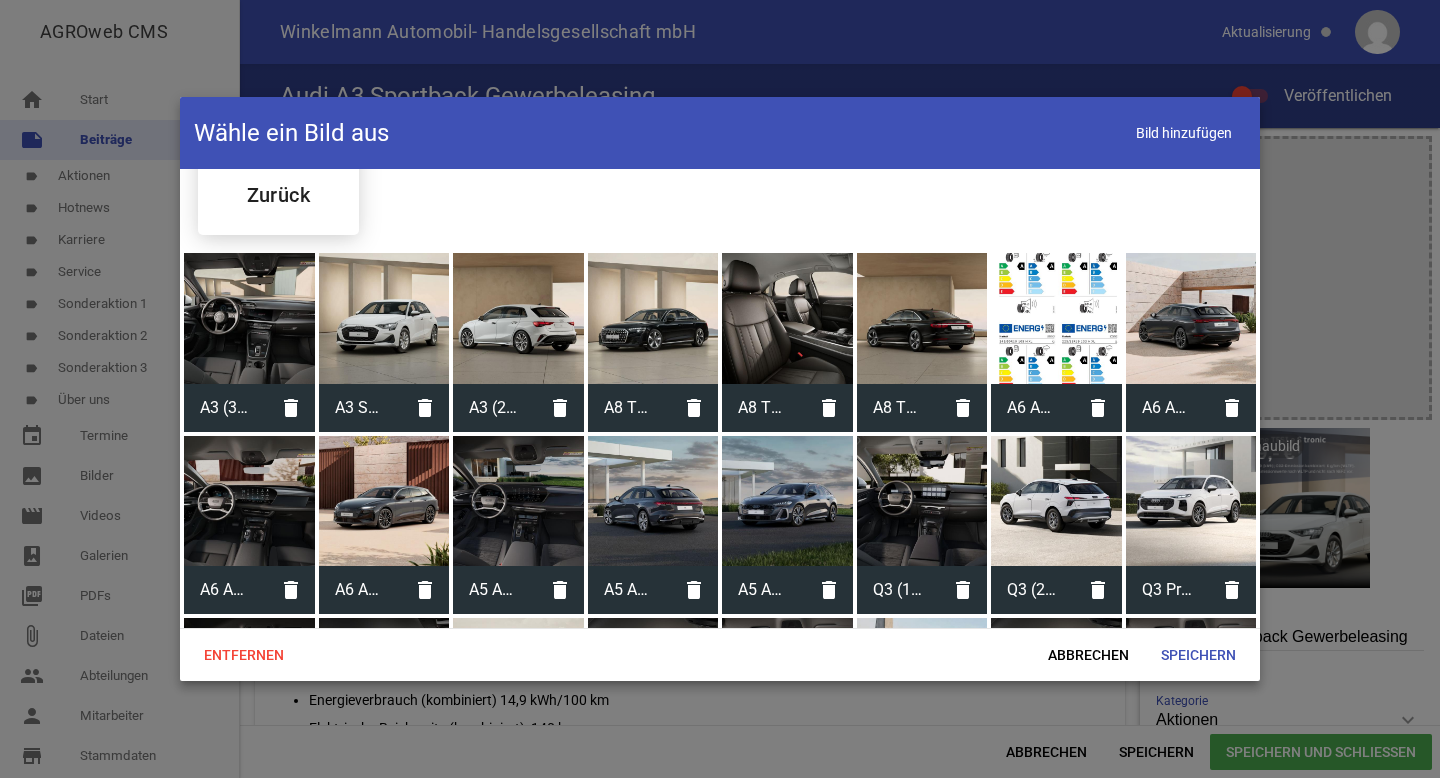 click at bounding box center (384, 318) 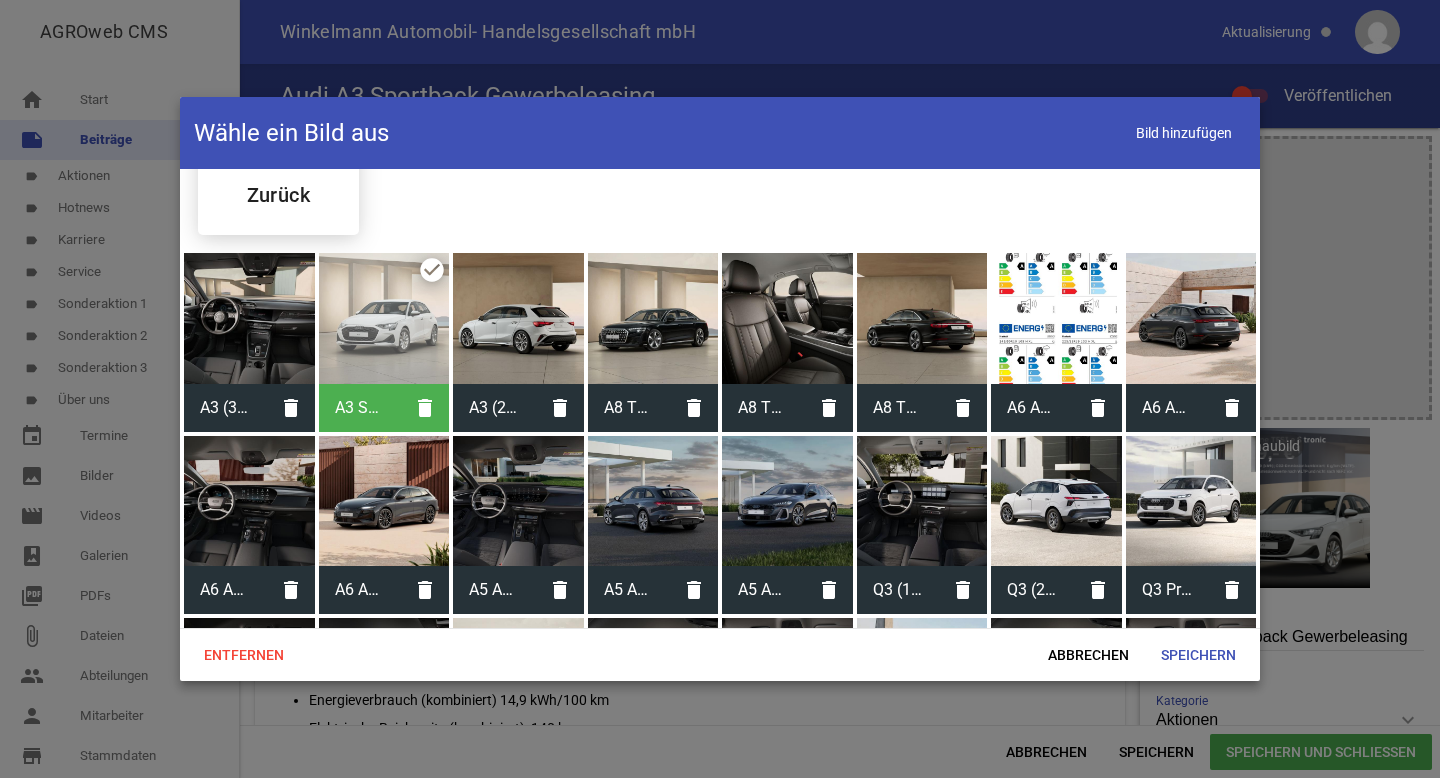 click at bounding box center [518, 318] 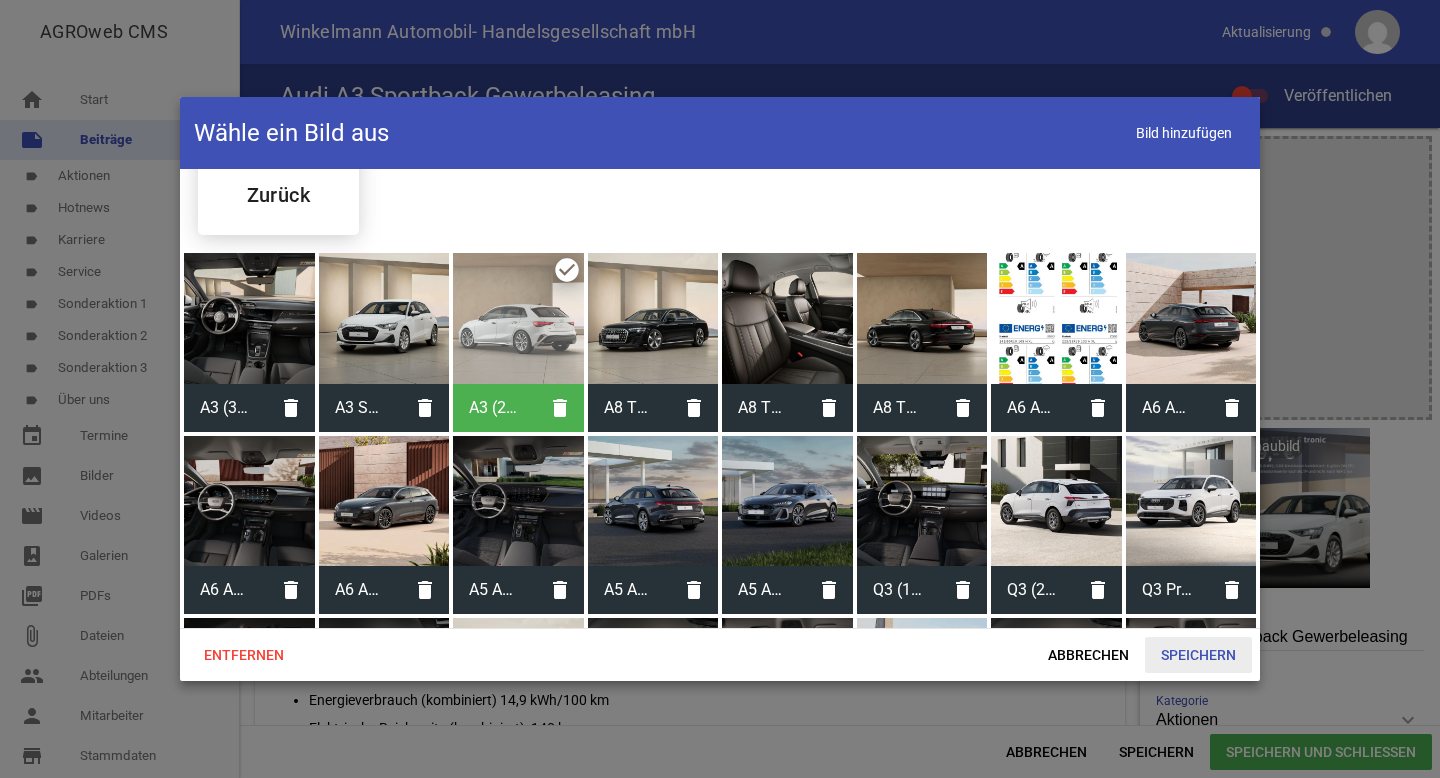 click on "Speichern" at bounding box center [1198, 655] 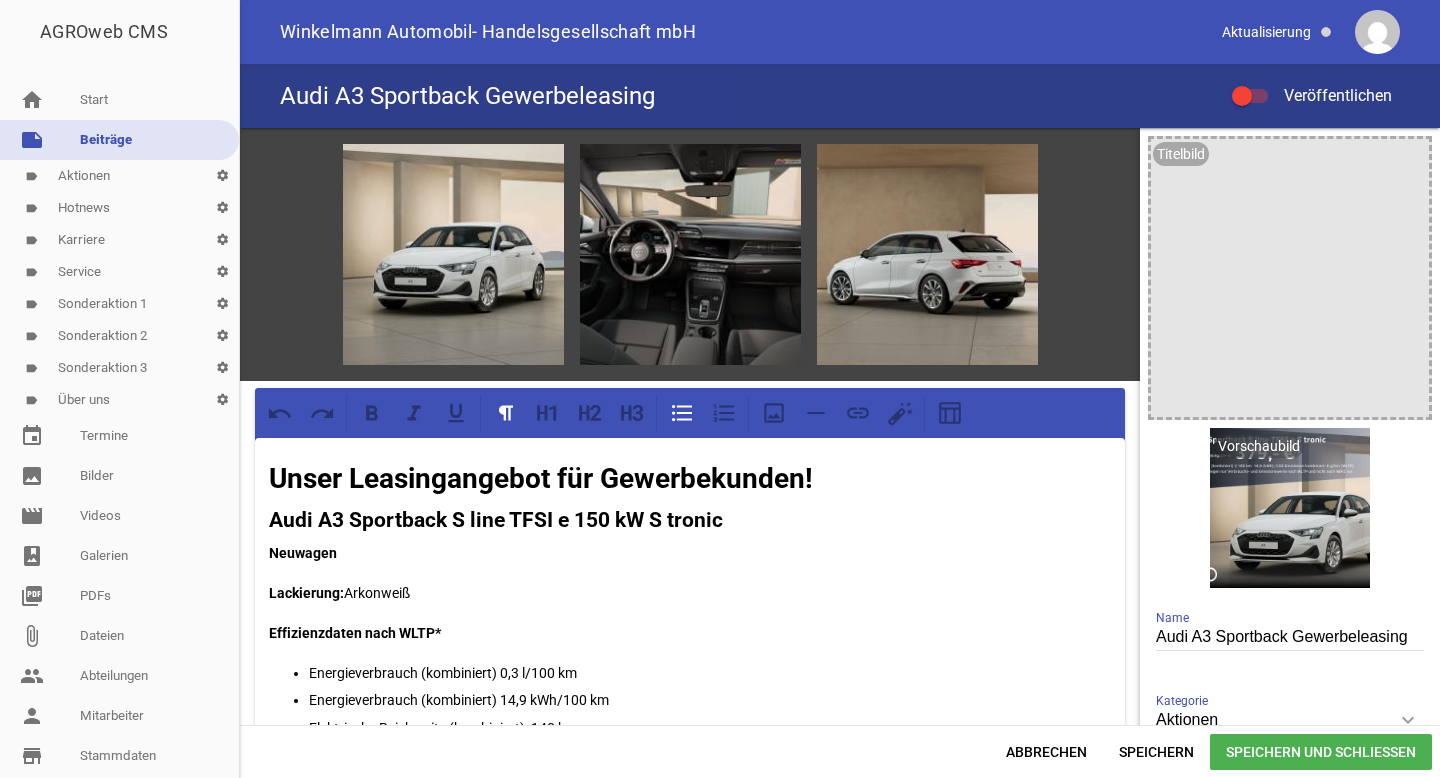 click on "Veröffentlichen" at bounding box center [1312, 96] 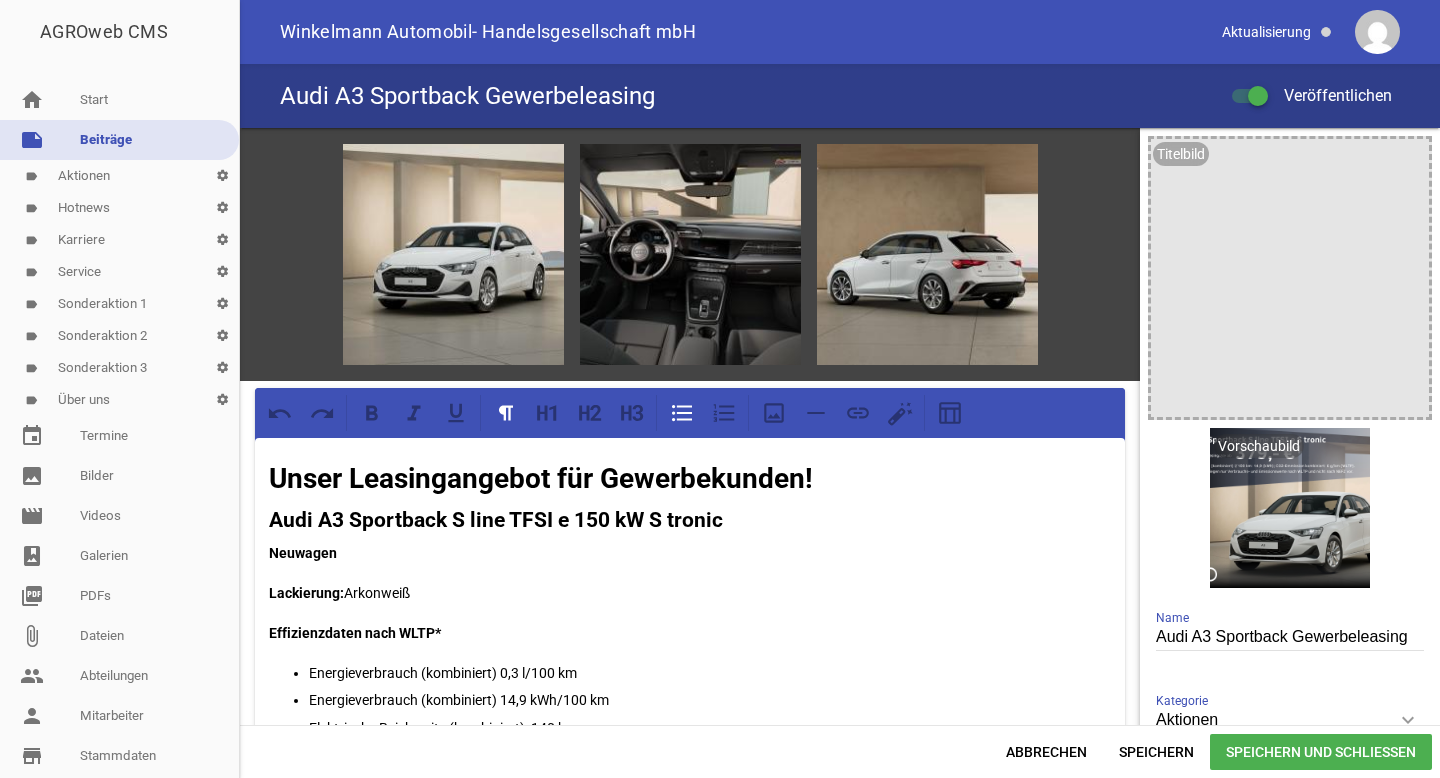 click at bounding box center (1258, 96) 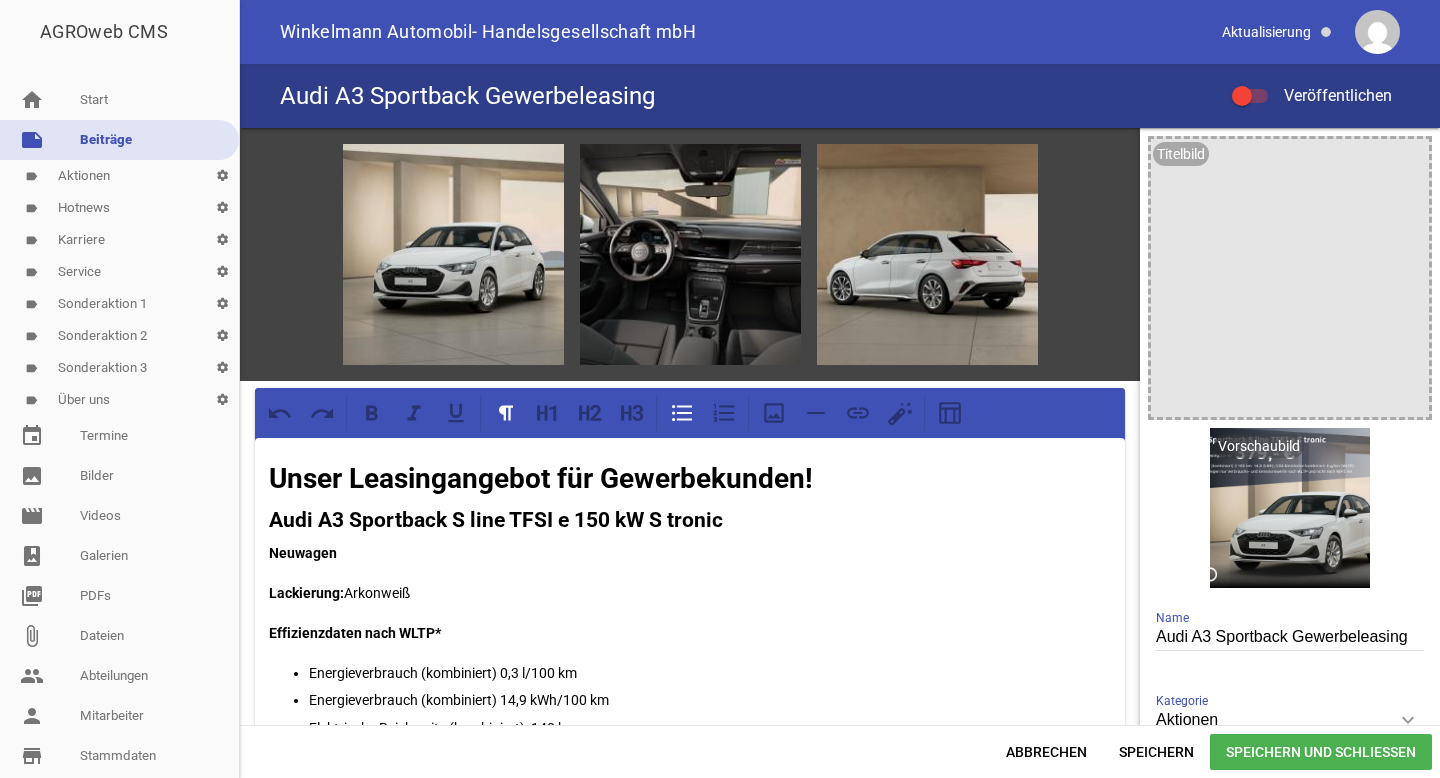 click at bounding box center (1250, 96) 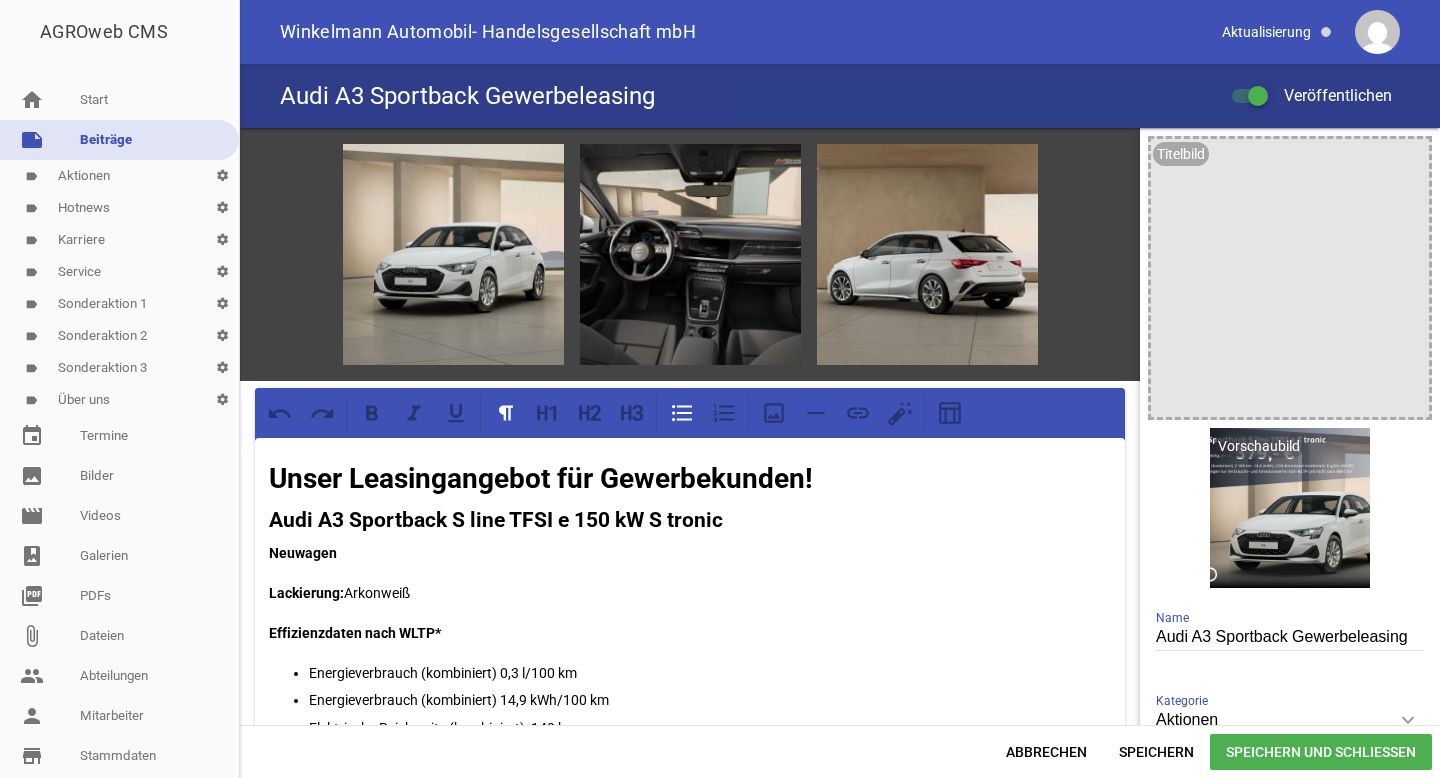click on "Speichern und Schließen" at bounding box center (1321, 752) 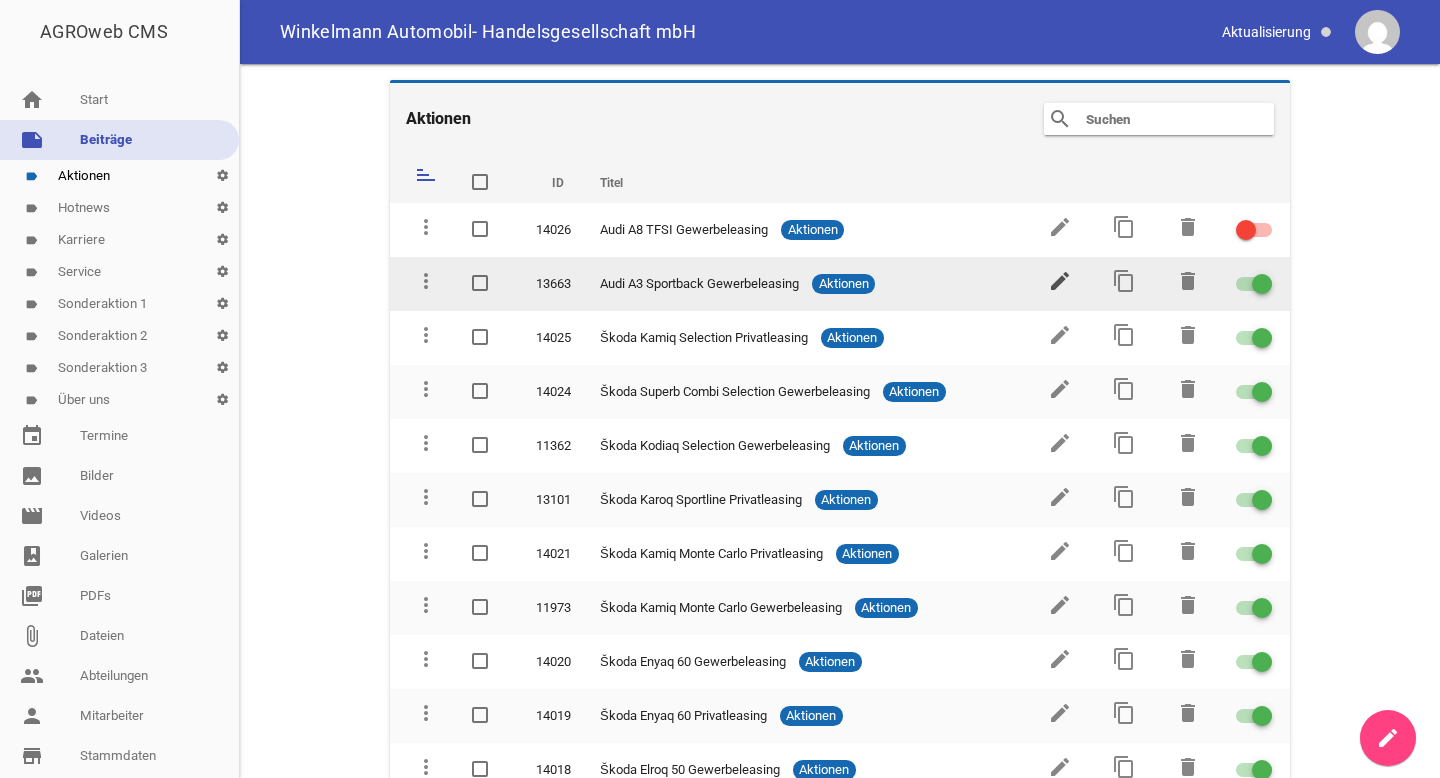 click on "edit" at bounding box center [1060, 281] 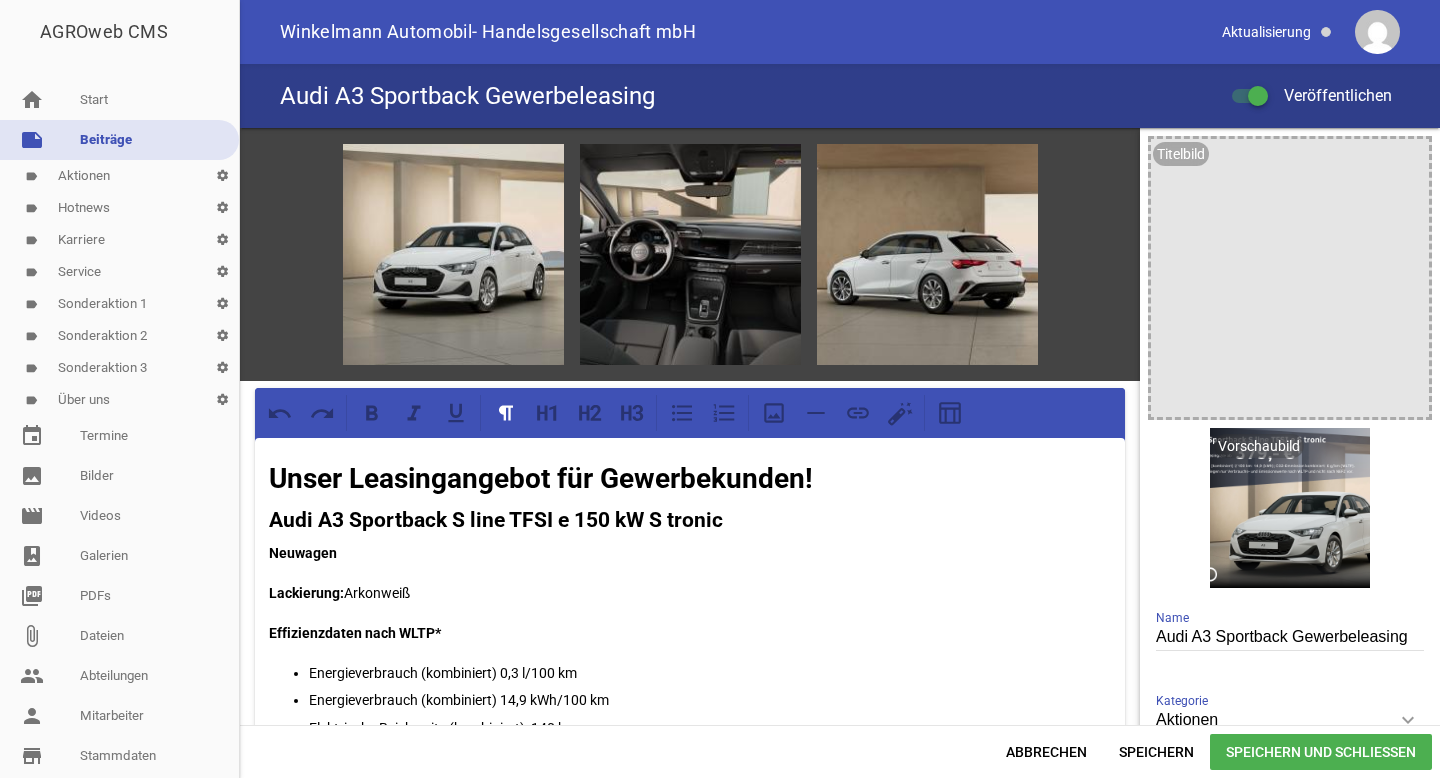 click on "Unser Leasingangebot für Gewerbekunden!" at bounding box center (541, 478) 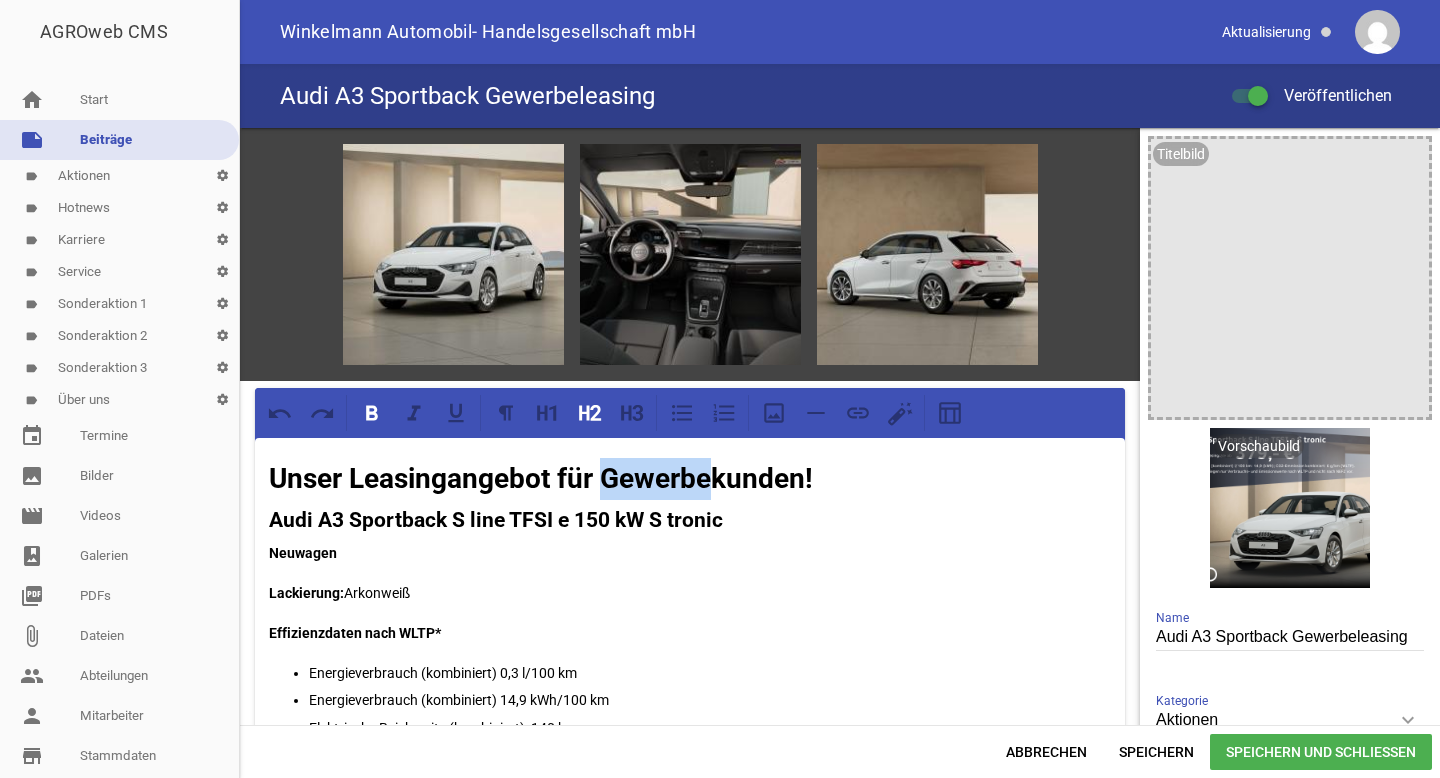 drag, startPoint x: 708, startPoint y: 479, endPoint x: 605, endPoint y: 471, distance: 103.31021 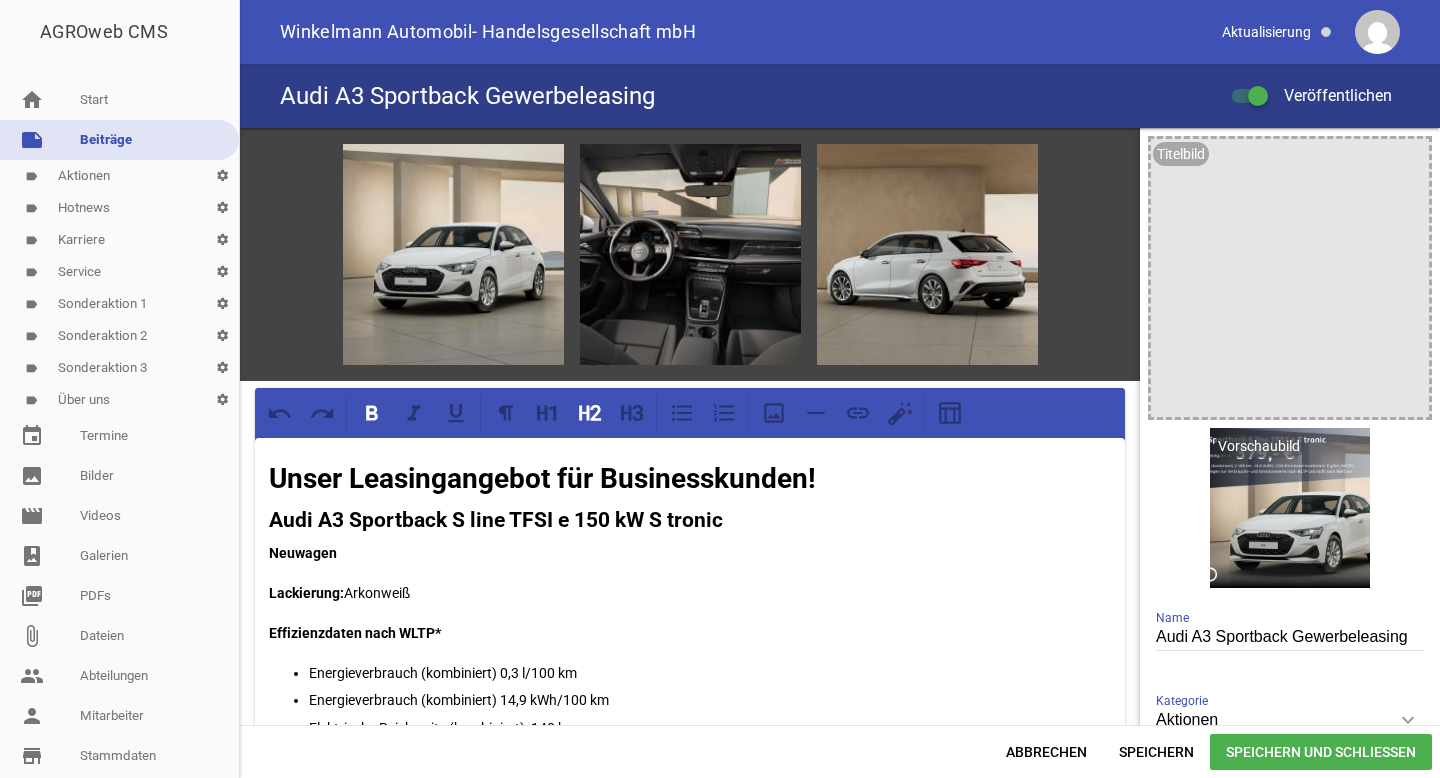 click on "Speichern und Schließen" at bounding box center [1321, 752] 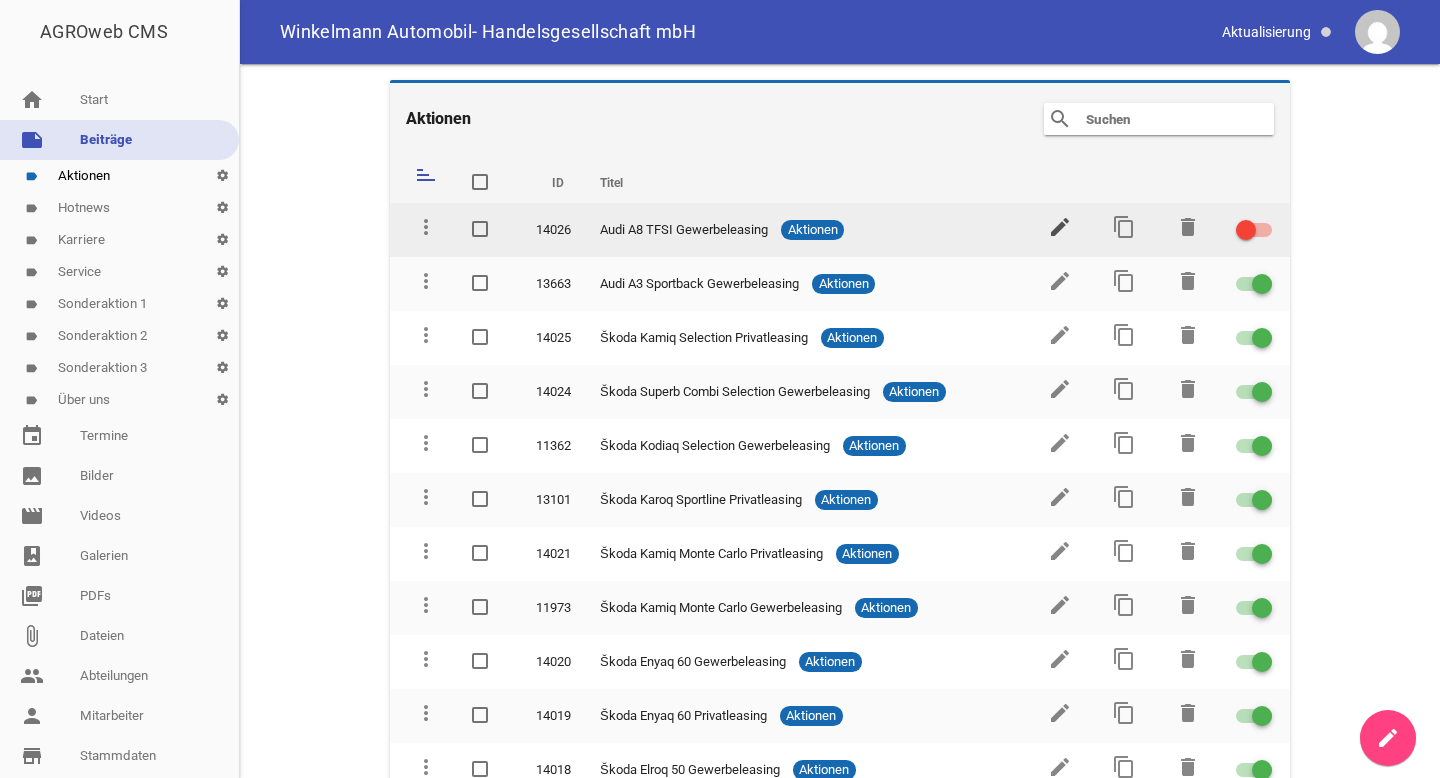 click on "edit" at bounding box center (1060, 227) 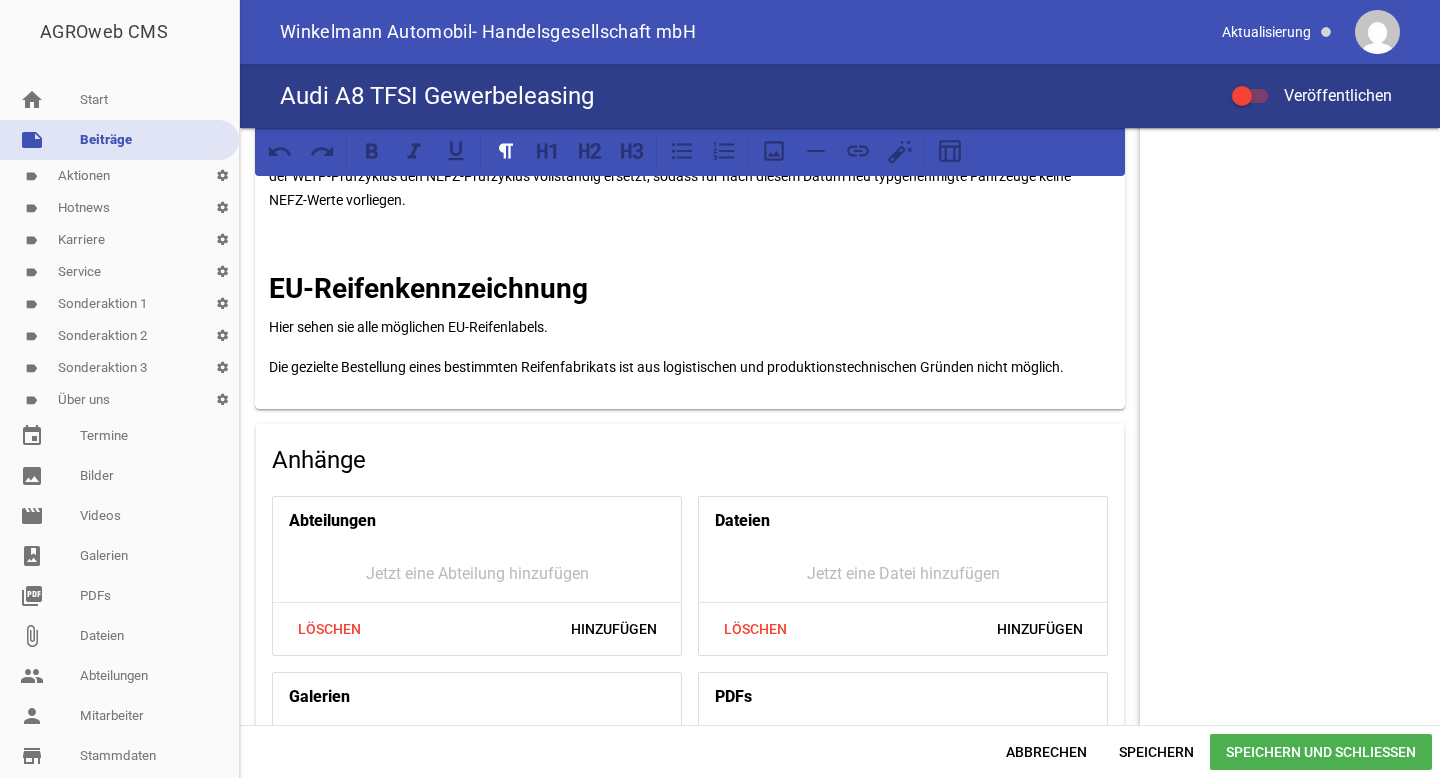 scroll, scrollTop: 1647, scrollLeft: 0, axis: vertical 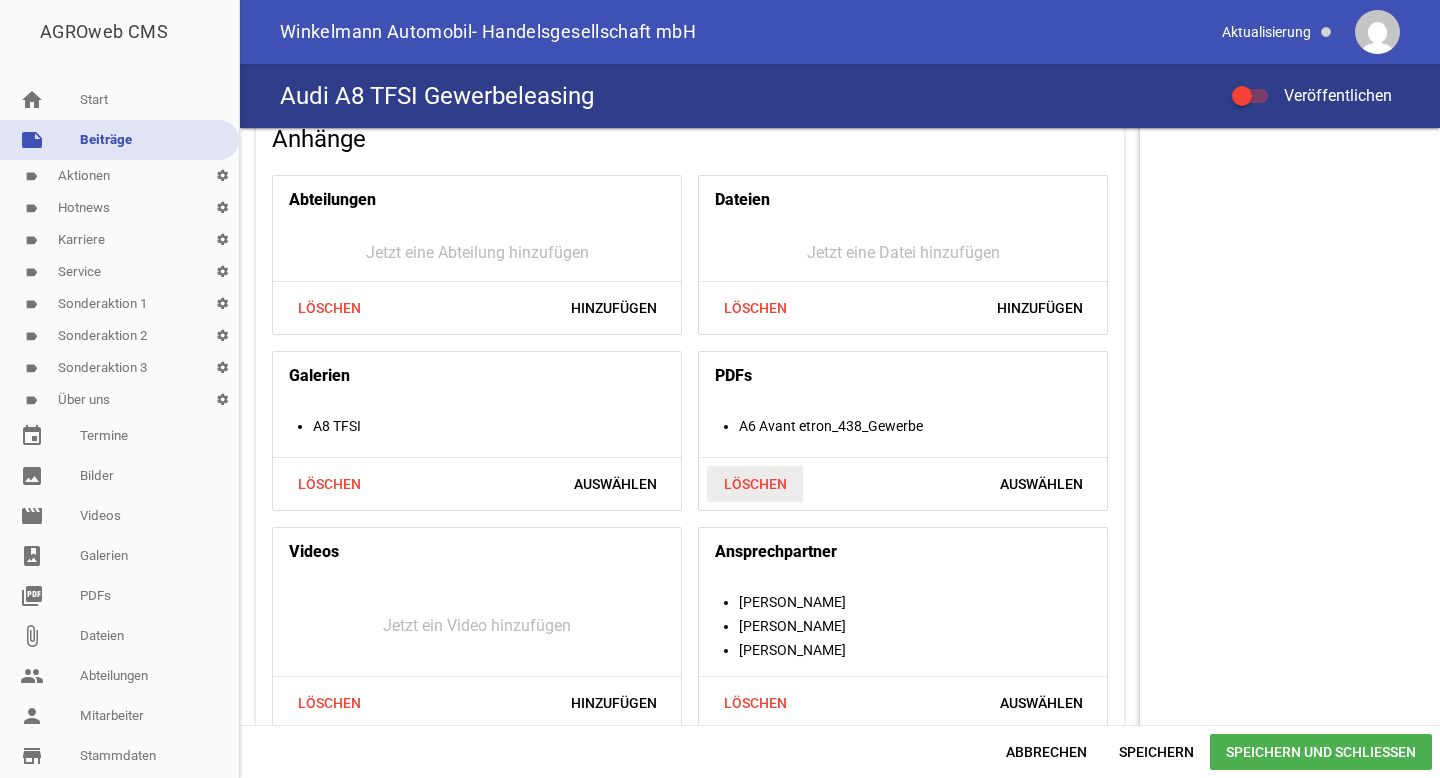 click on "Löschen" at bounding box center [755, 484] 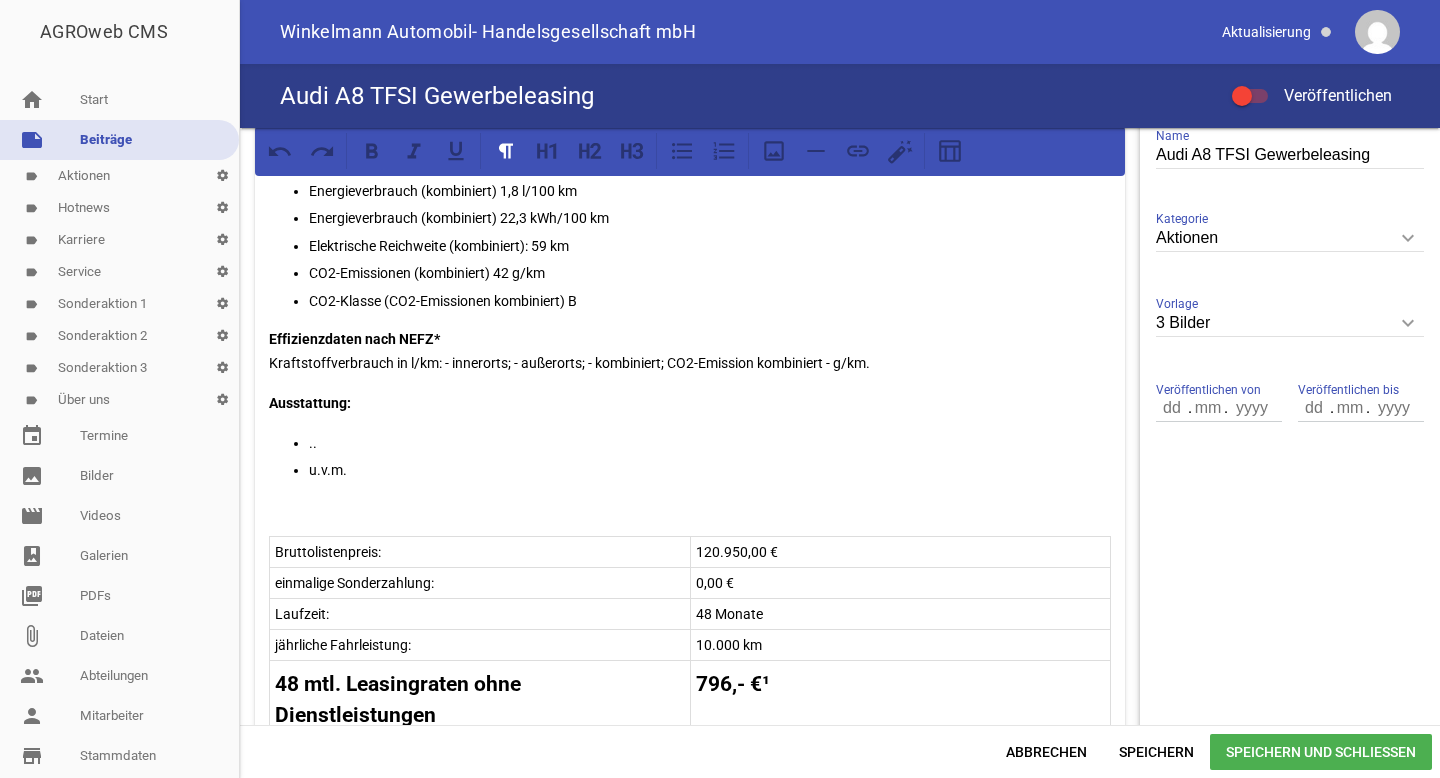 scroll, scrollTop: 480, scrollLeft: 0, axis: vertical 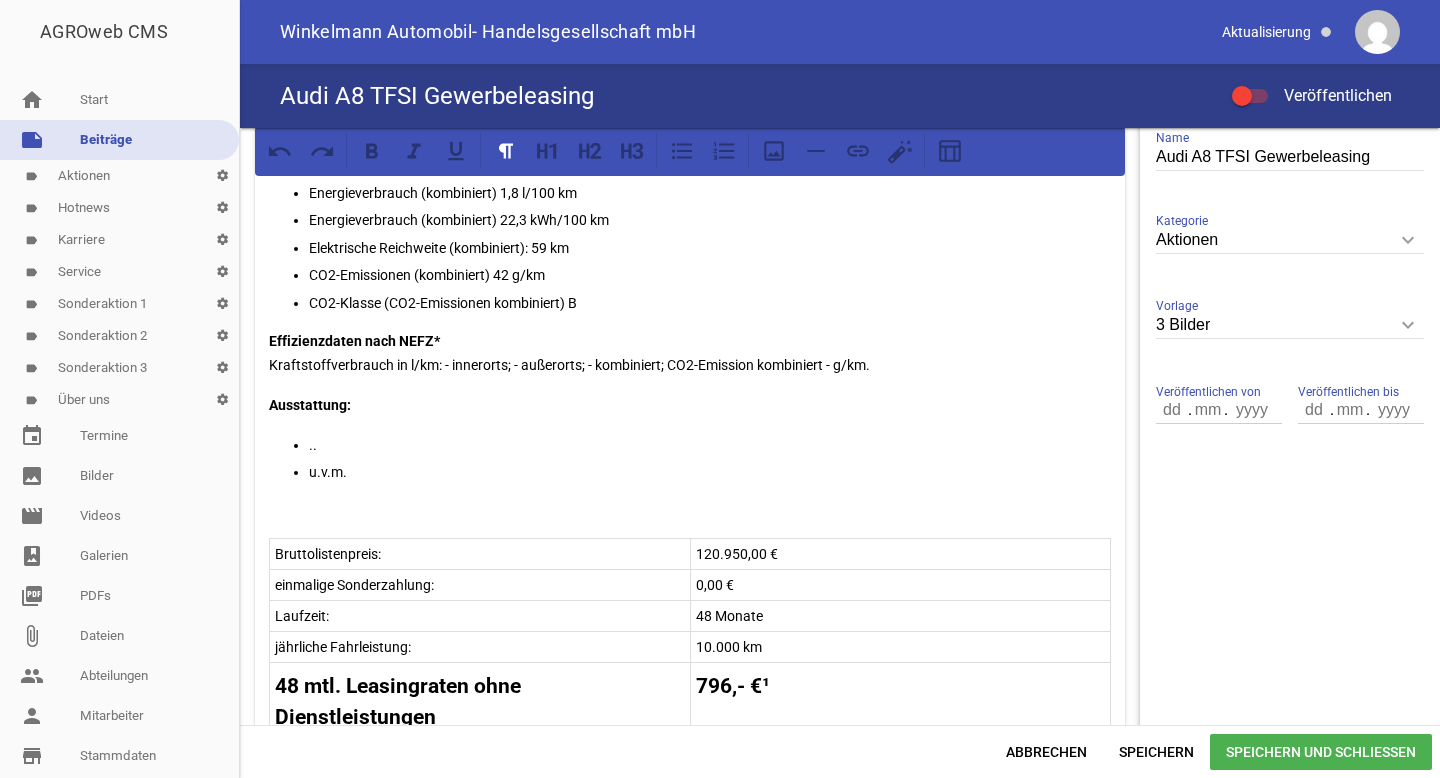 click on ".." at bounding box center [710, 445] 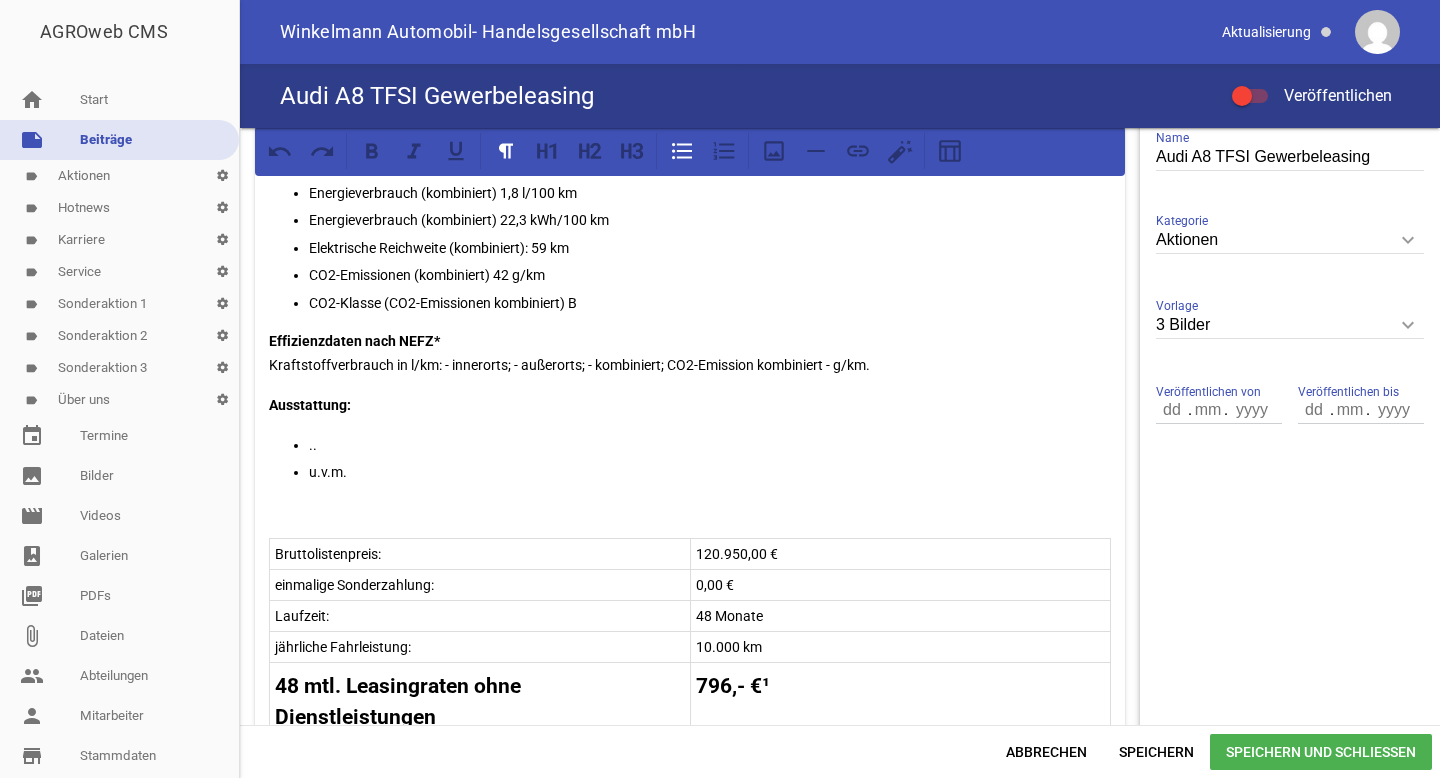 type 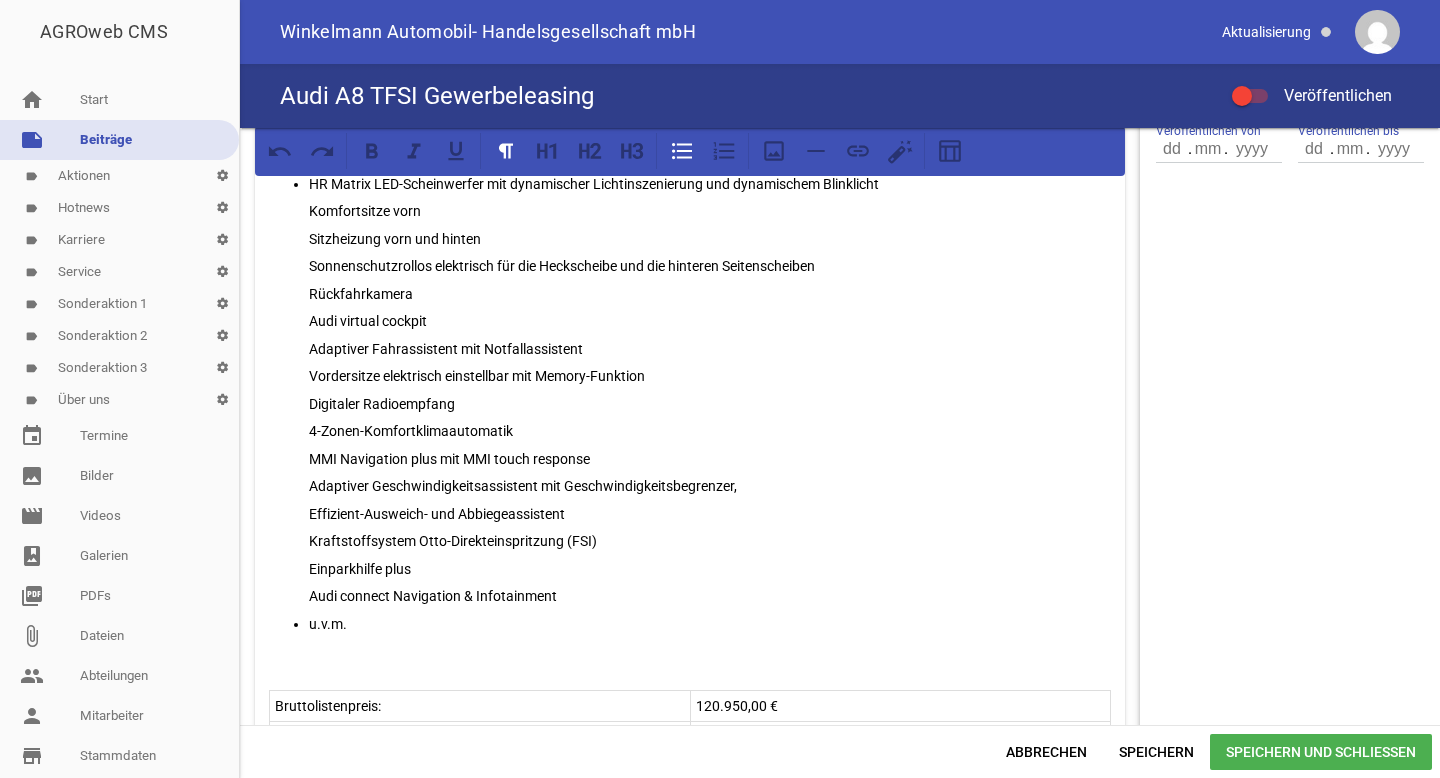 scroll, scrollTop: 670, scrollLeft: 0, axis: vertical 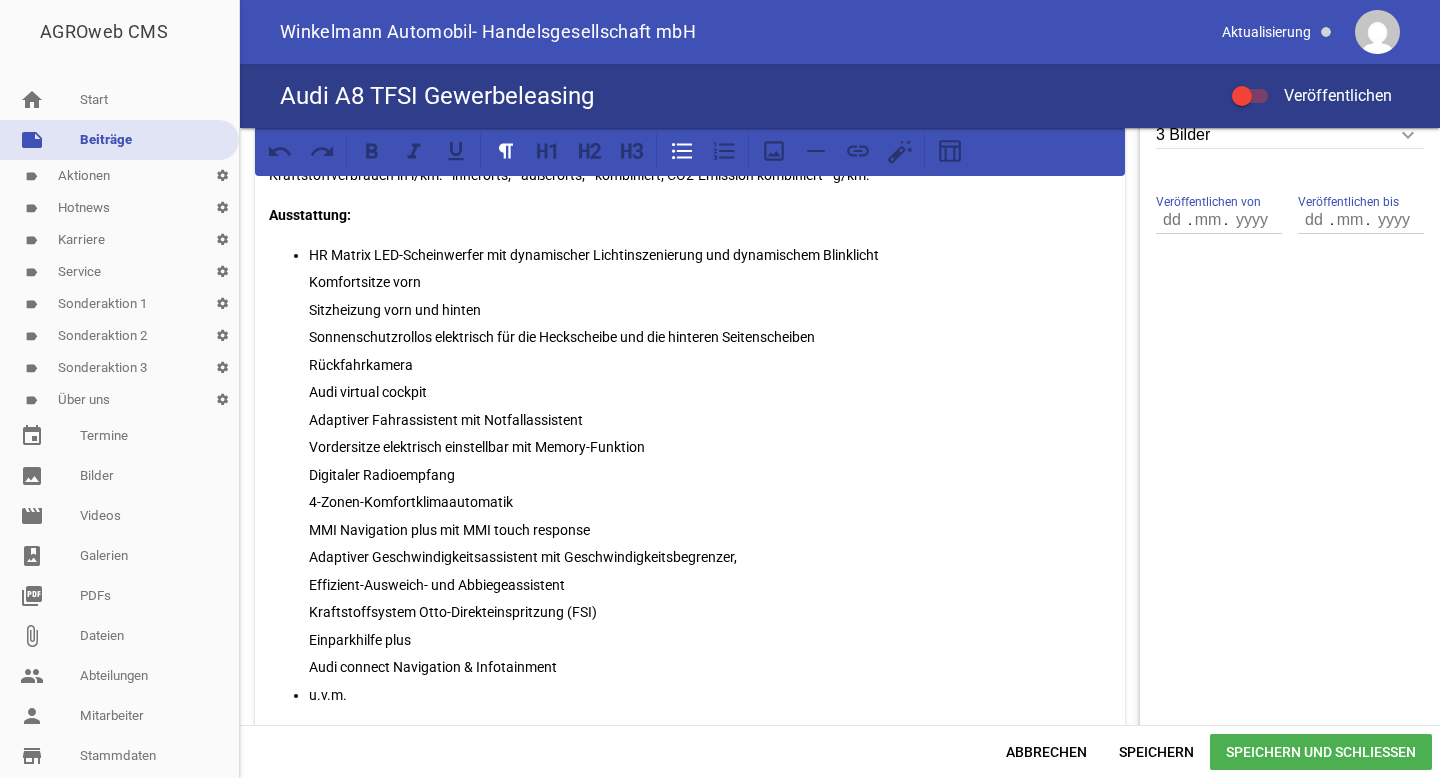 click on "HR Matrix LED-Scheinwerfer mit dynamischer Lichtinszenierung und dynamischem Blinklicht Komfortsitze vorn Sitzheizung vorn und hinten Sonnenschutzrollos elektrisch für die Heckscheibe und die hinteren Seitenscheiben Rückfahrkamera Audi virtual cockpit      Adaptiver Fahrassistent mit Notfallassistent Vordersitze elektrisch einstellbar mit Memory-Funktion Digitaler Radioempfang 4-Zonen-Komfortklimaautomatik MMI Navigation plus mit MMI touch response Adaptiver Geschwindigkeitsassistent mit Geschwindigkeitsbegrenzer, Effizient-Ausweich- und Abbiegeassistent Kraftstoffsystem Otto-Direkteinspritzung (FSI) Einparkhilfe plus Audi connect Navigation & Infotainment u.v.m." at bounding box center (690, 475) 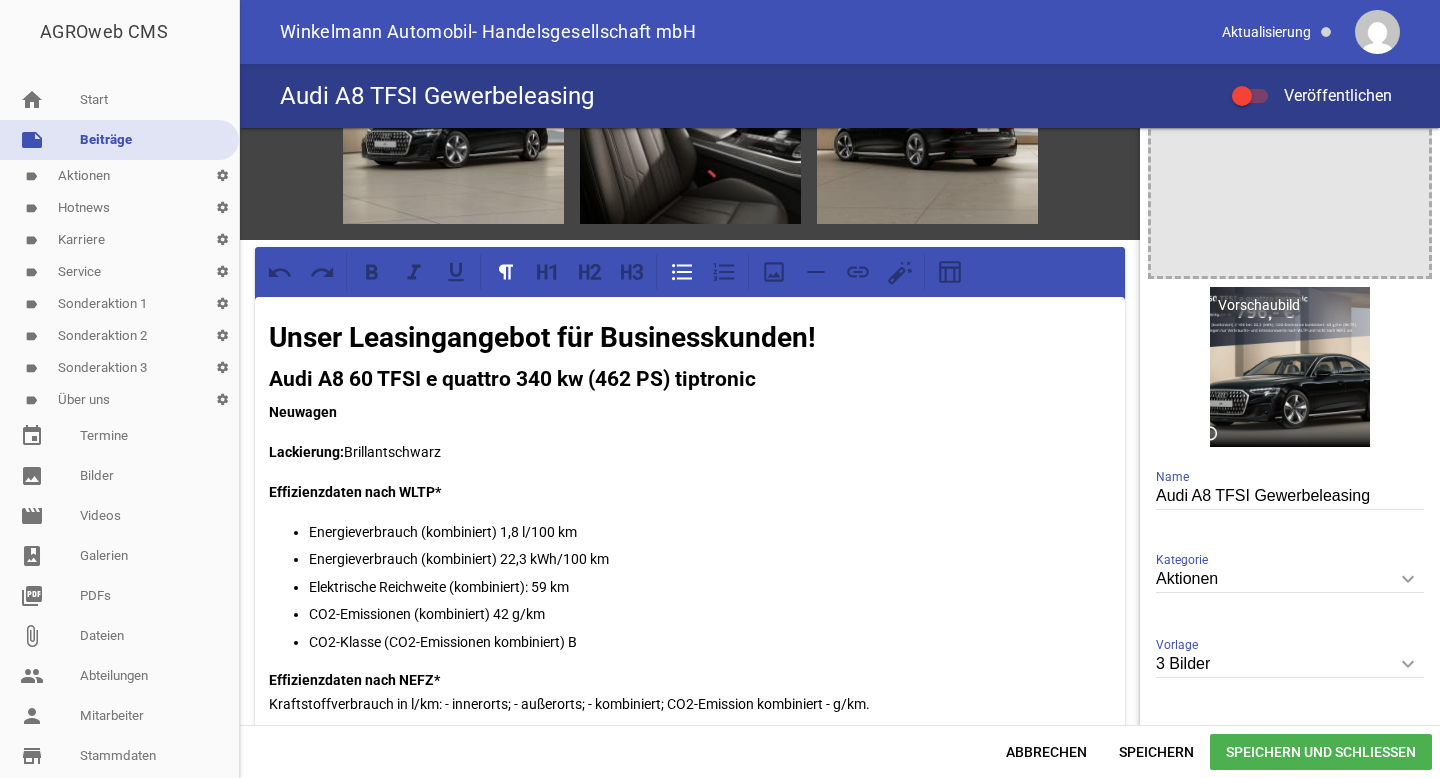 scroll, scrollTop: 0, scrollLeft: 0, axis: both 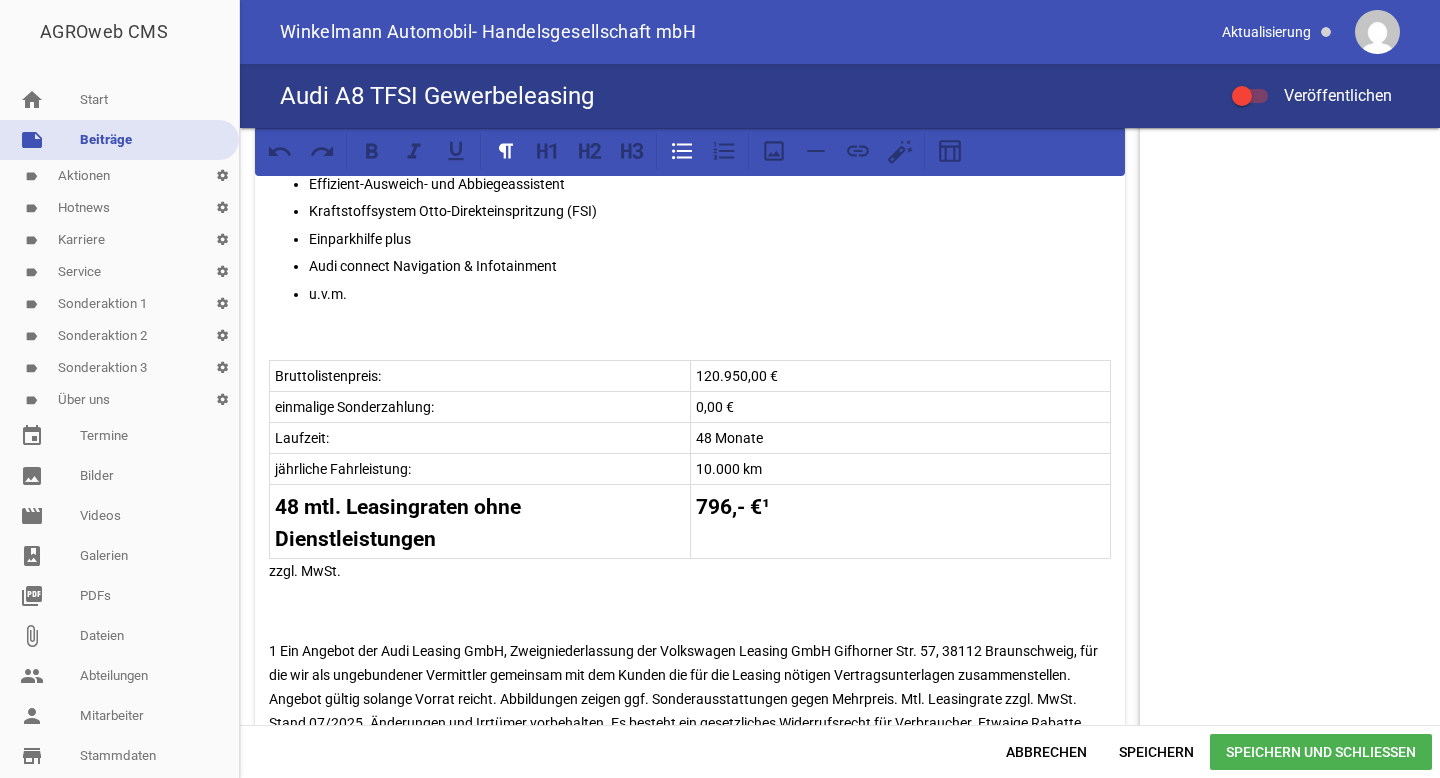 click on "Audi A8 TFSI Gewerbeleasing         Veröffentlichen" at bounding box center (840, 96) 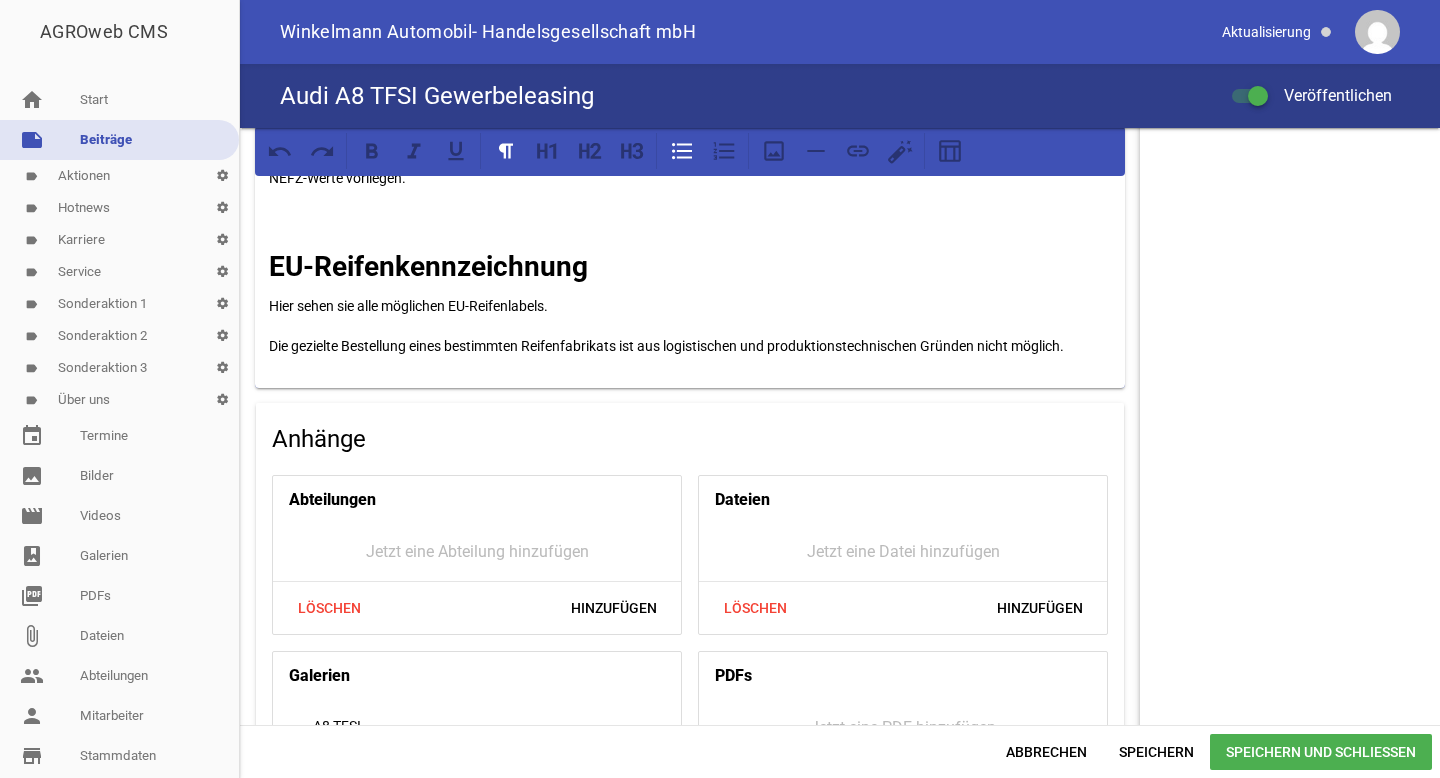 scroll, scrollTop: 1893, scrollLeft: 0, axis: vertical 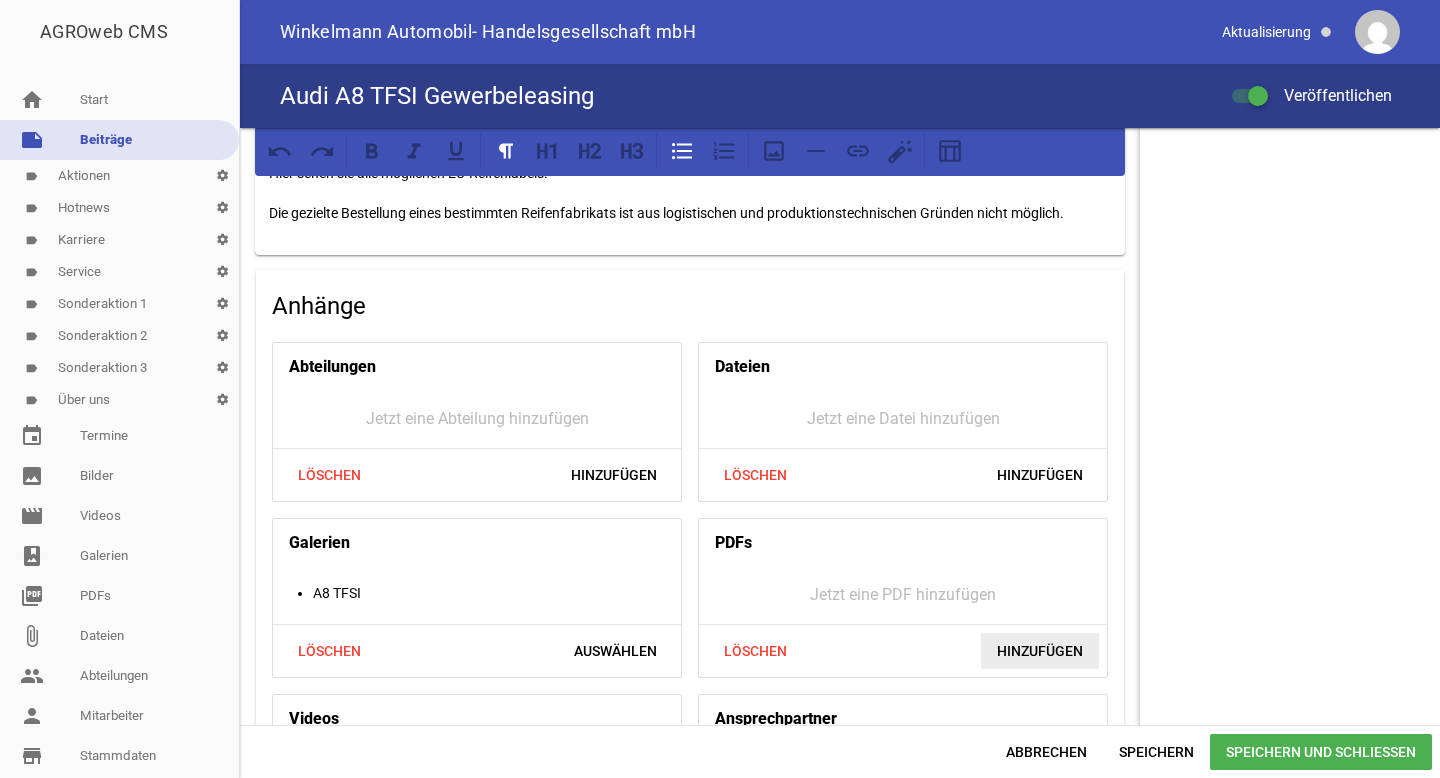 click on "Hinzufügen" at bounding box center (1040, 651) 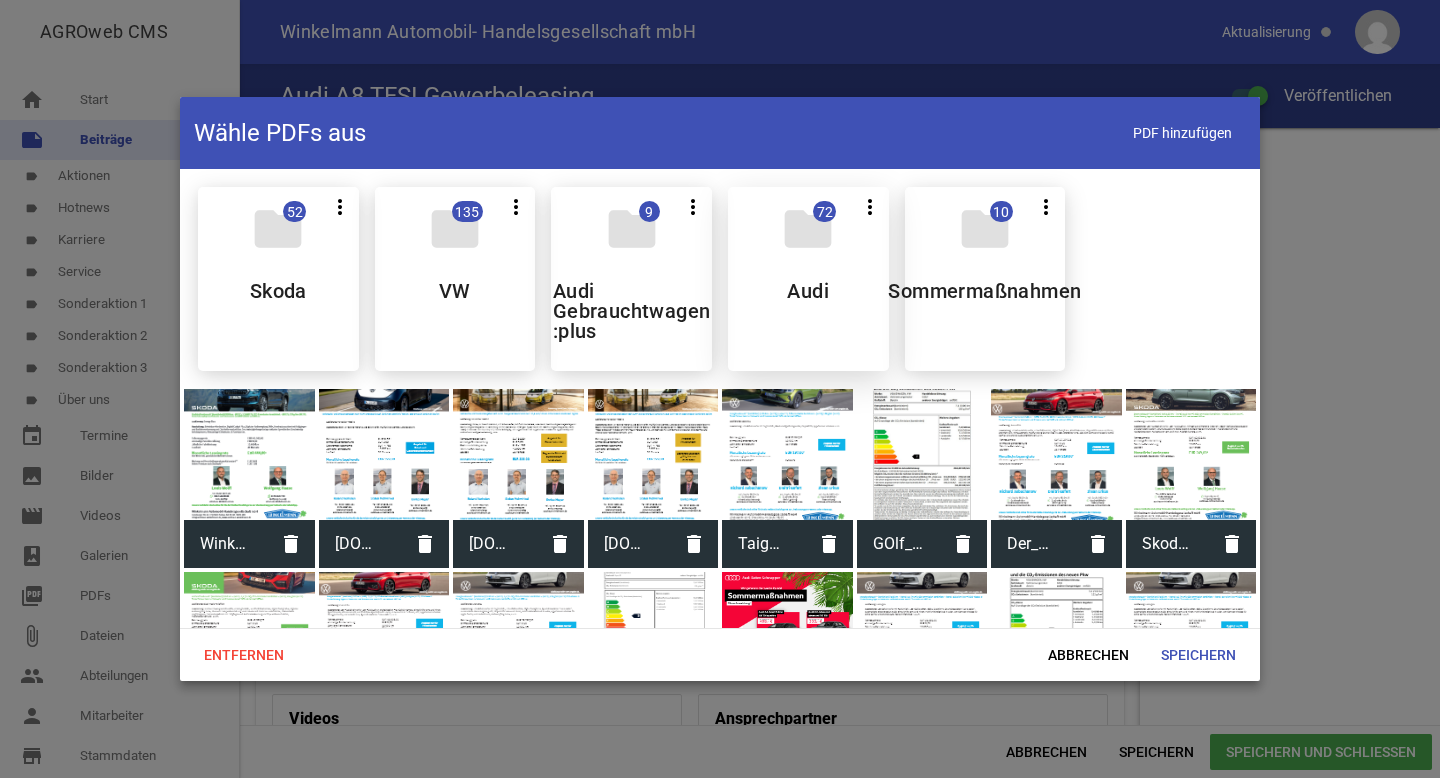 click on "Audi" at bounding box center [808, 291] 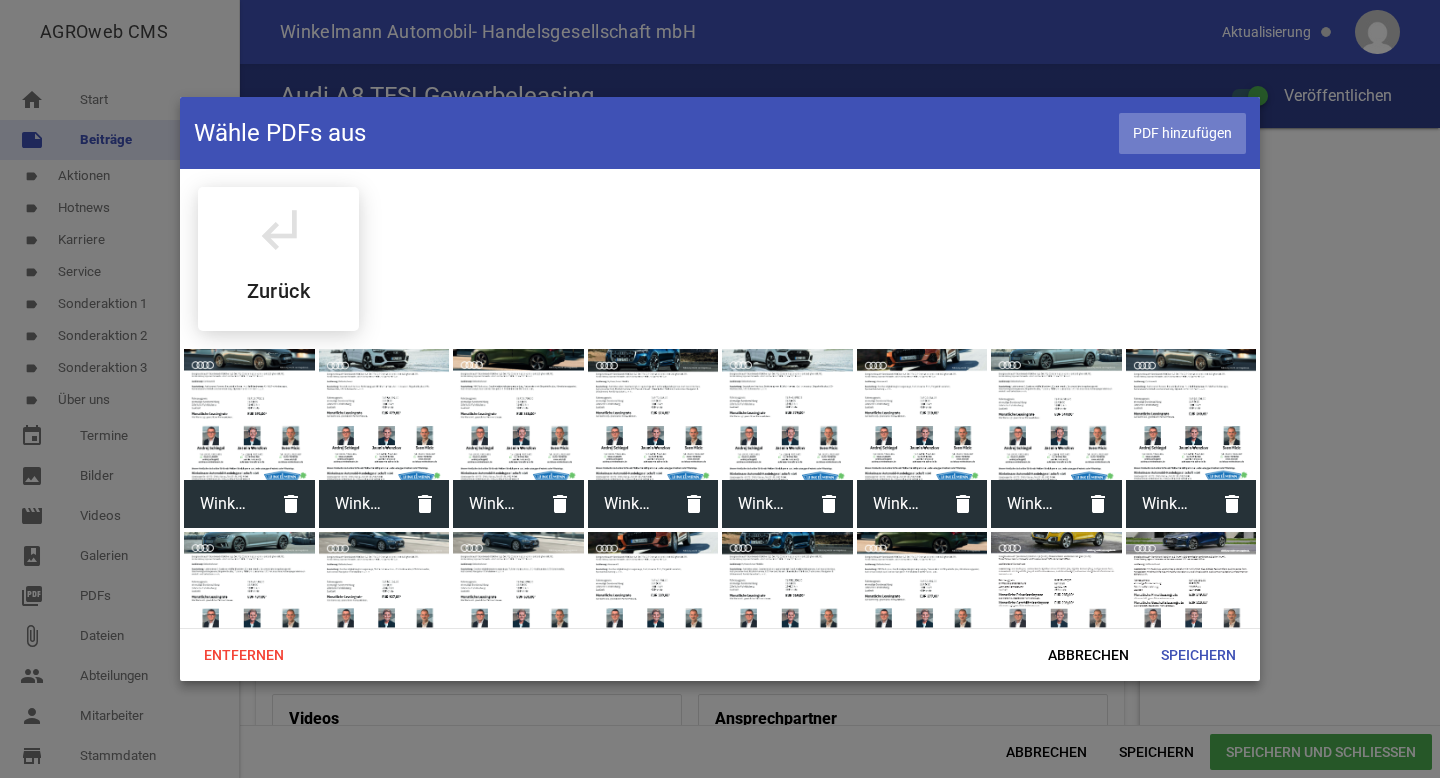 click on "PDF hinzufügen" at bounding box center [1182, 133] 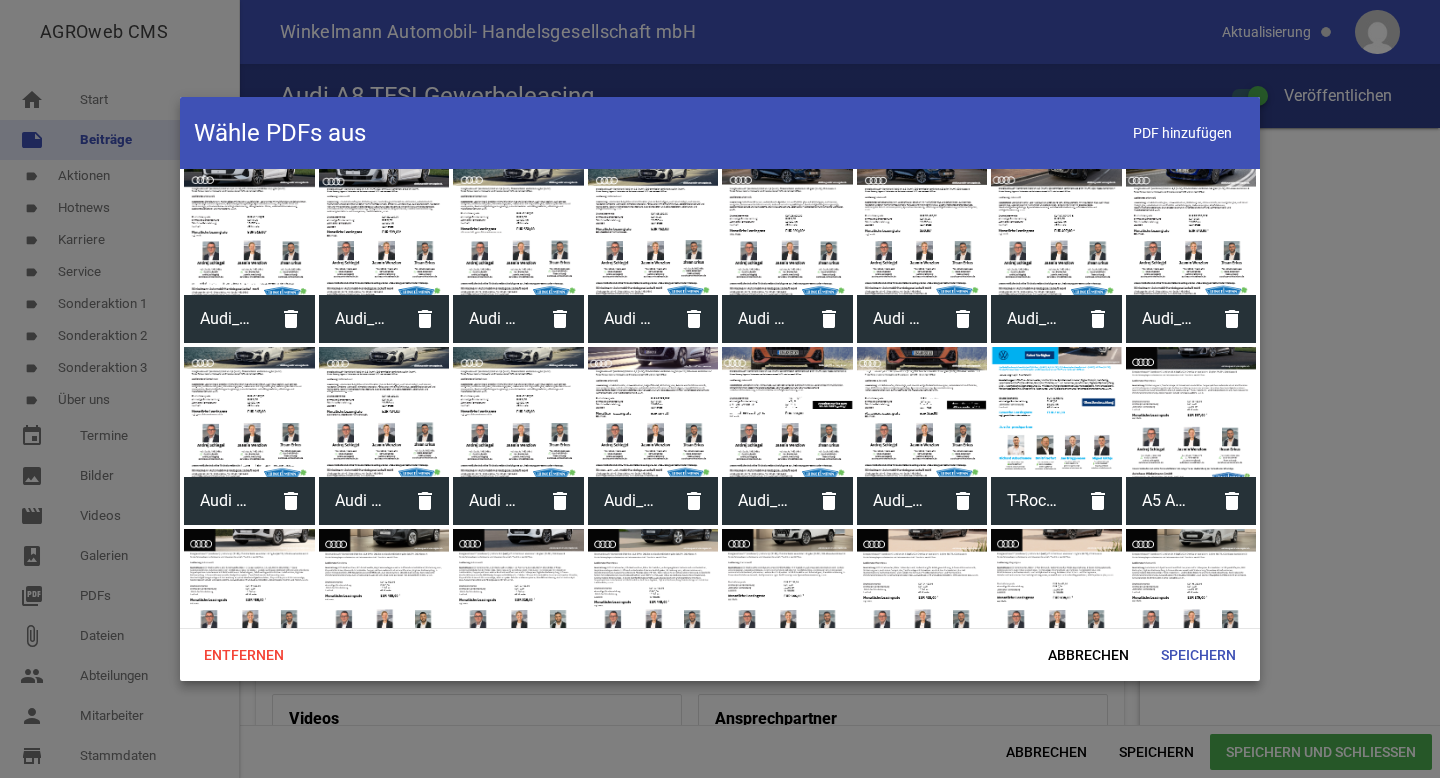 scroll, scrollTop: 1534, scrollLeft: 0, axis: vertical 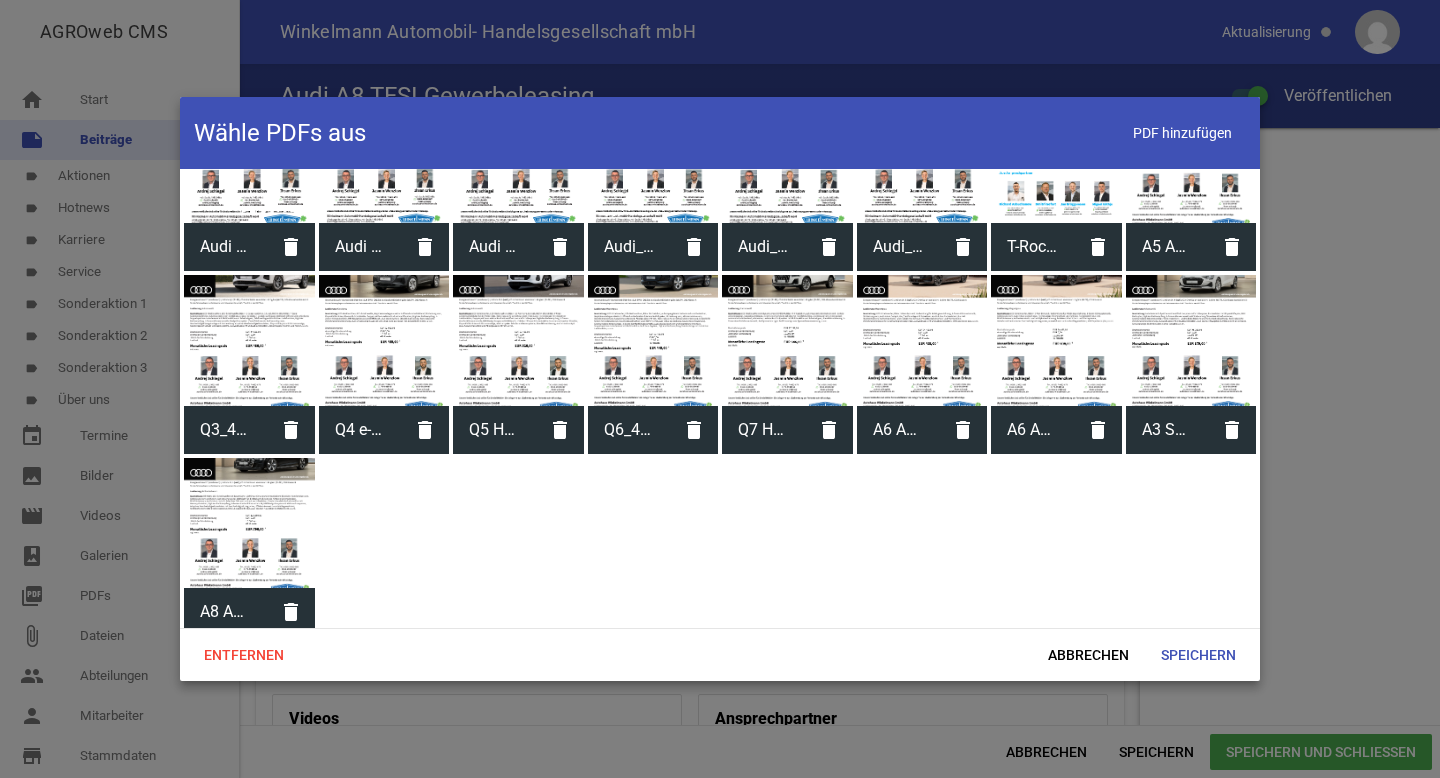 click at bounding box center [249, 523] 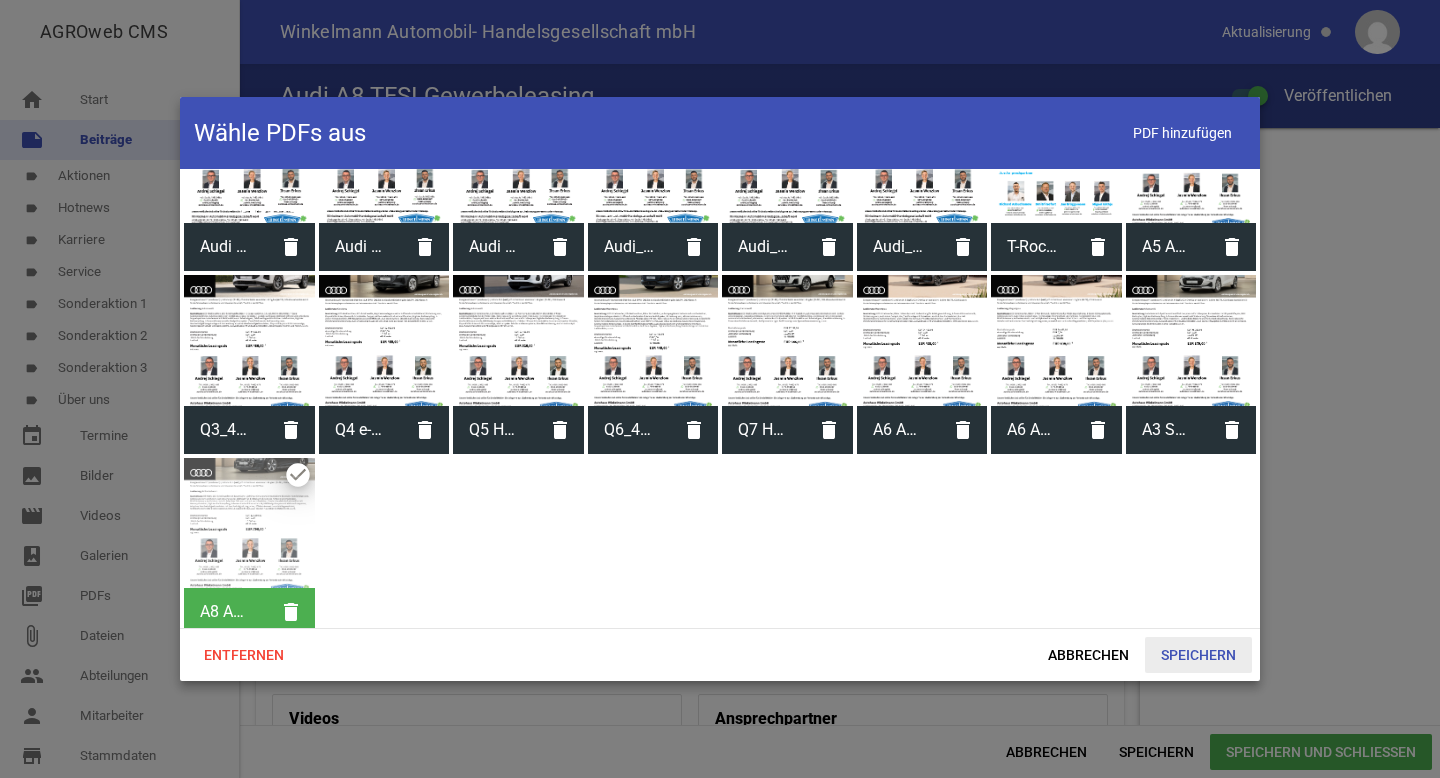 click on "Speichern" at bounding box center (1198, 655) 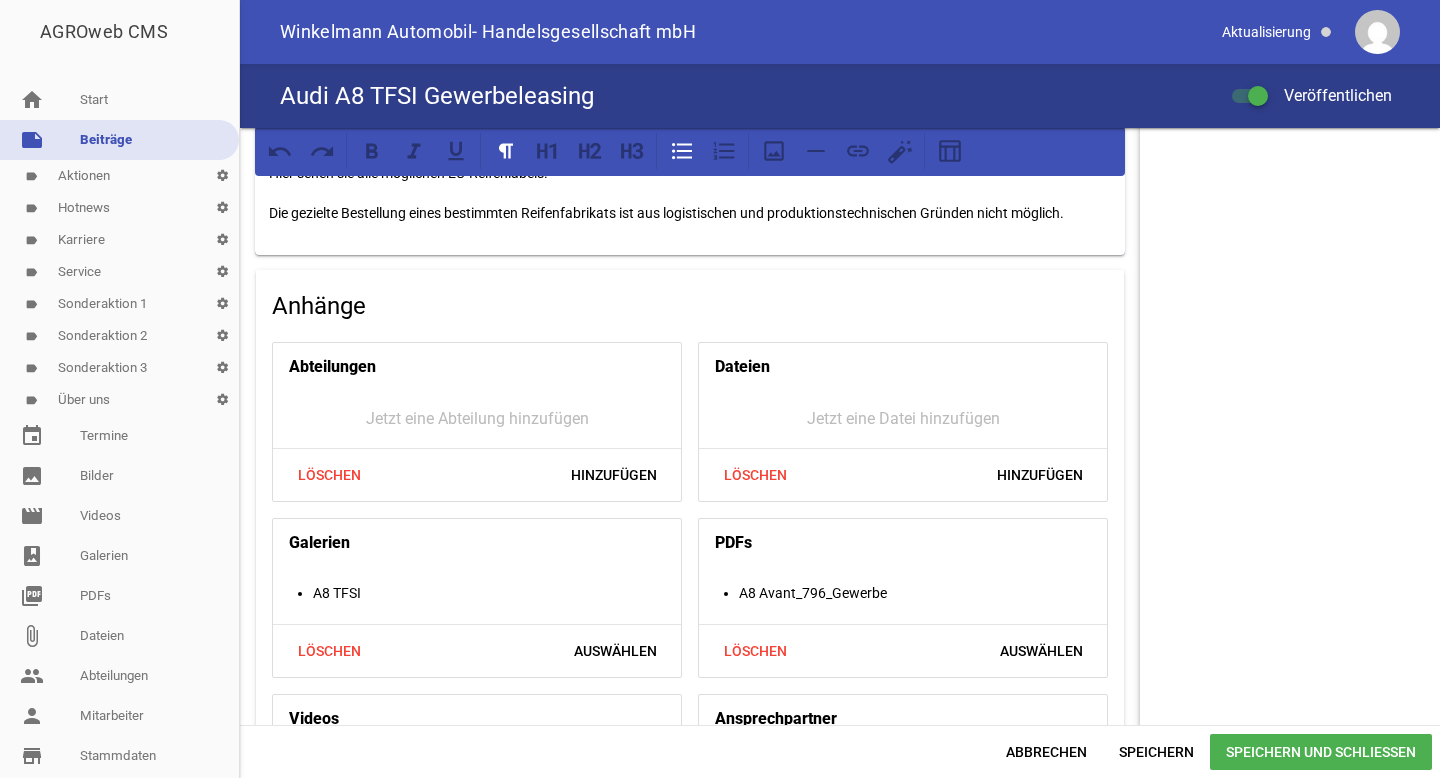 click on "Speichern und Schließen" at bounding box center [1321, 752] 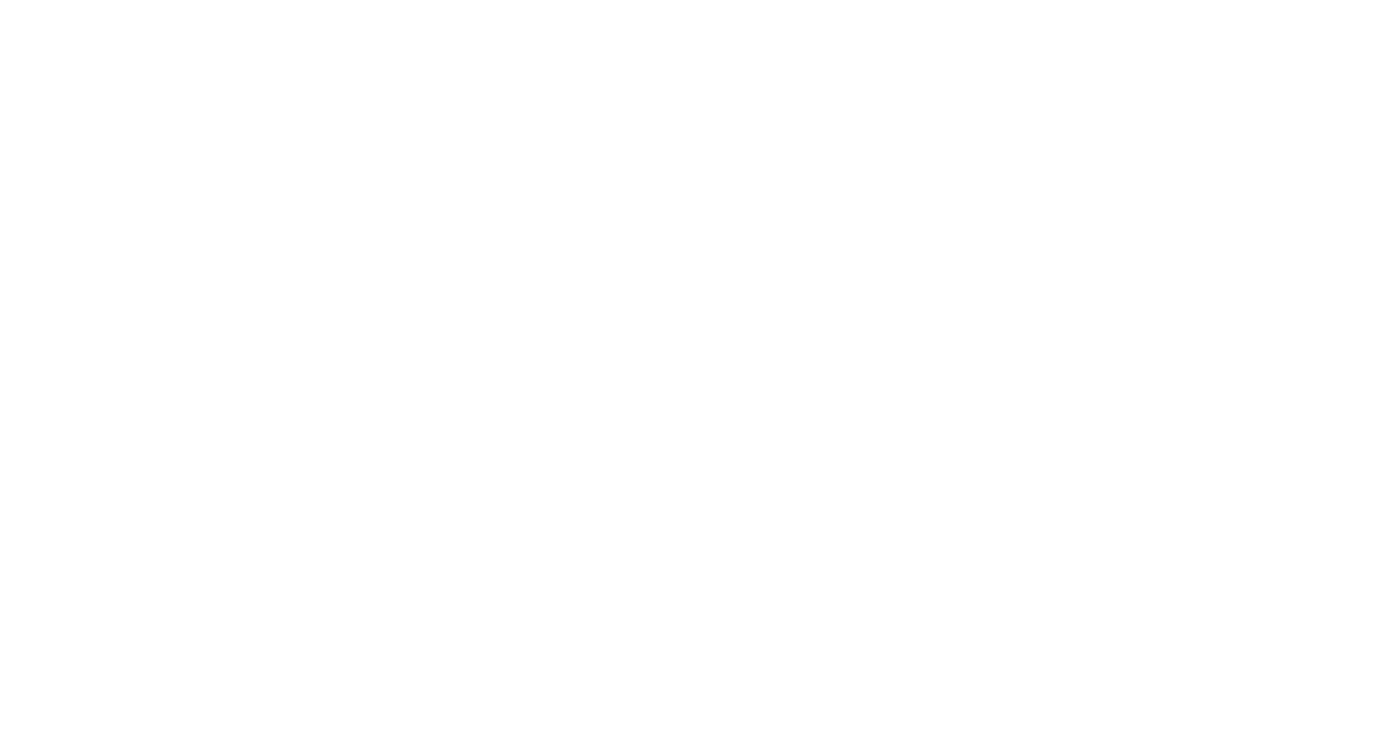 scroll, scrollTop: 0, scrollLeft: 0, axis: both 